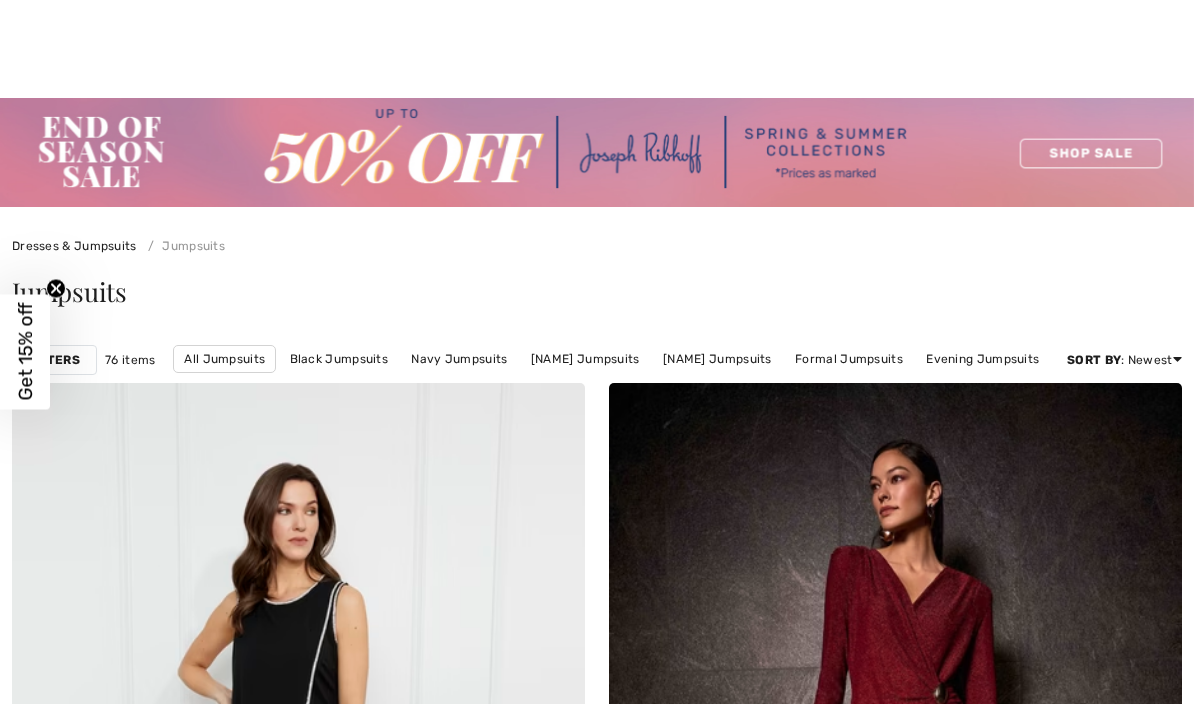 scroll, scrollTop: 5650, scrollLeft: 0, axis: vertical 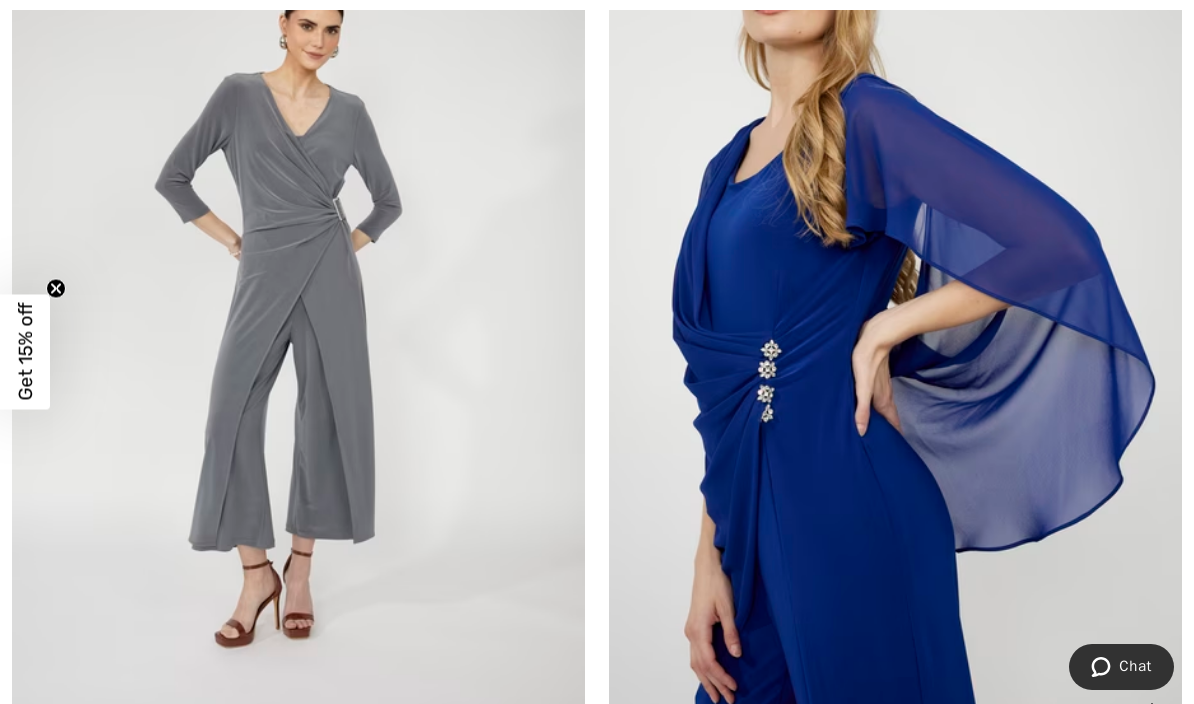 click at bounding box center [895, 313] 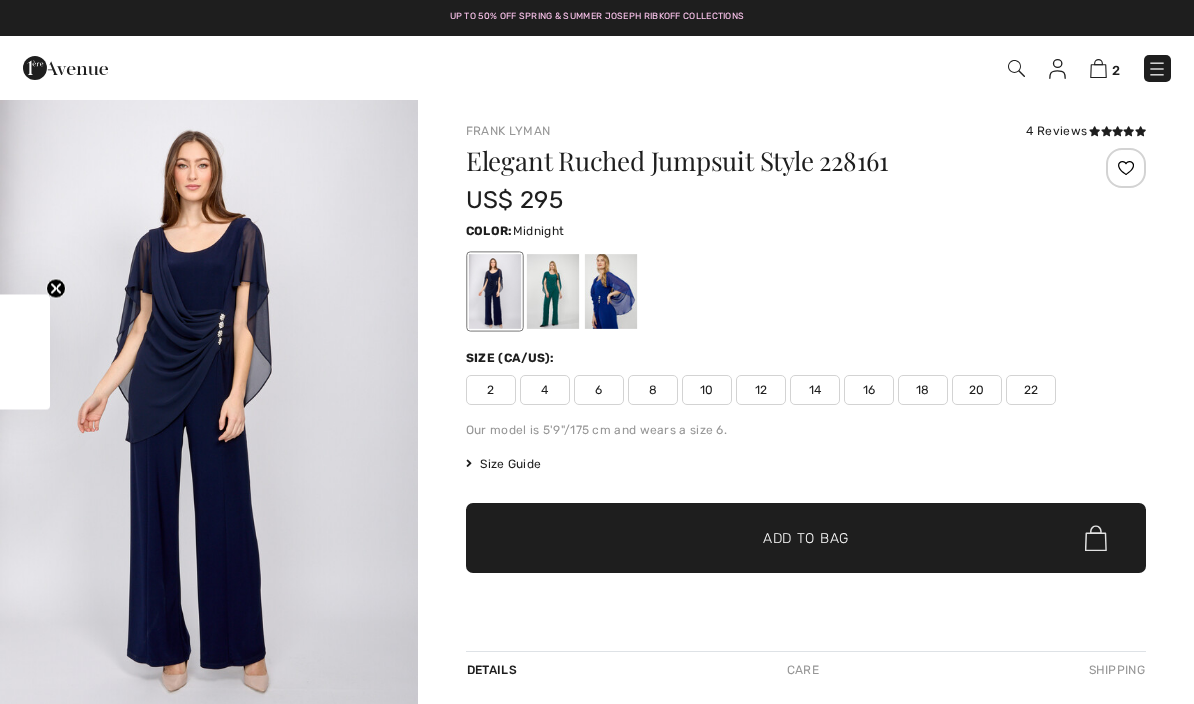 checkbox on "true" 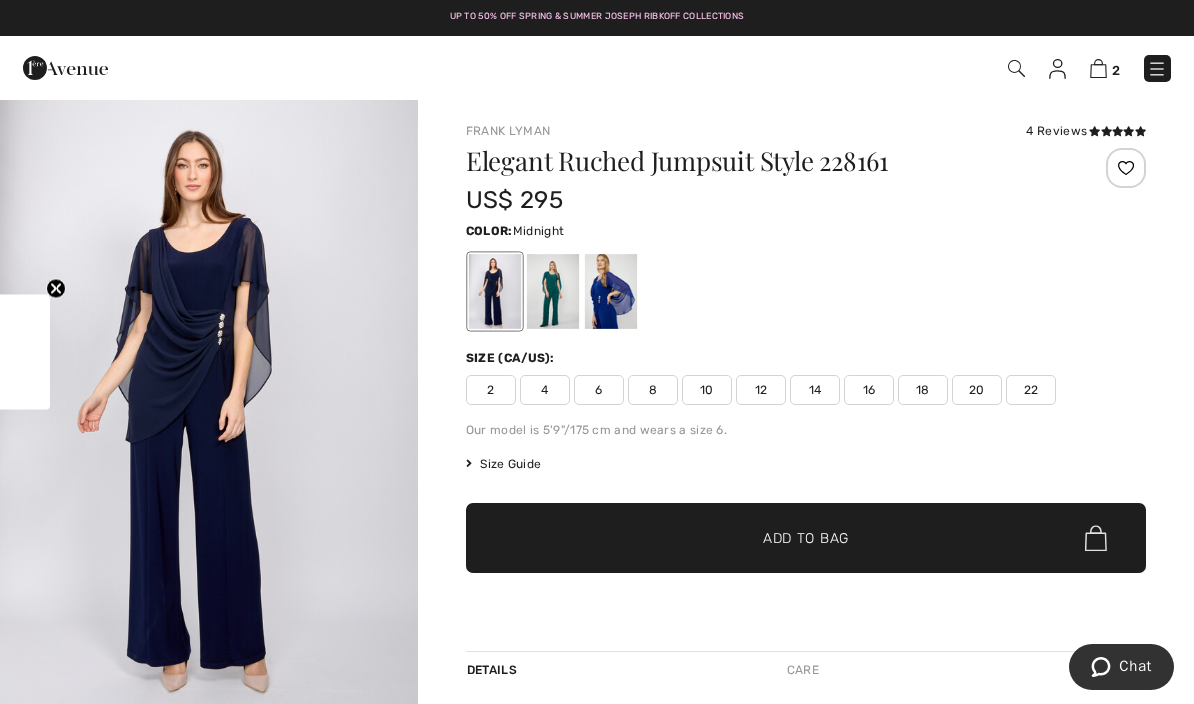 scroll, scrollTop: 0, scrollLeft: 0, axis: both 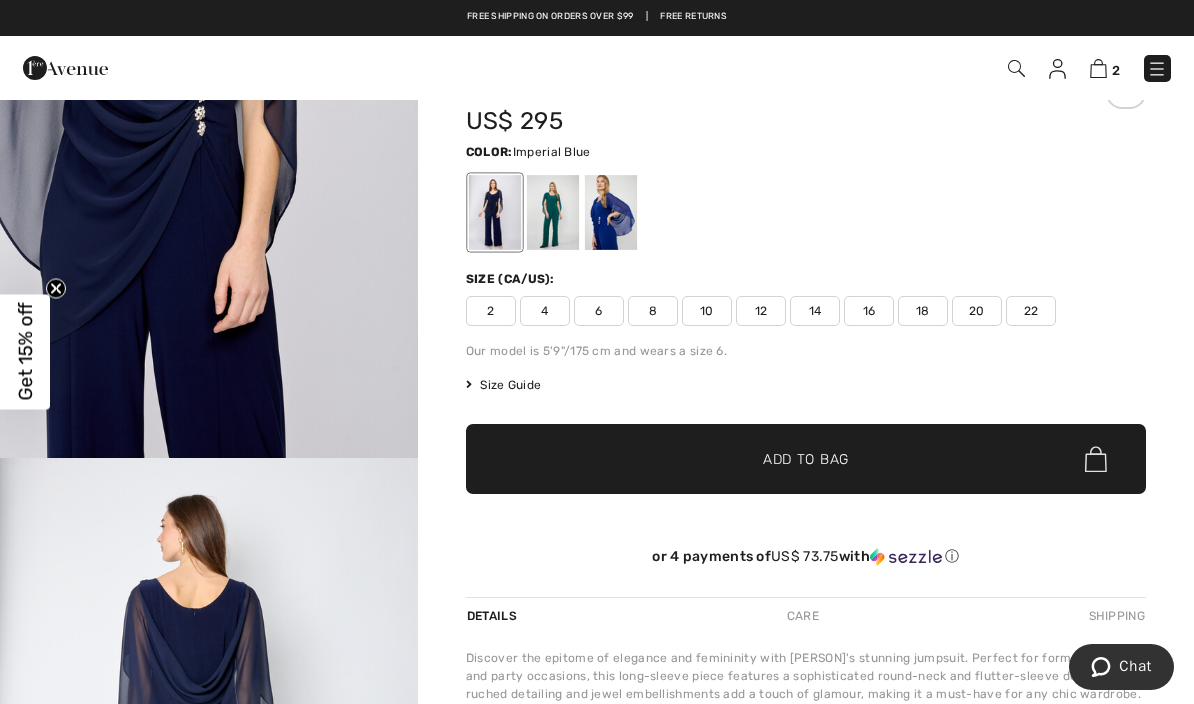 click at bounding box center (611, 212) 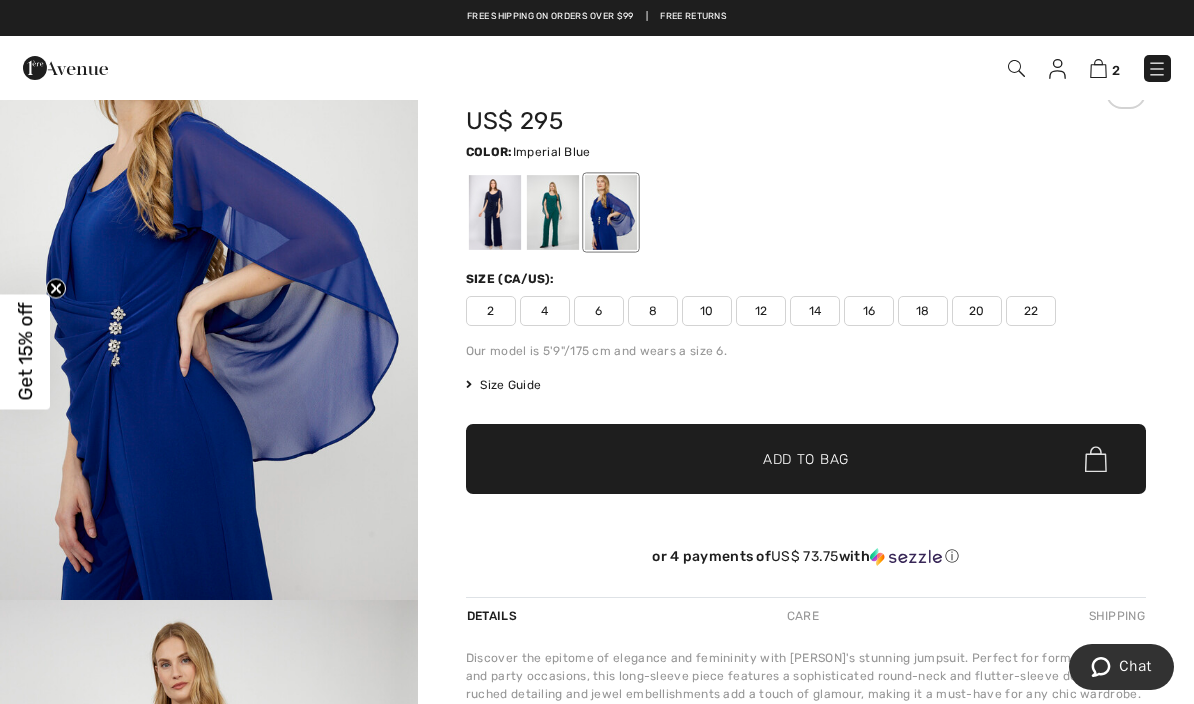 scroll, scrollTop: 0, scrollLeft: 0, axis: both 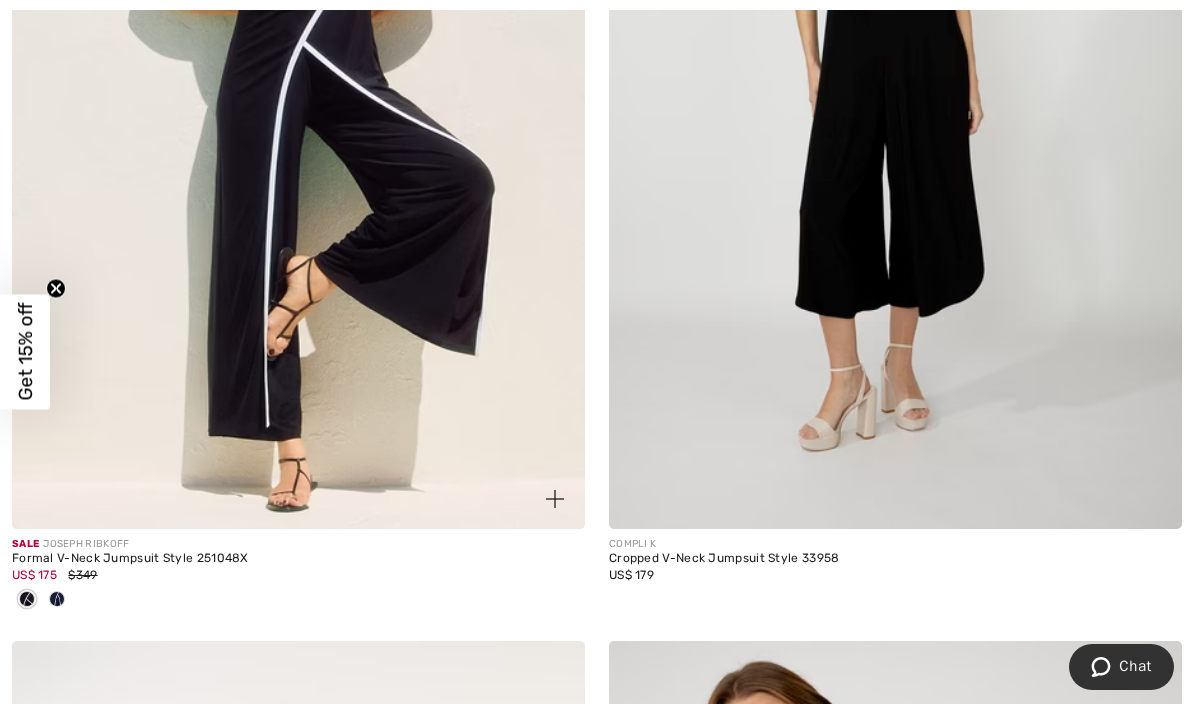click at bounding box center (298, 99) 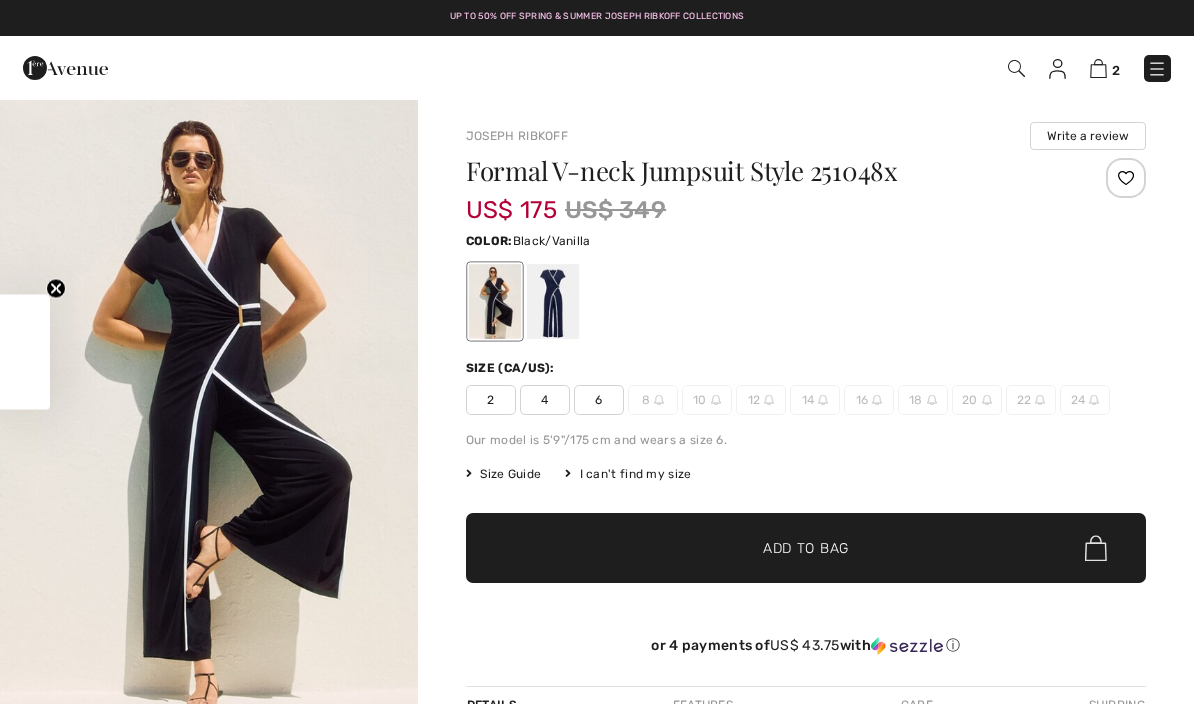 checkbox on "true" 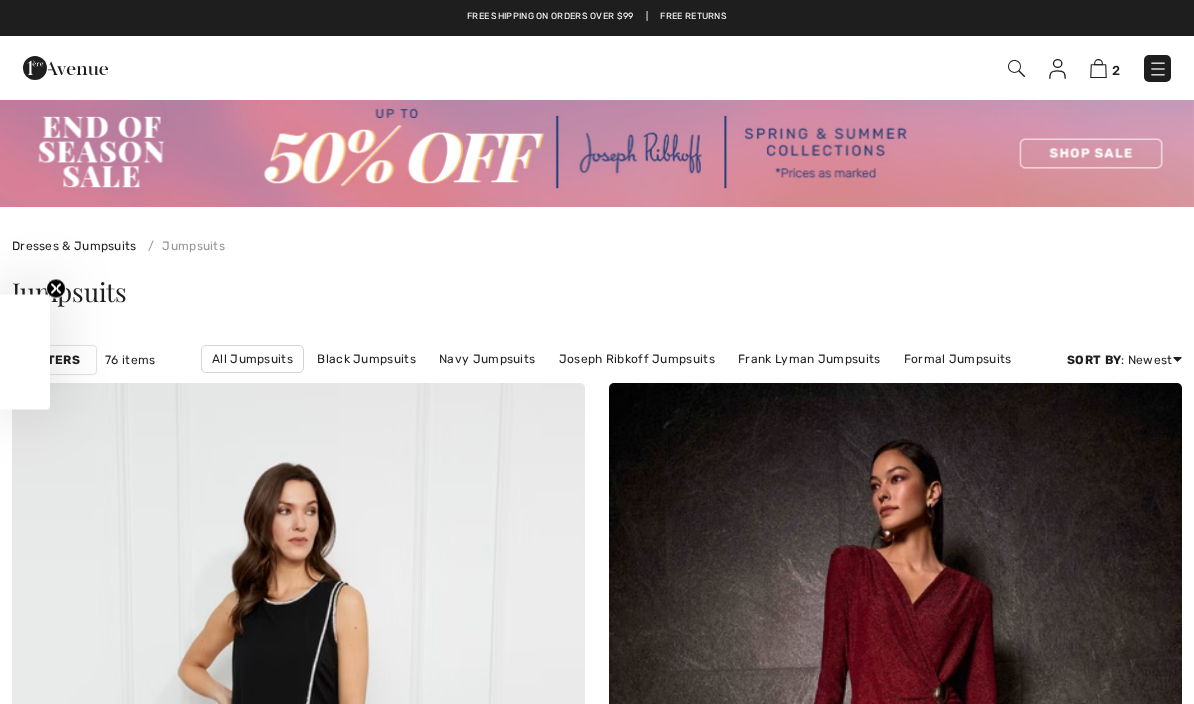 scroll, scrollTop: 15463, scrollLeft: 0, axis: vertical 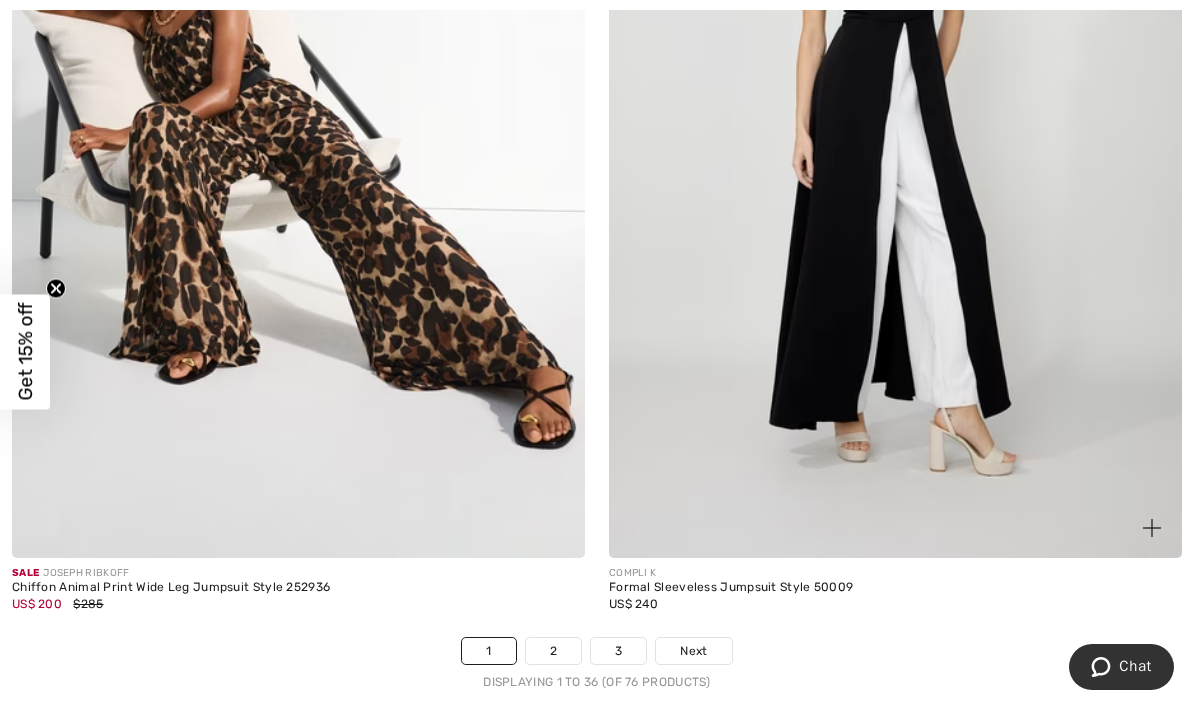 click at bounding box center (895, 129) 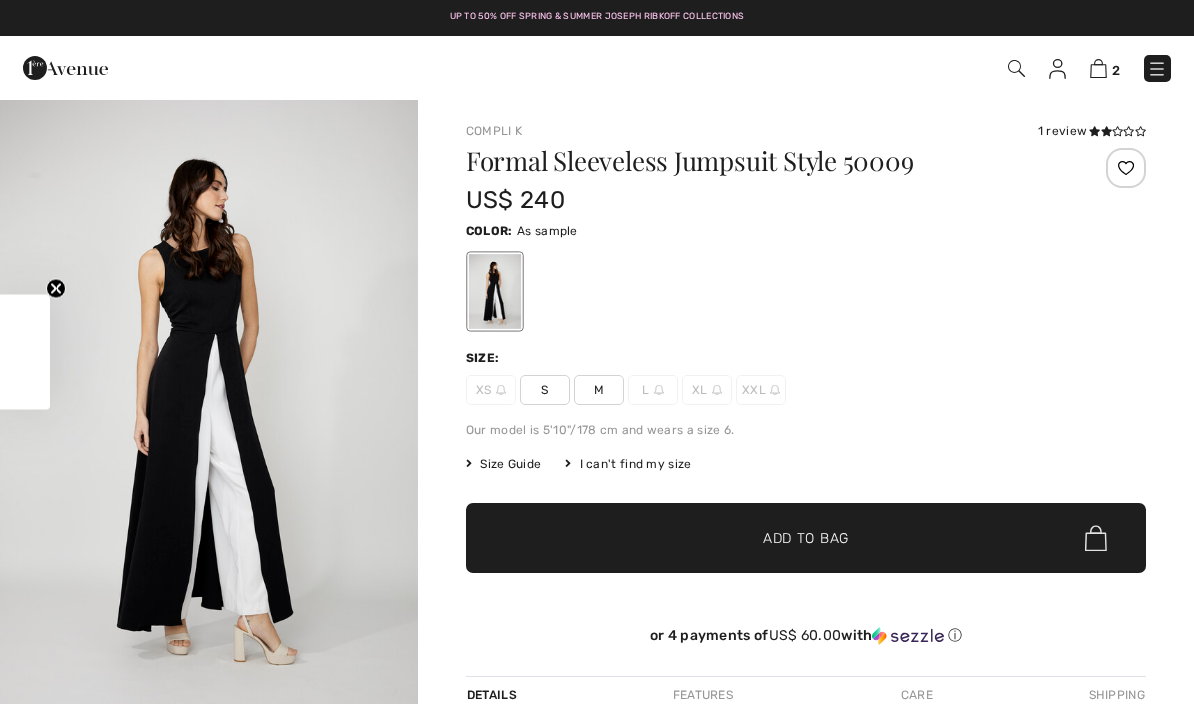 scroll, scrollTop: 0, scrollLeft: 0, axis: both 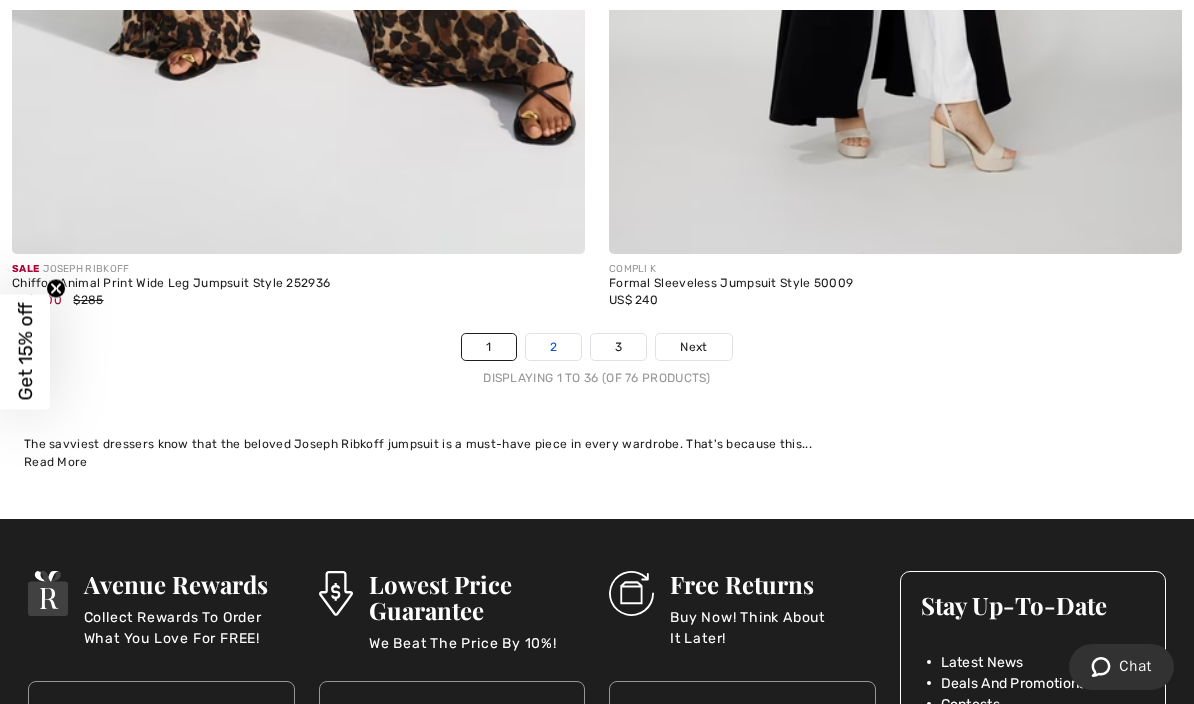 click on "2" at bounding box center [553, 347] 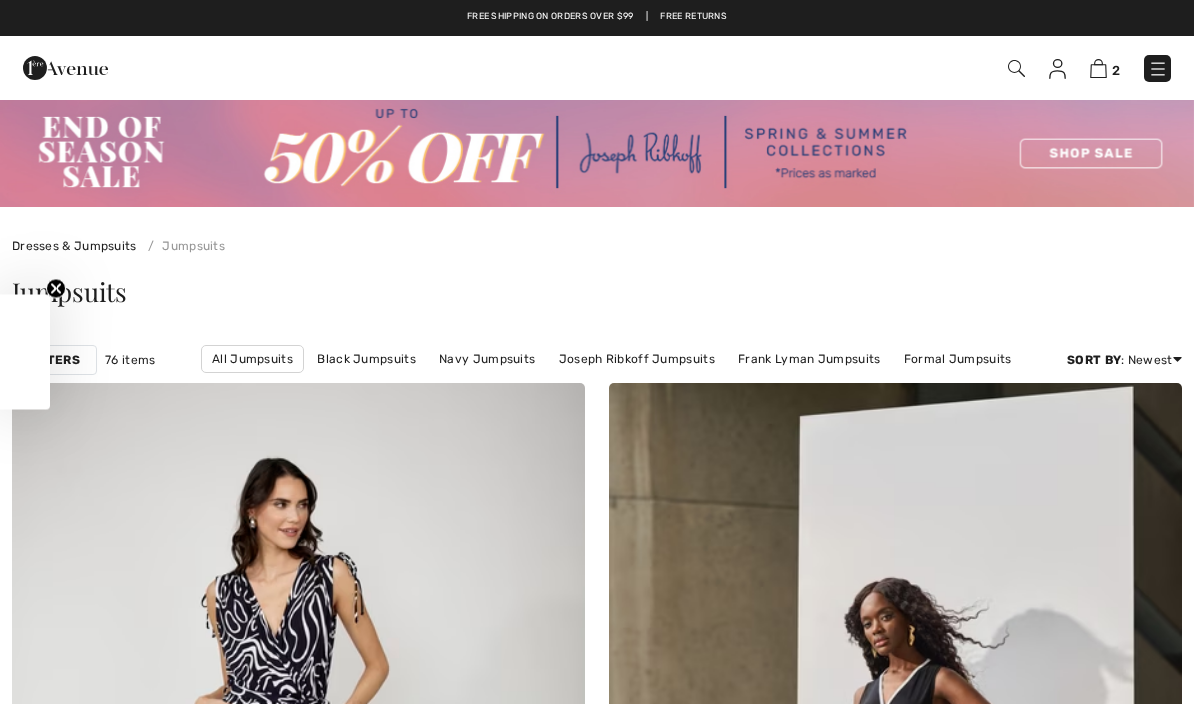 scroll, scrollTop: 0, scrollLeft: 0, axis: both 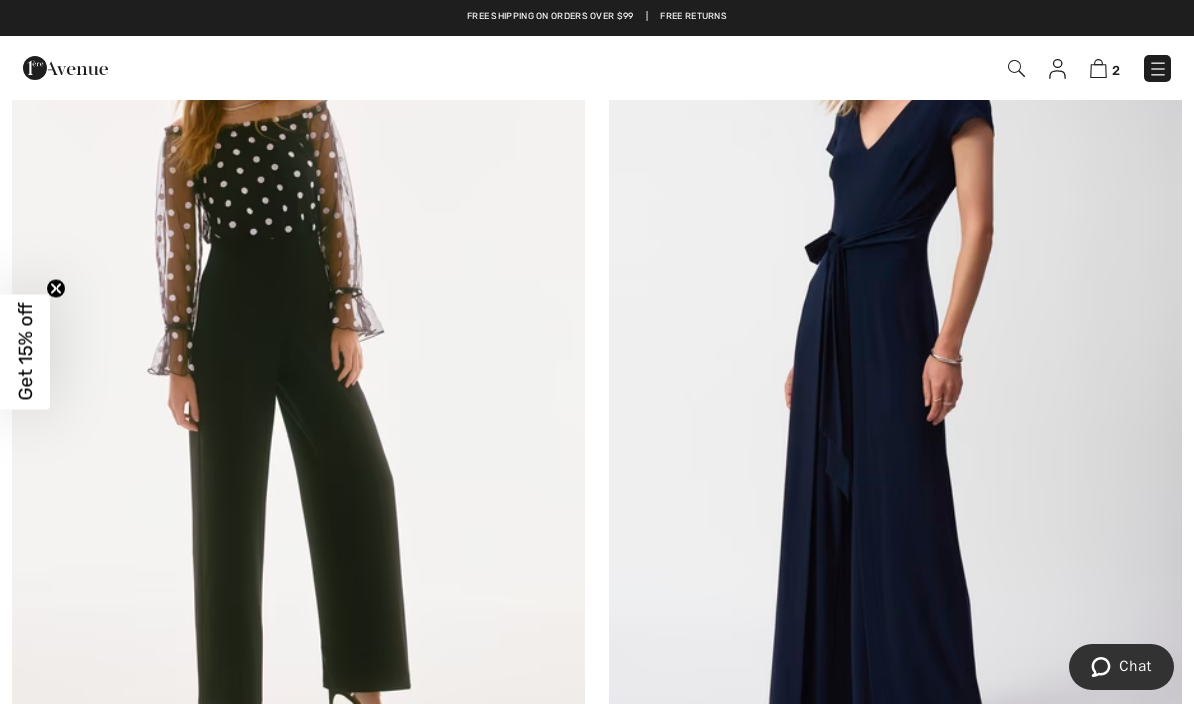click at bounding box center (895, 384) 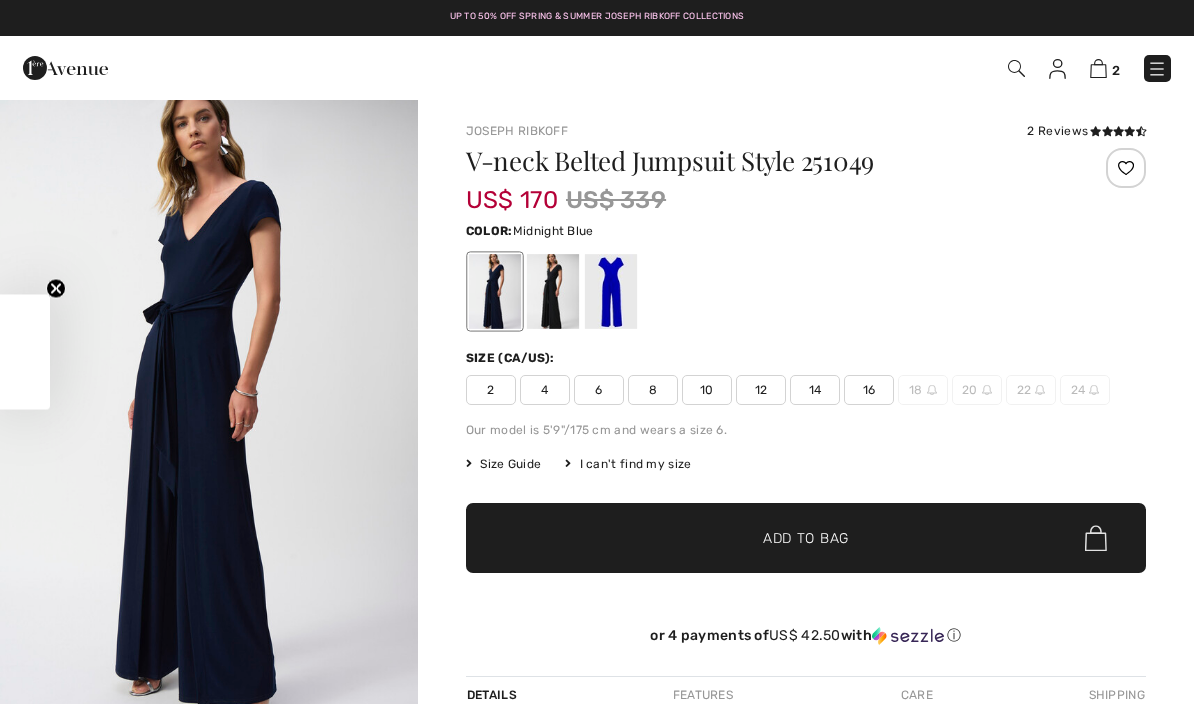 scroll, scrollTop: 0, scrollLeft: 0, axis: both 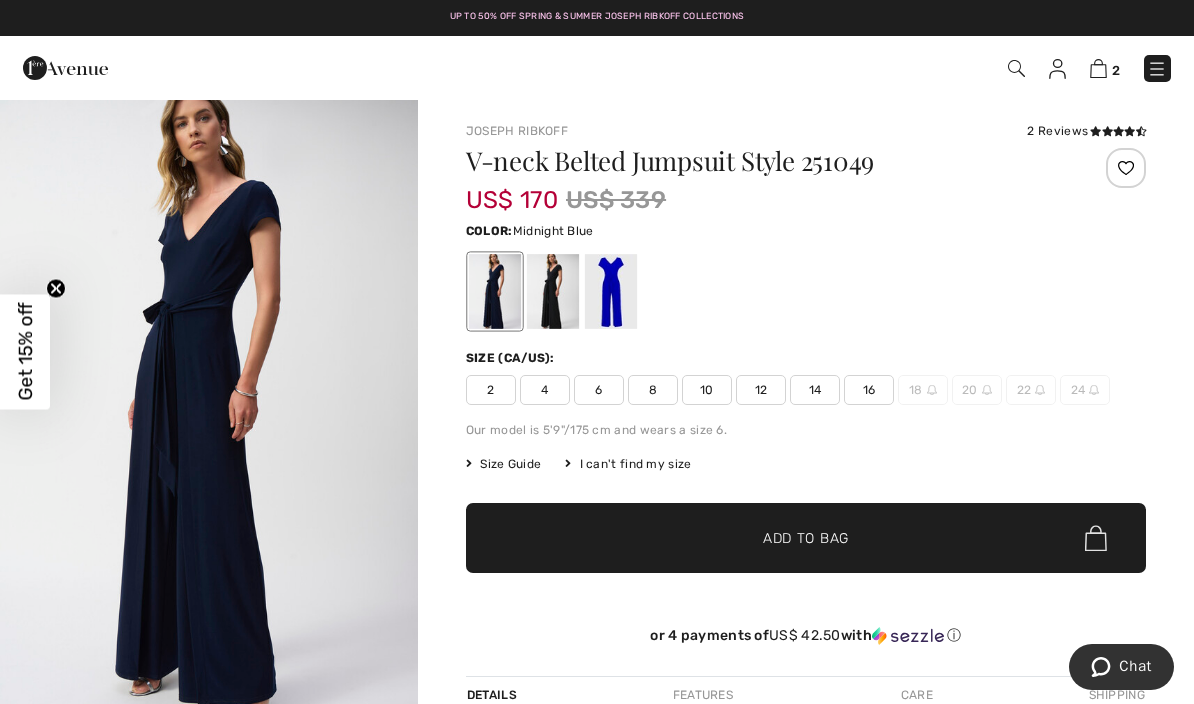 click on "2 Reviews" at bounding box center [1086, 131] 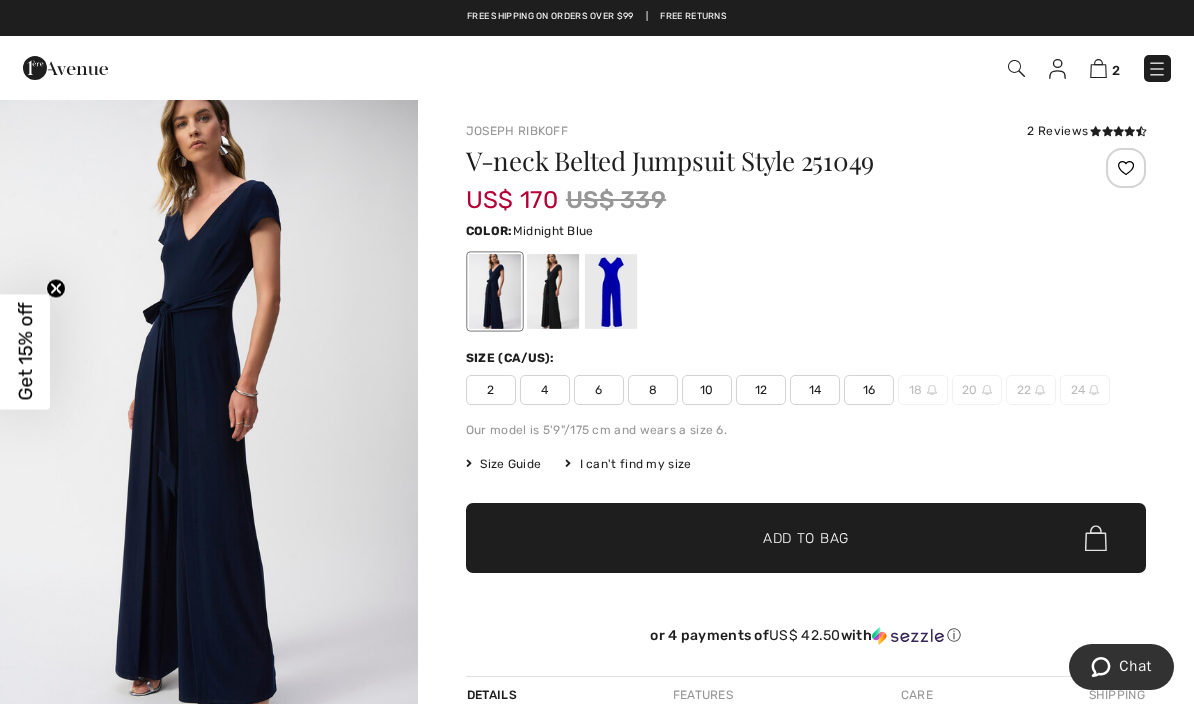 click on "2 Reviews" at bounding box center (1086, 131) 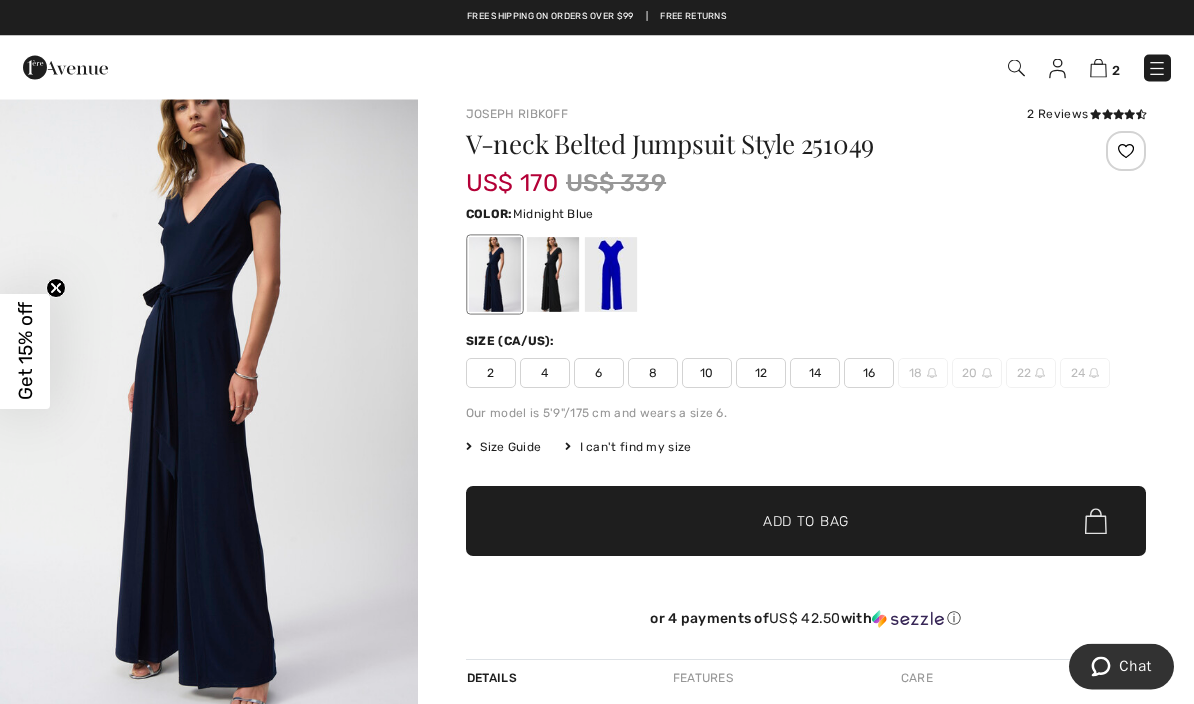 scroll, scrollTop: 0, scrollLeft: 0, axis: both 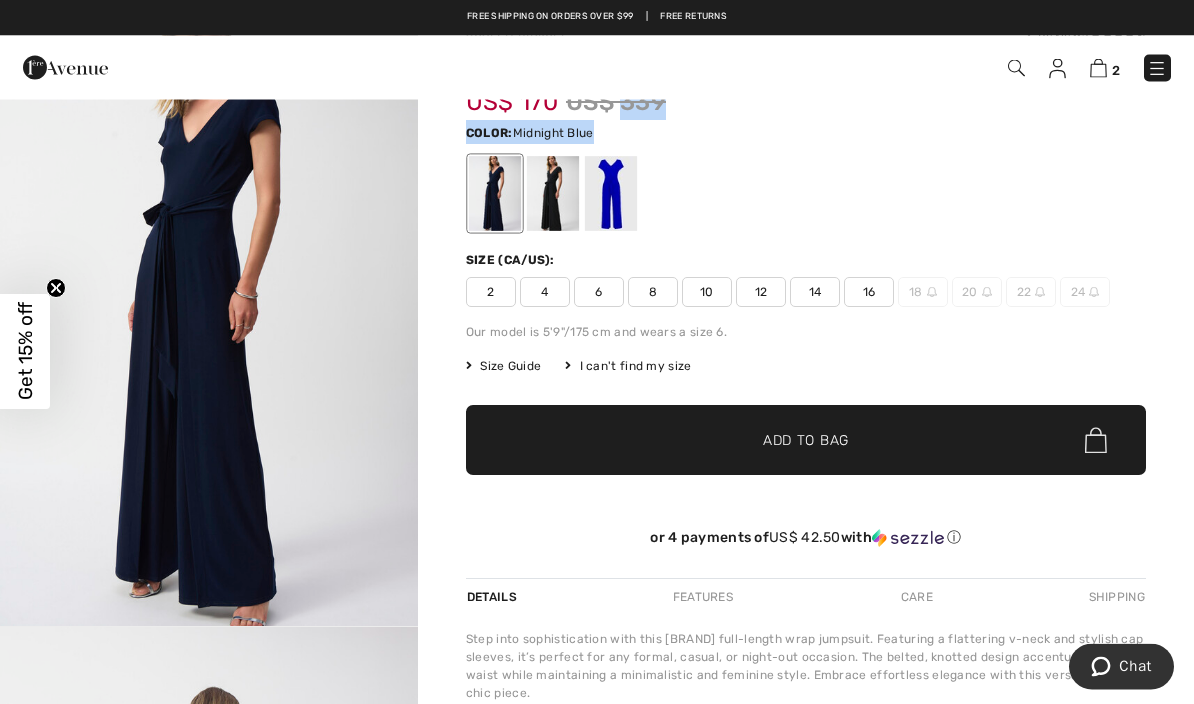 click at bounding box center [209, 314] 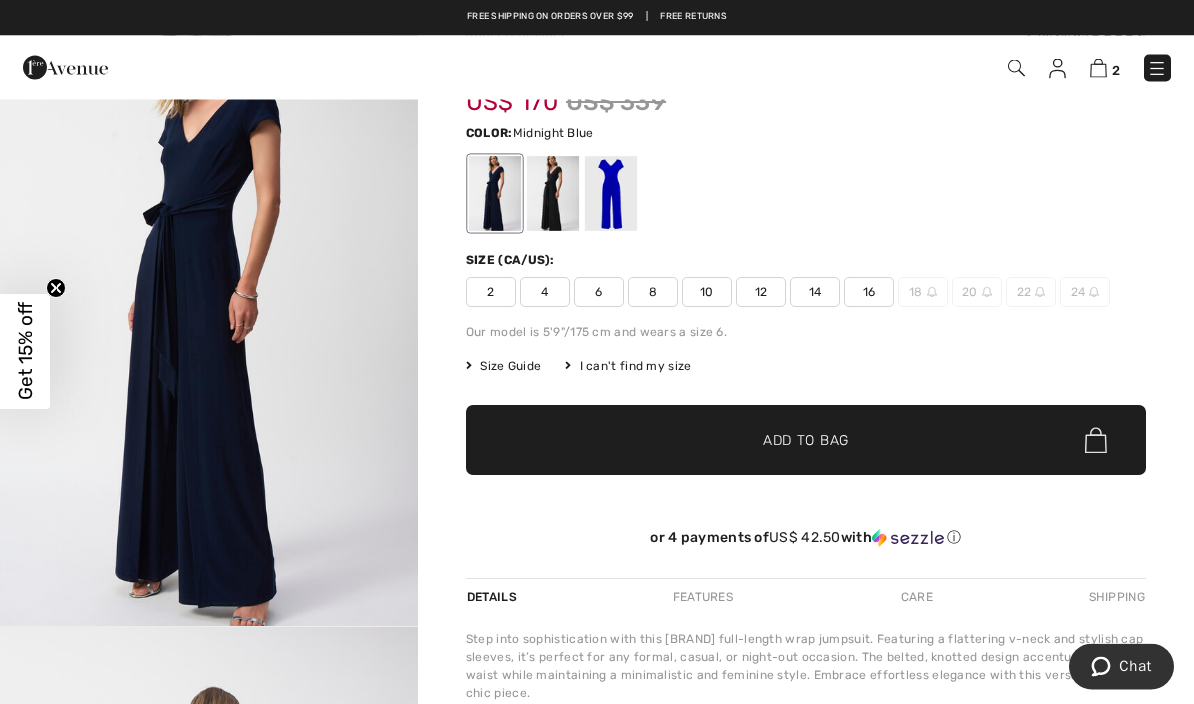 scroll, scrollTop: 98, scrollLeft: 0, axis: vertical 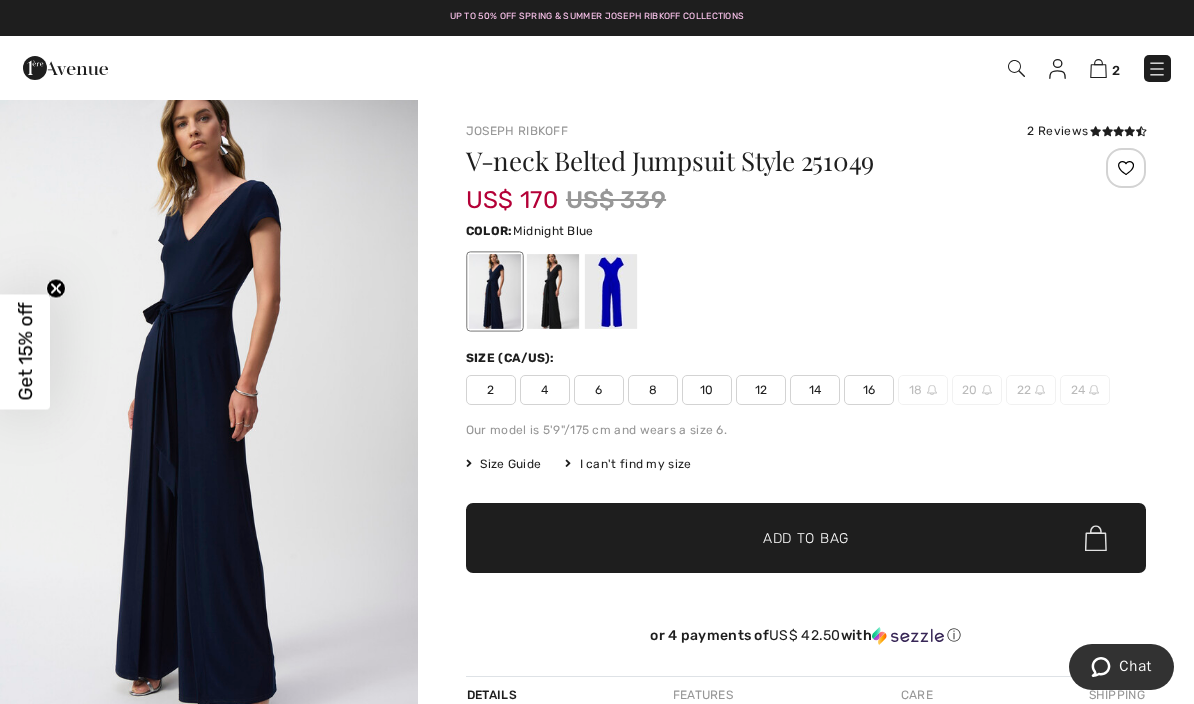 click at bounding box center (611, 291) 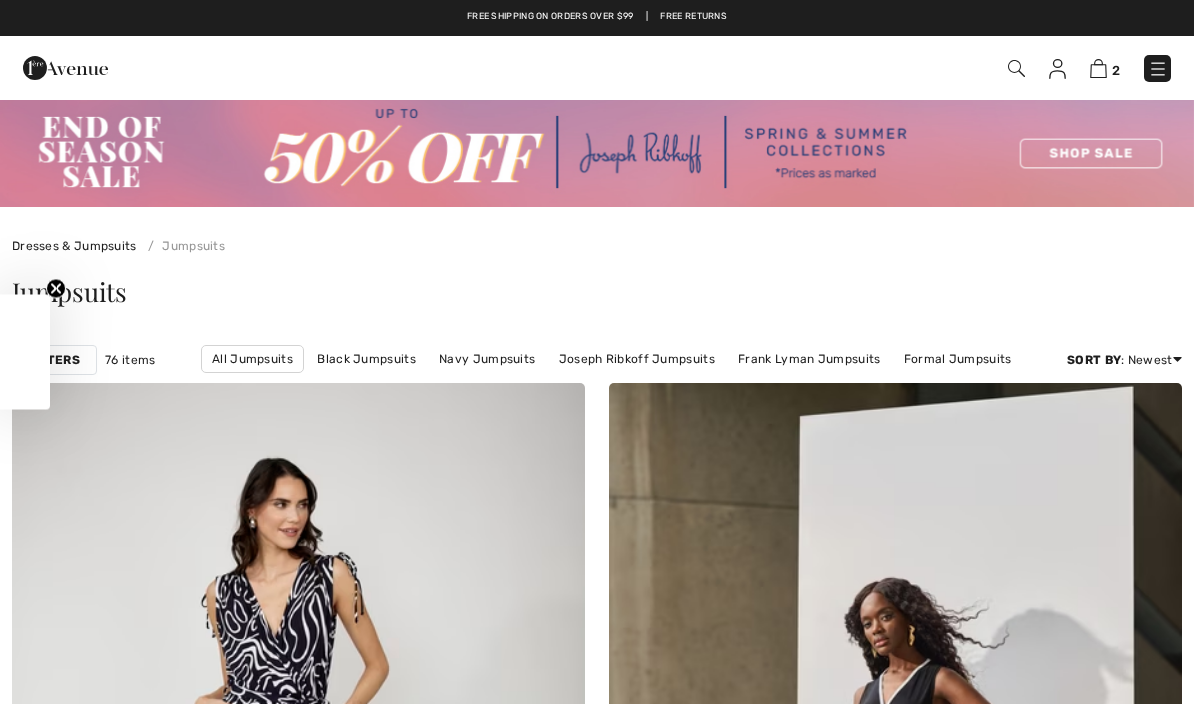 checkbox on "true" 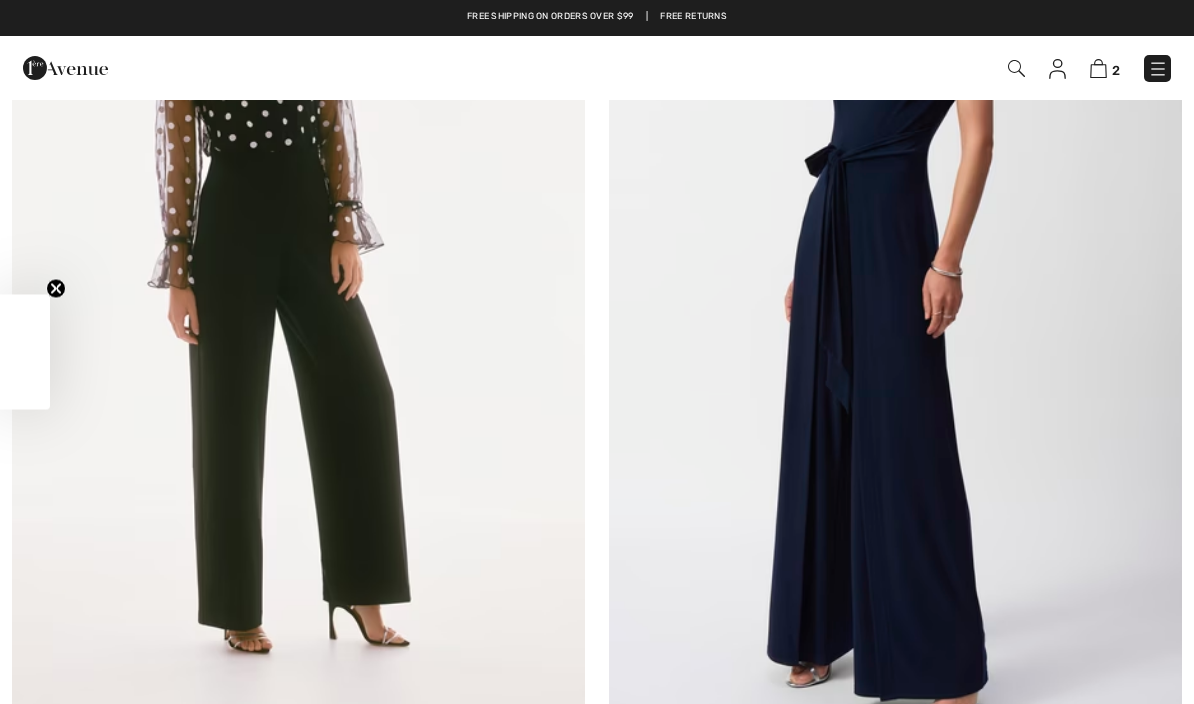 scroll, scrollTop: 0, scrollLeft: 0, axis: both 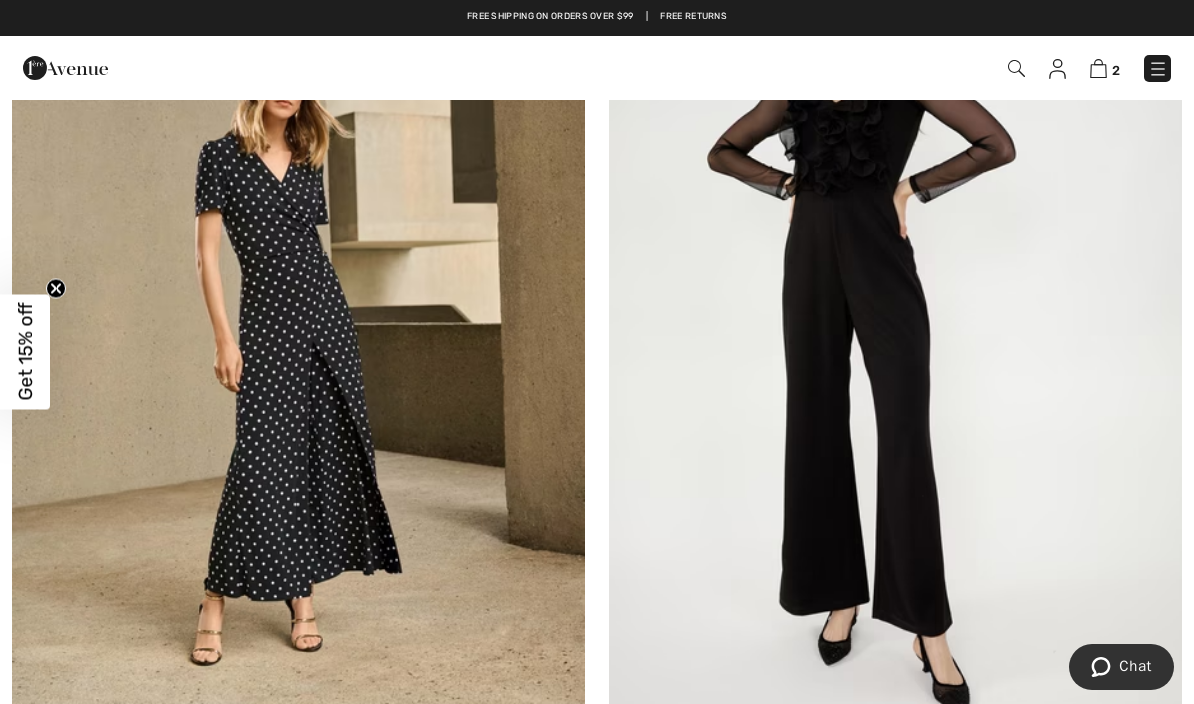 click at bounding box center [298, 317] 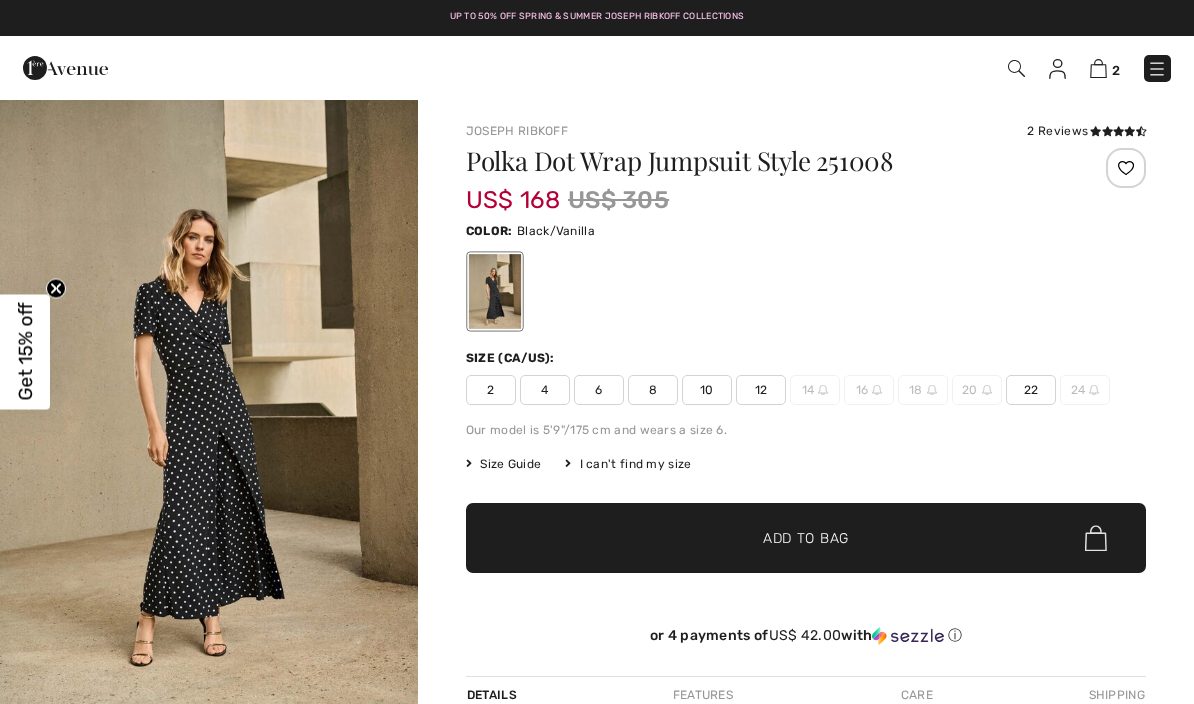 checkbox on "true" 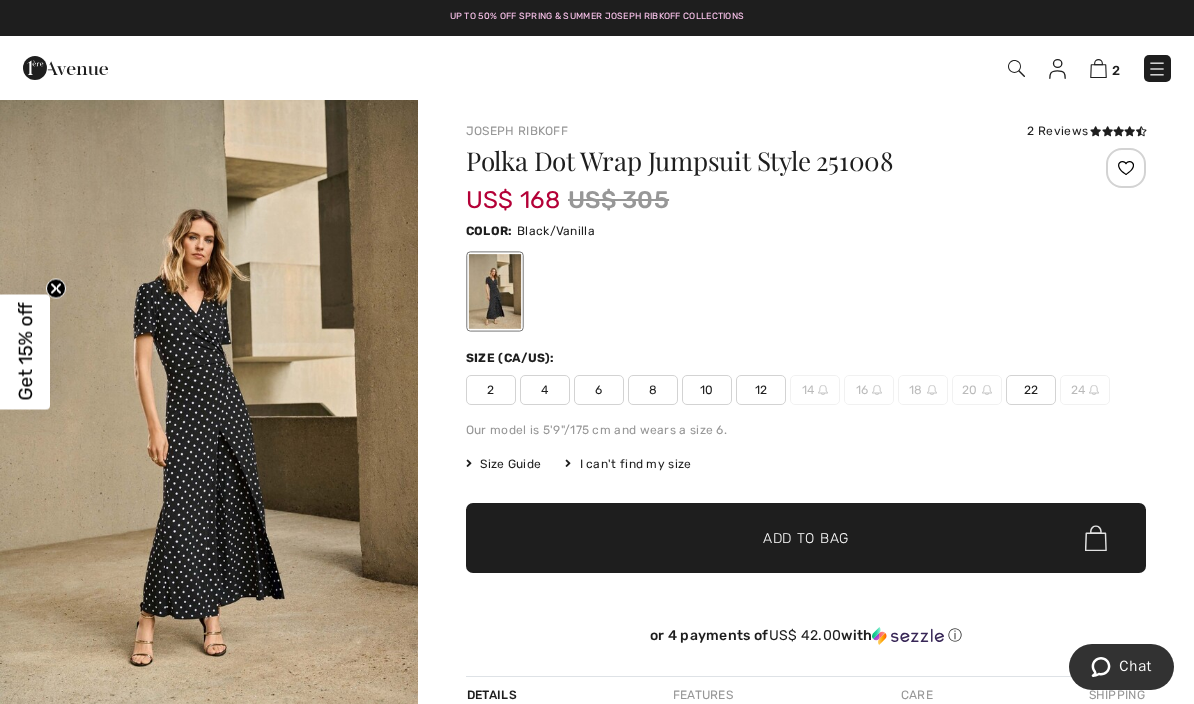click on "2 Reviews" at bounding box center (1086, 131) 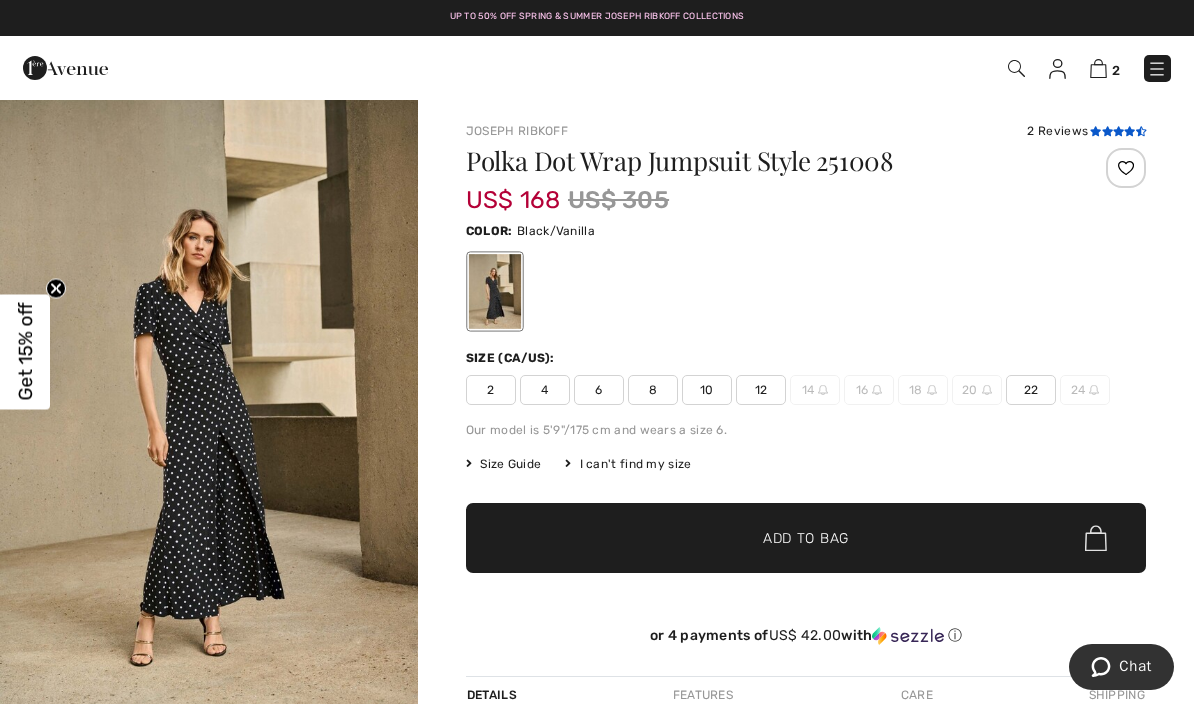 click at bounding box center (1095, 131) 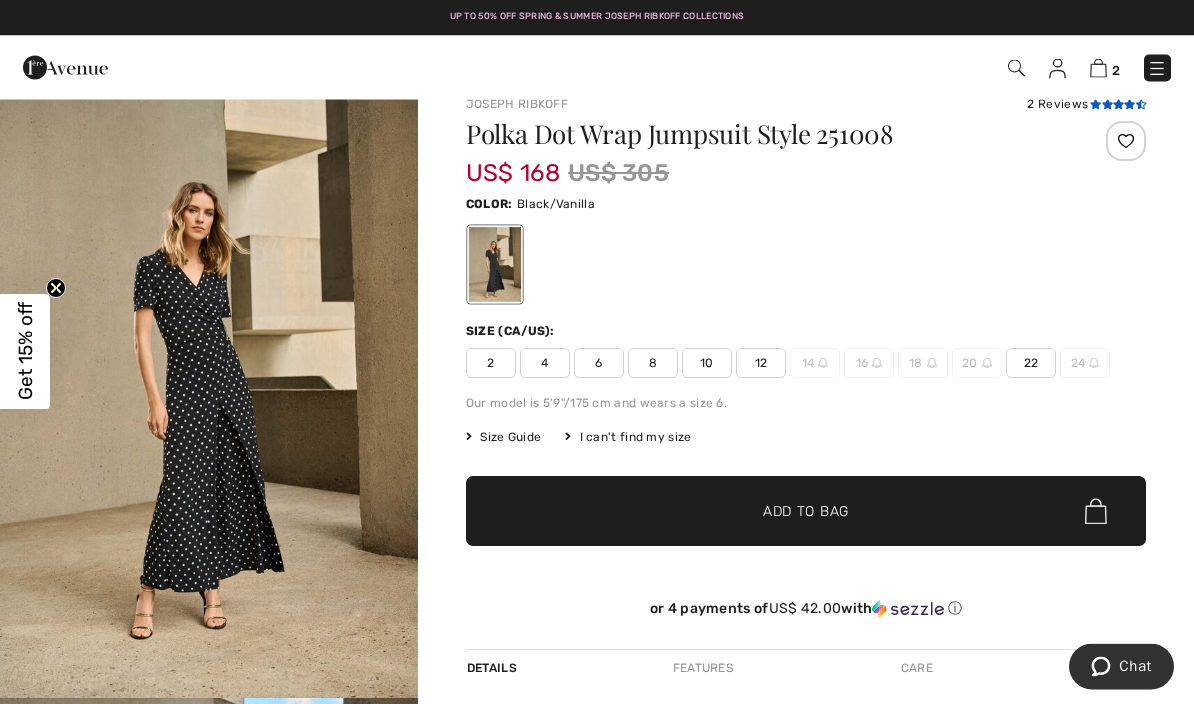 scroll, scrollTop: 0, scrollLeft: 0, axis: both 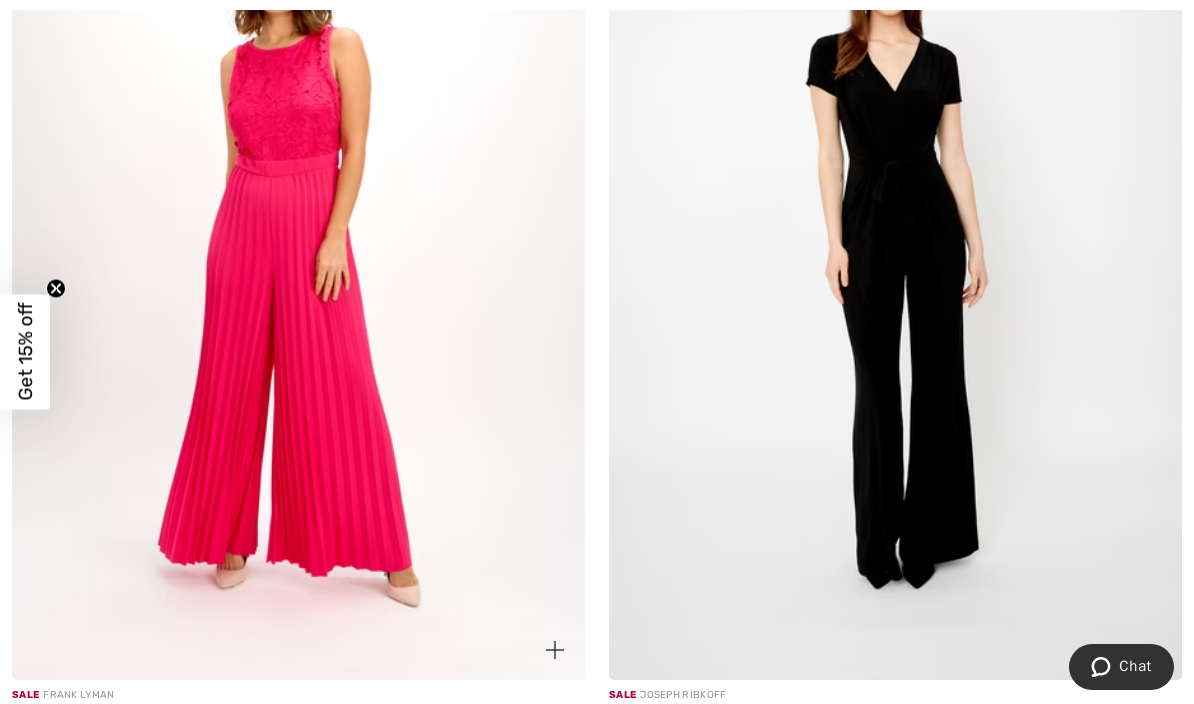 click at bounding box center (298, 251) 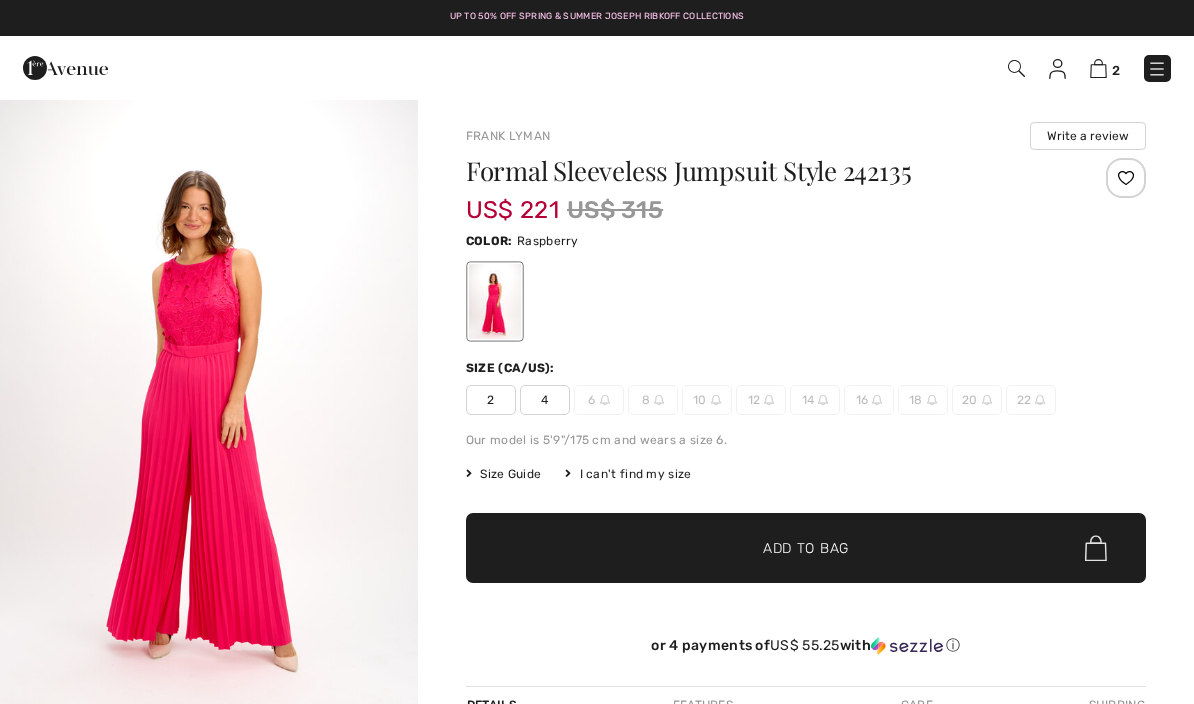 scroll, scrollTop: 0, scrollLeft: 0, axis: both 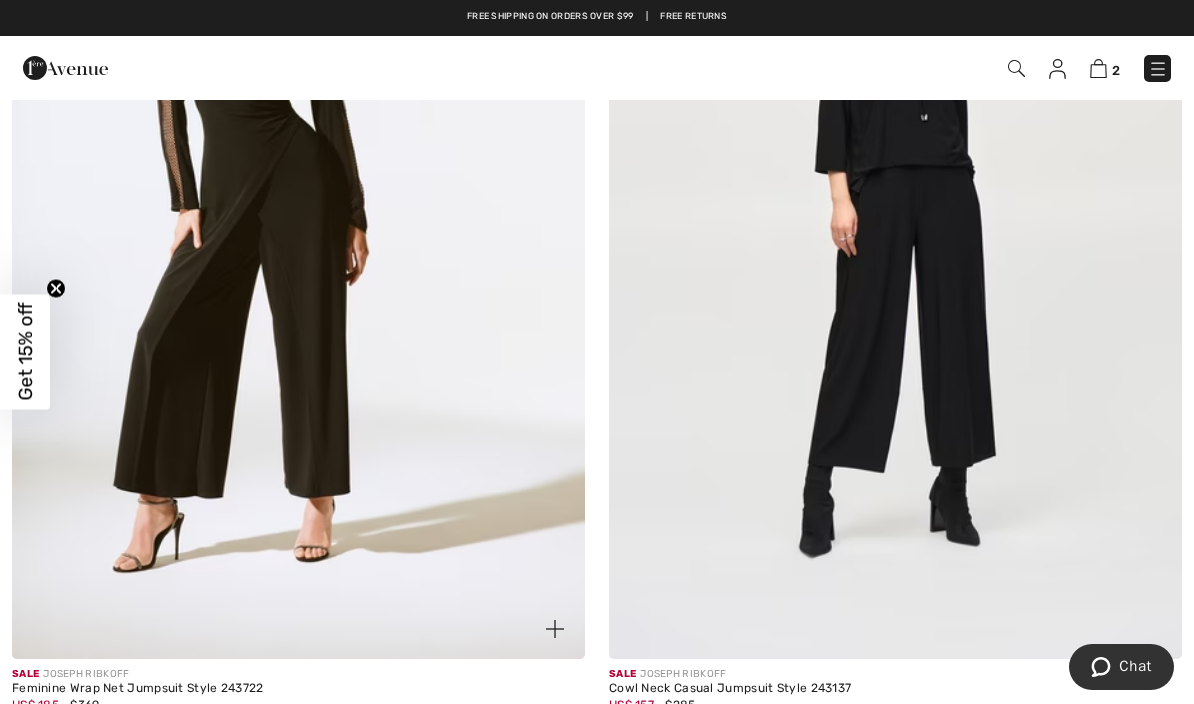 click at bounding box center [298, 229] 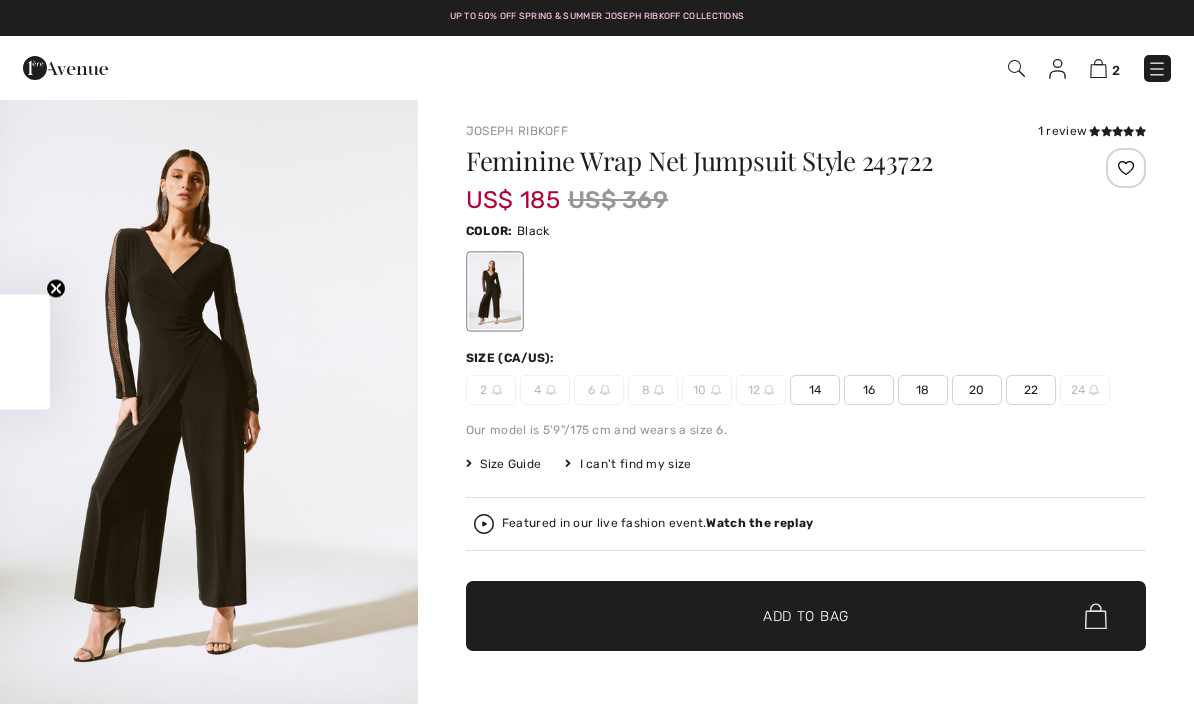 scroll, scrollTop: 0, scrollLeft: 0, axis: both 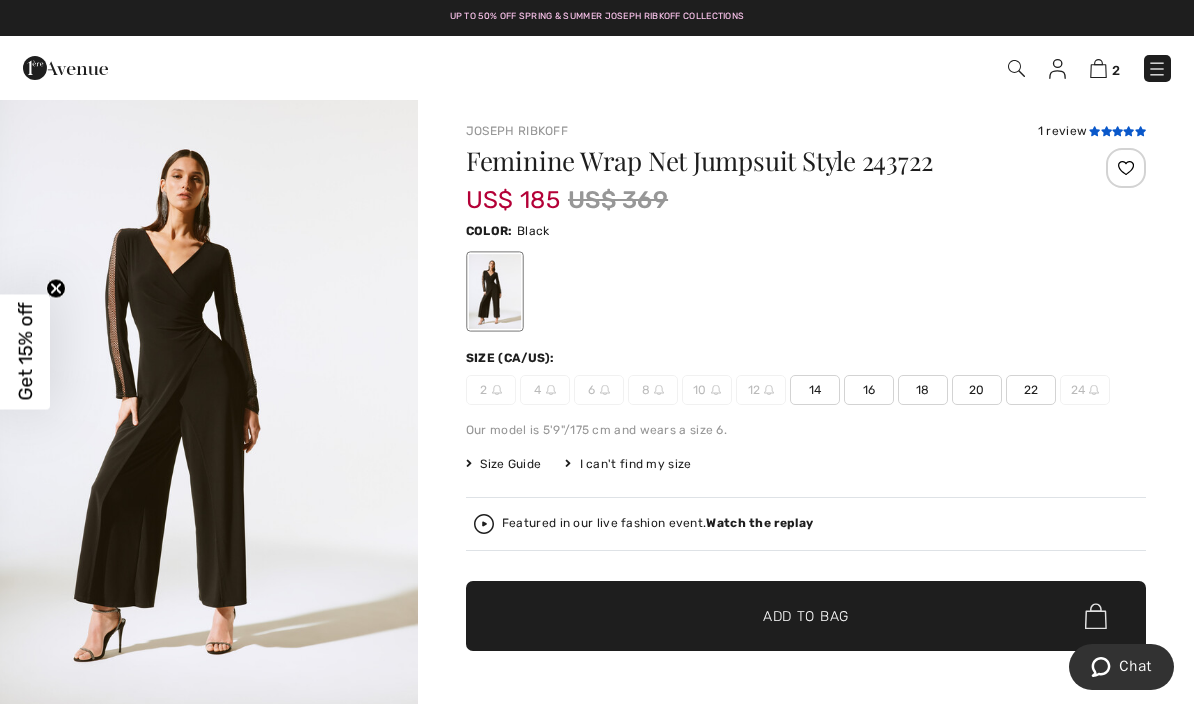 click at bounding box center (1094, 131) 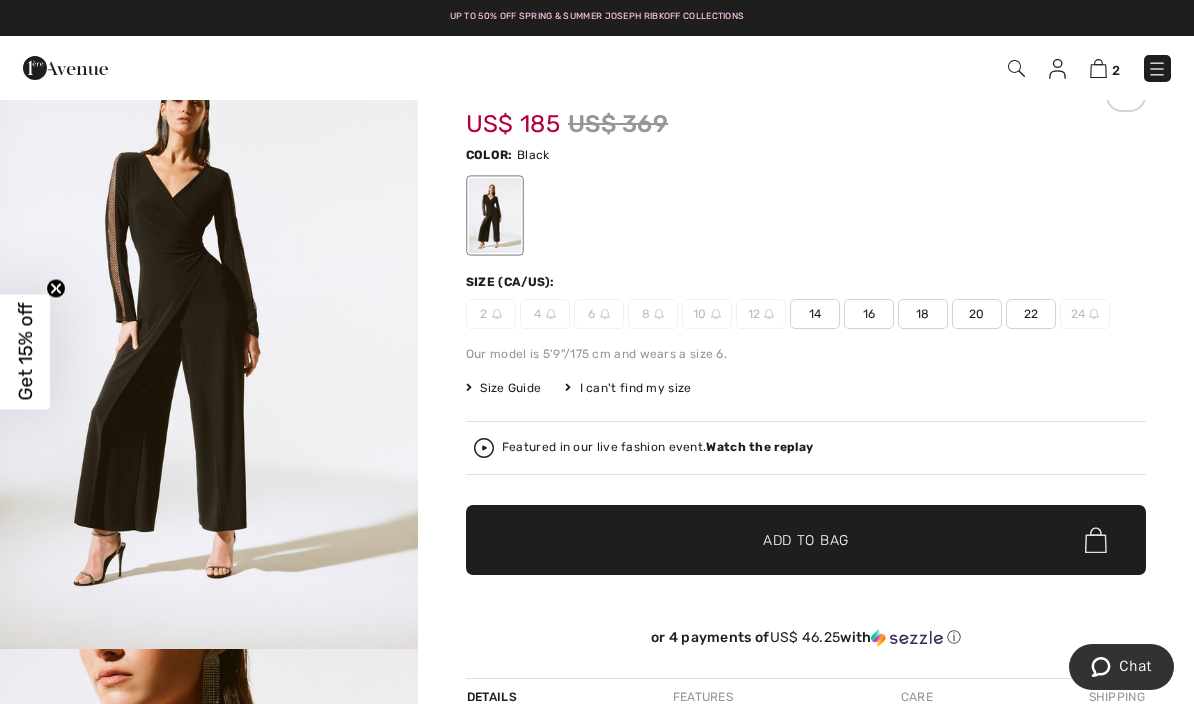 scroll, scrollTop: 78, scrollLeft: 0, axis: vertical 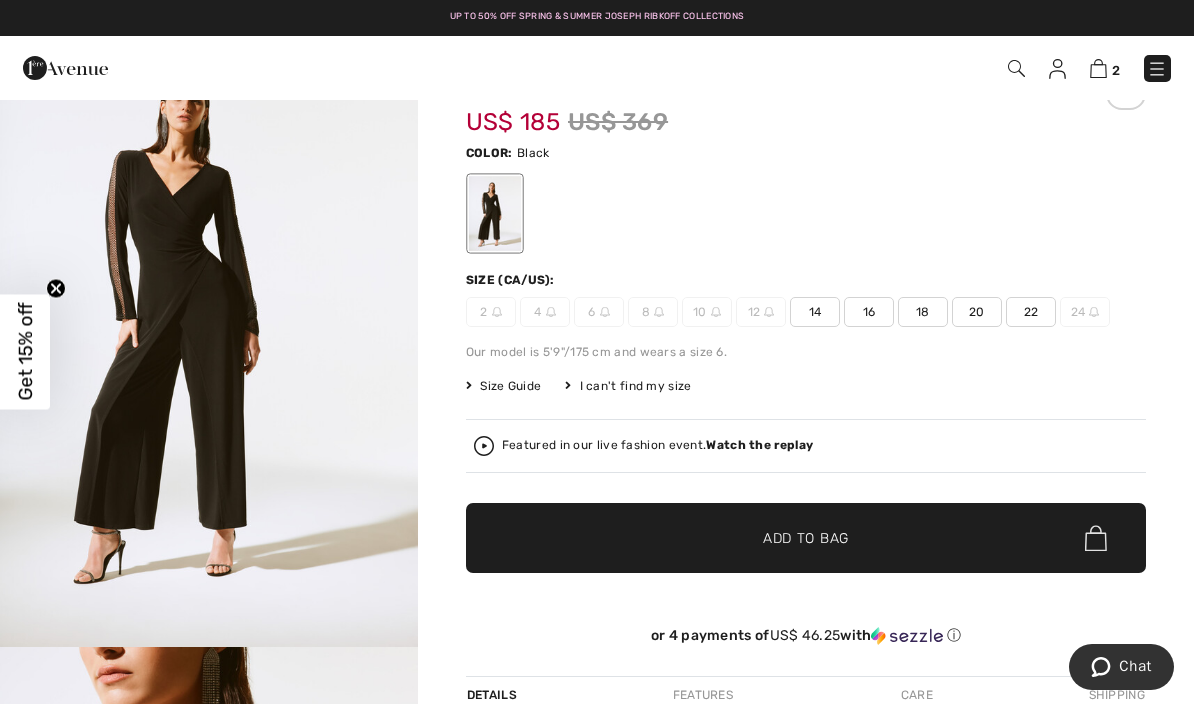 click at bounding box center (209, 333) 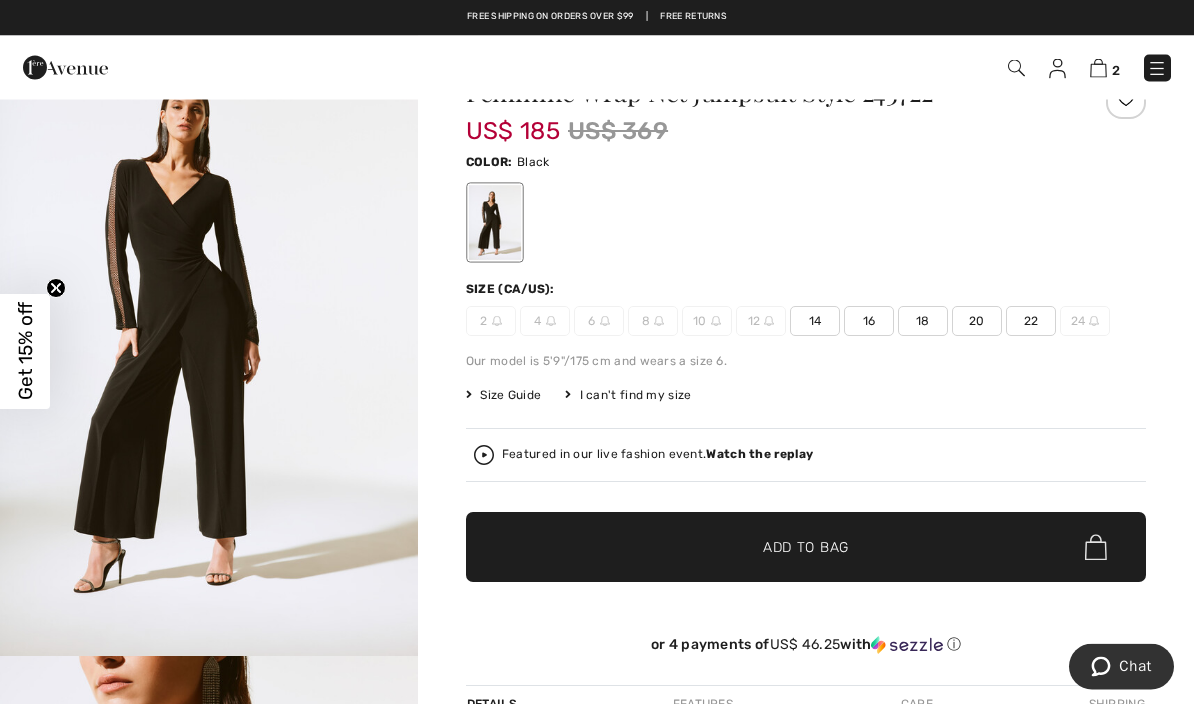 scroll, scrollTop: 69, scrollLeft: 0, axis: vertical 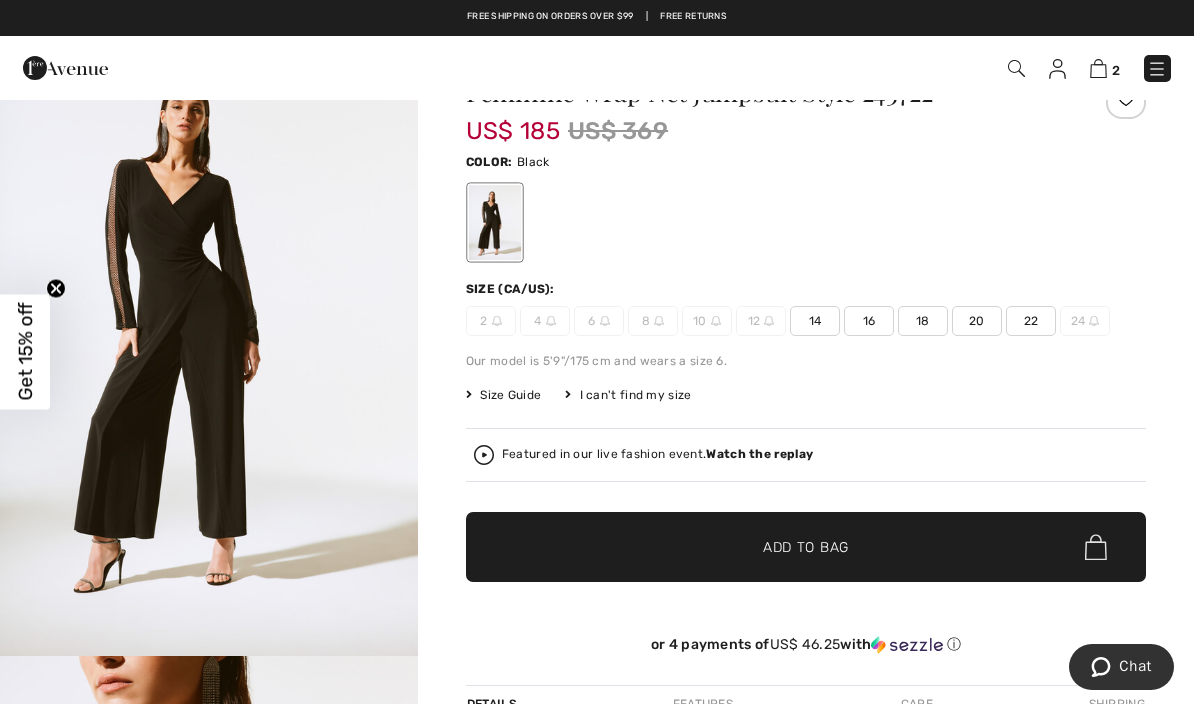 click on "Watch the replay" at bounding box center (759, 454) 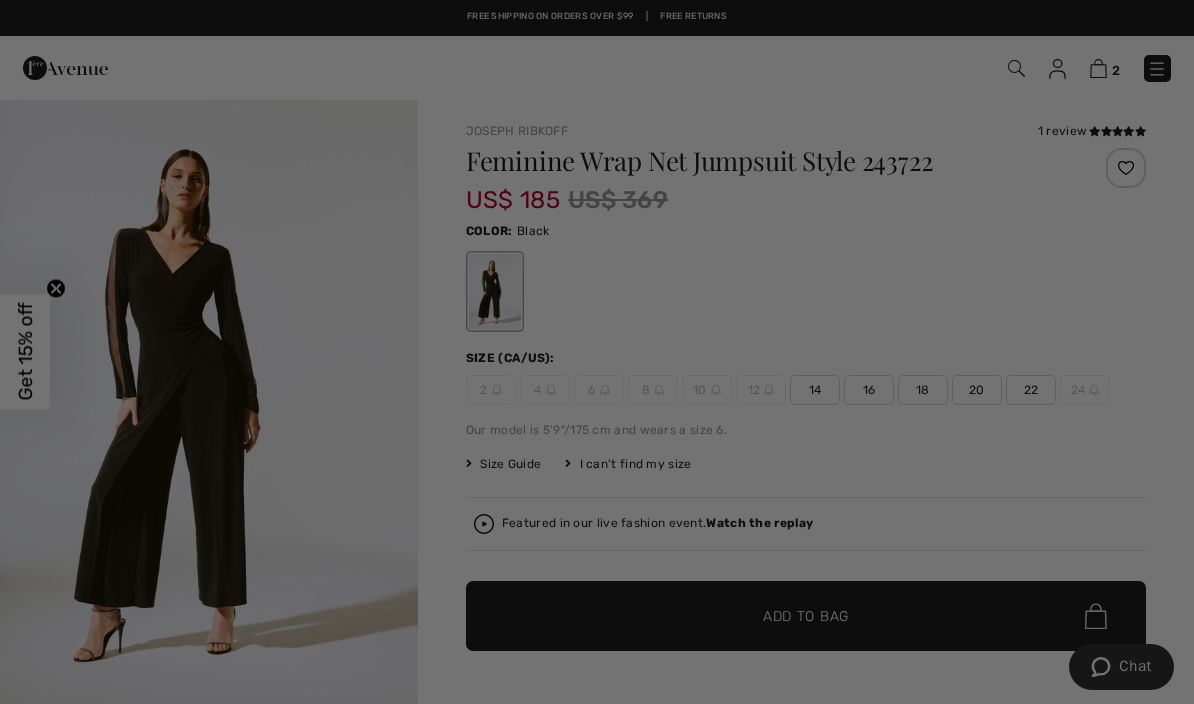scroll, scrollTop: 0, scrollLeft: 0, axis: both 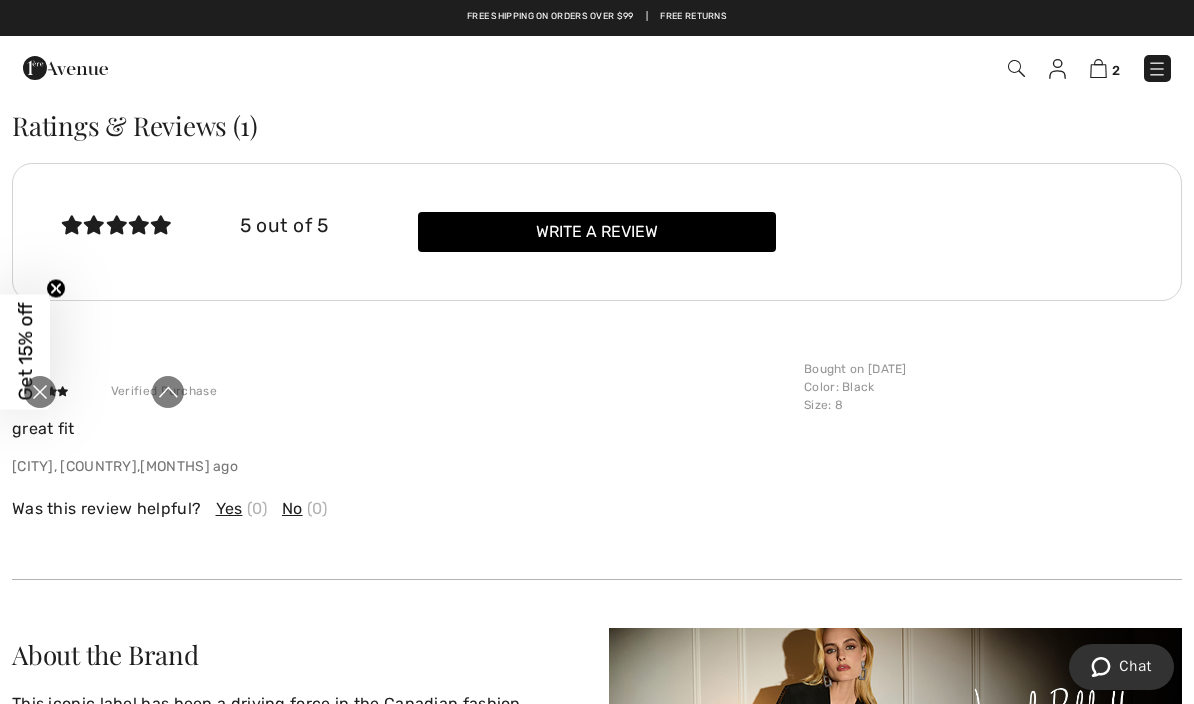 click at bounding box center [40, 392] 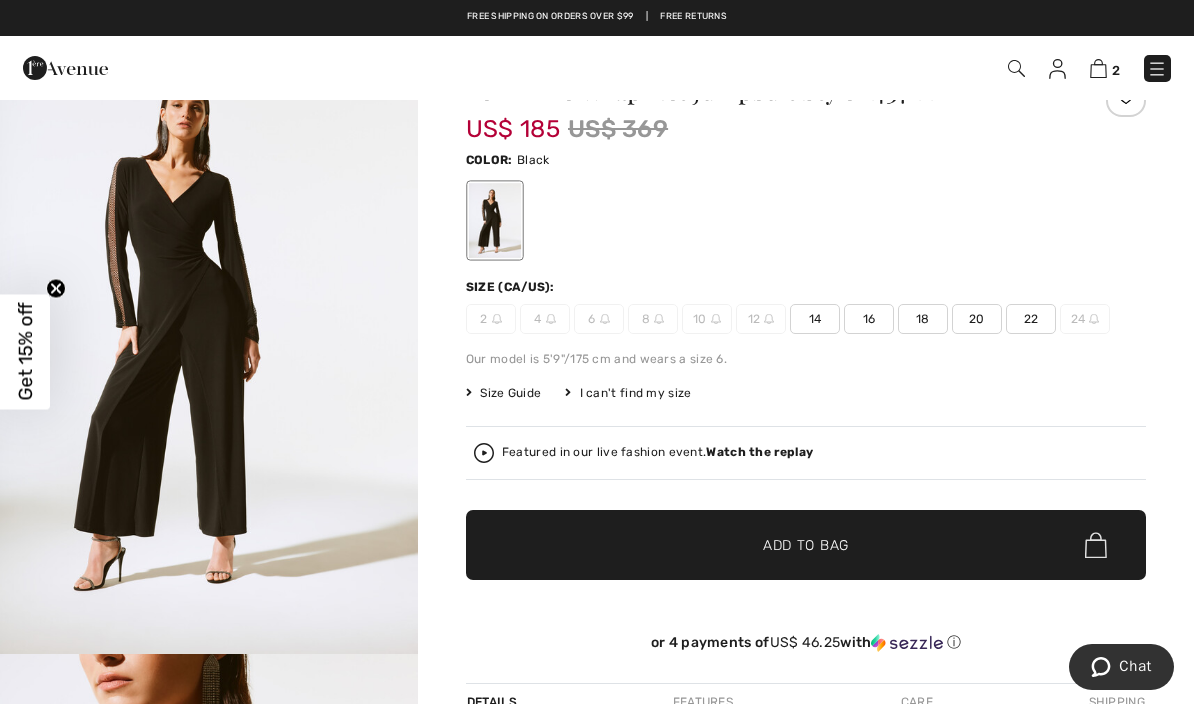 scroll, scrollTop: 37, scrollLeft: 0, axis: vertical 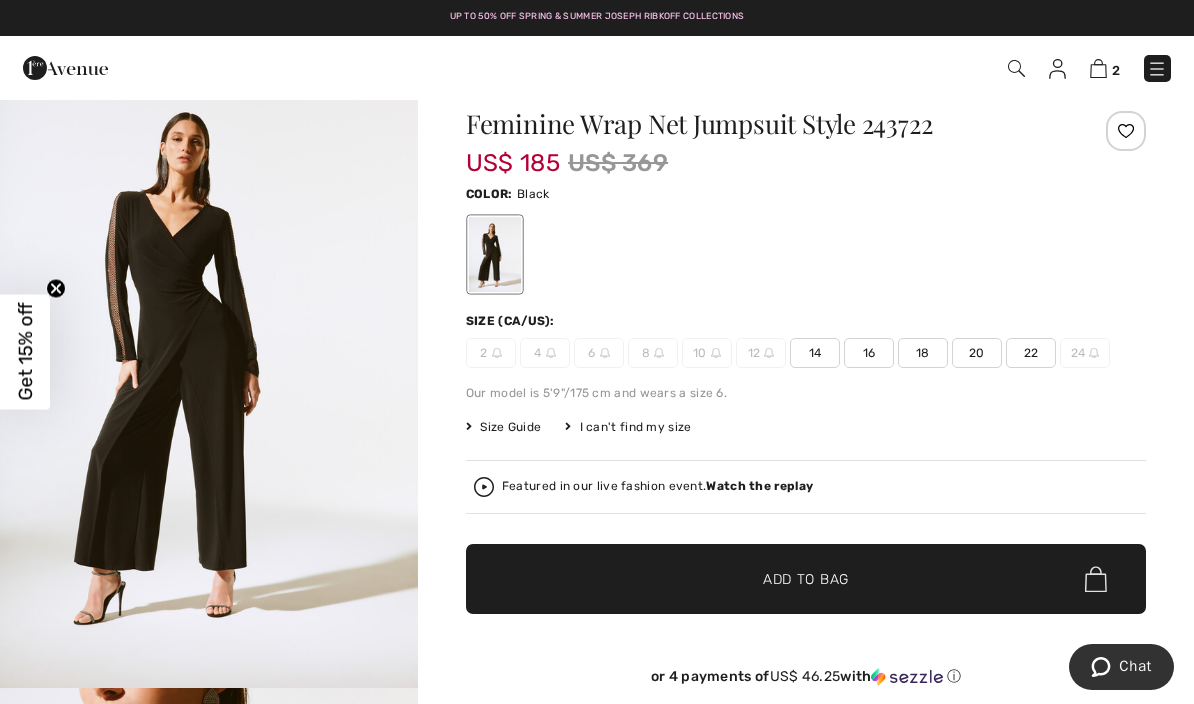 click on "14" at bounding box center [815, 353] 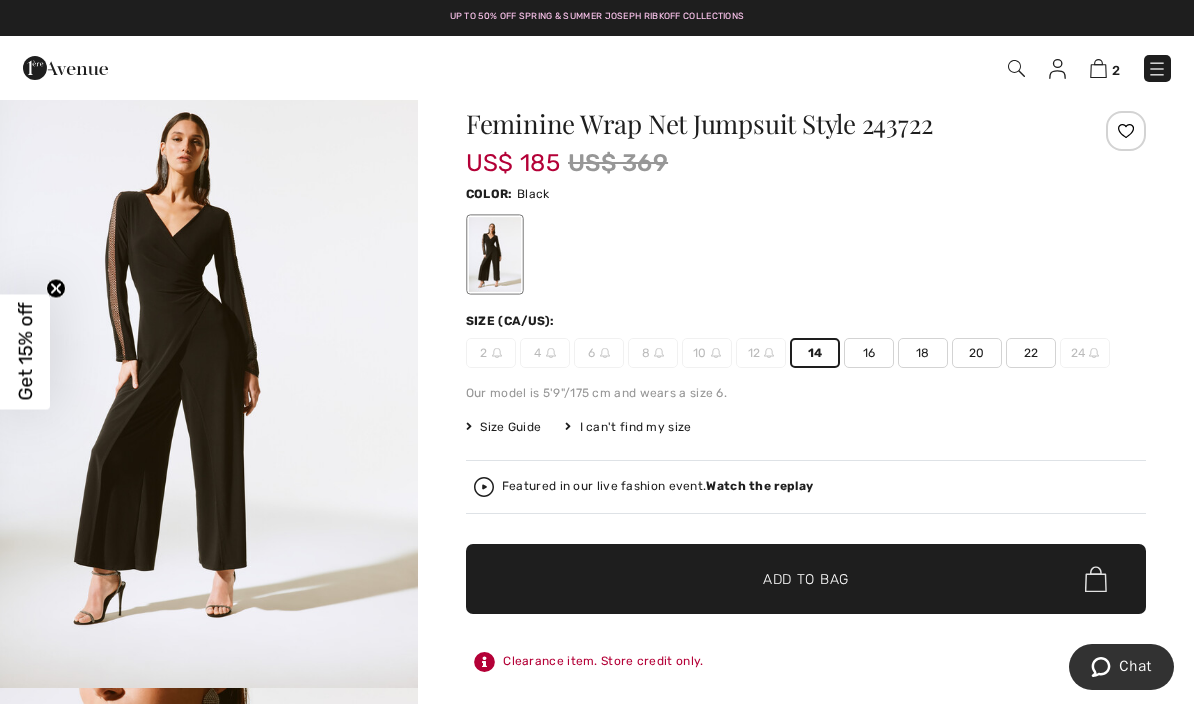 click on "✔ Added to Bag
Add to Bag" at bounding box center [806, 579] 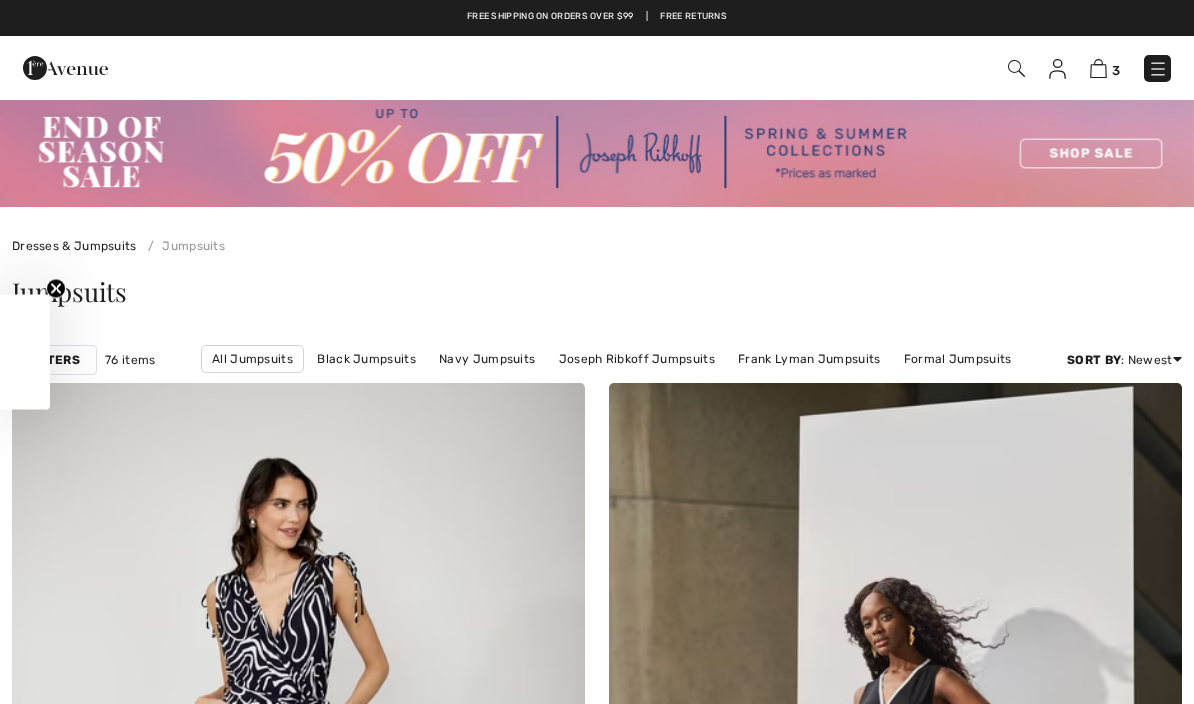 scroll, scrollTop: 9467, scrollLeft: 0, axis: vertical 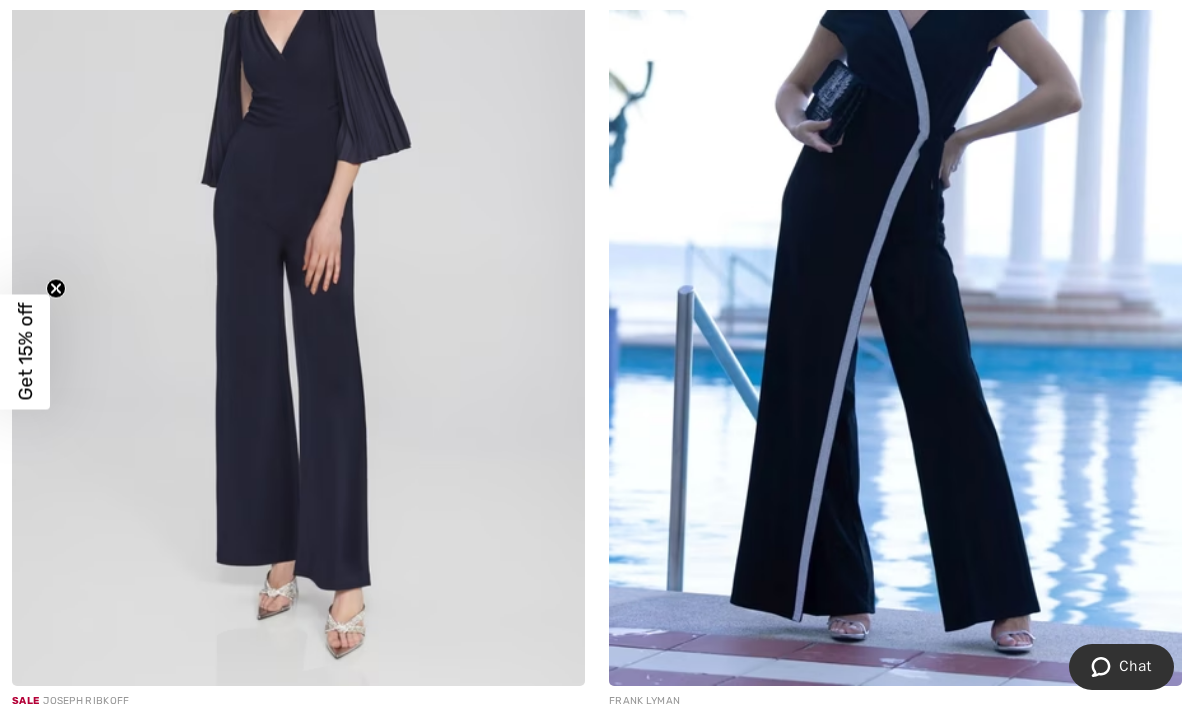 click at bounding box center (895, 257) 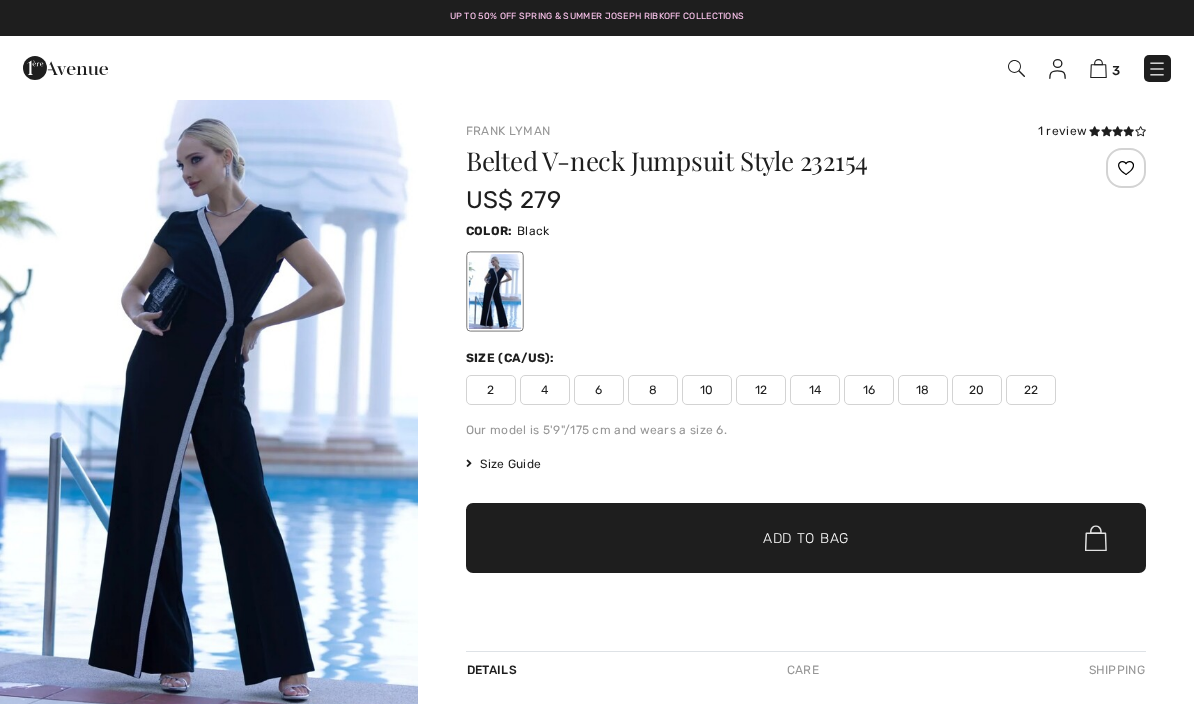 scroll, scrollTop: 0, scrollLeft: 0, axis: both 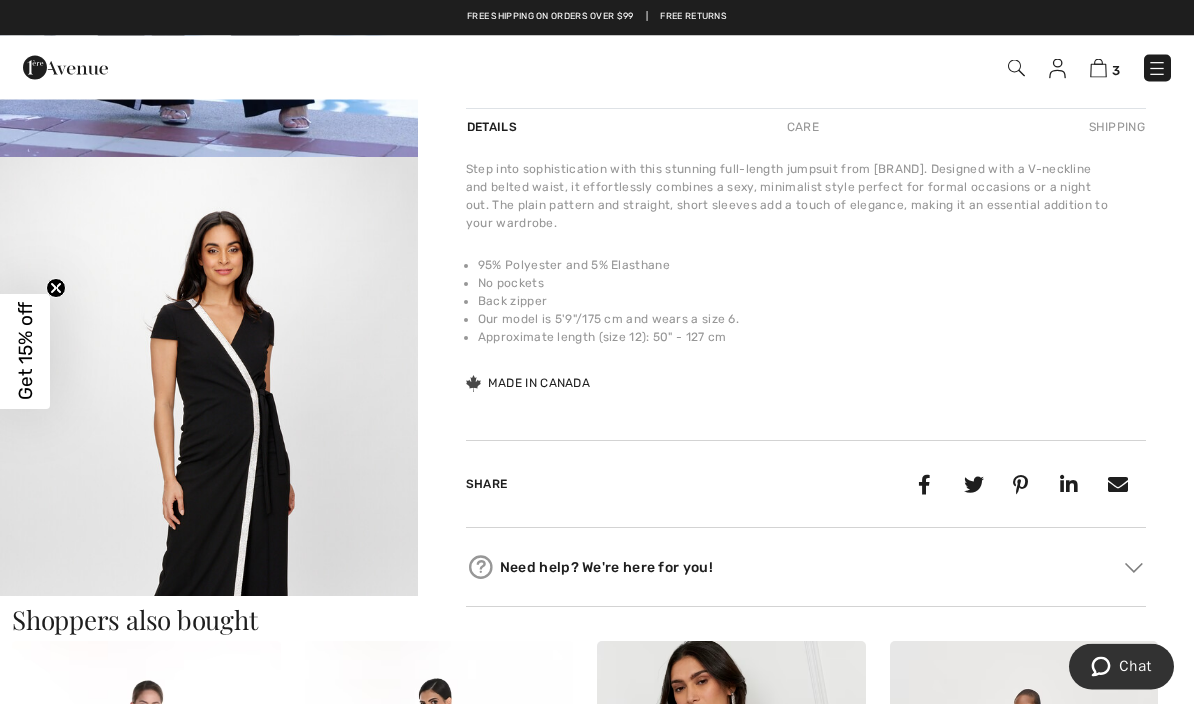click at bounding box center [209, 471] 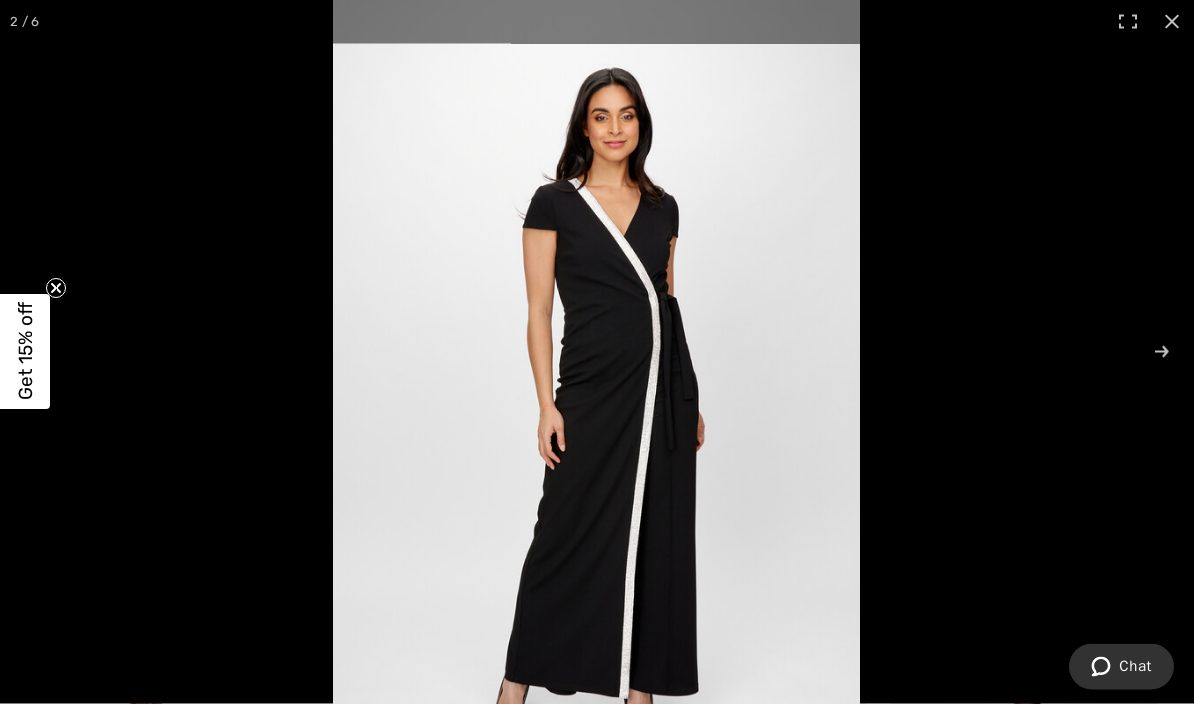 scroll, scrollTop: 568, scrollLeft: 0, axis: vertical 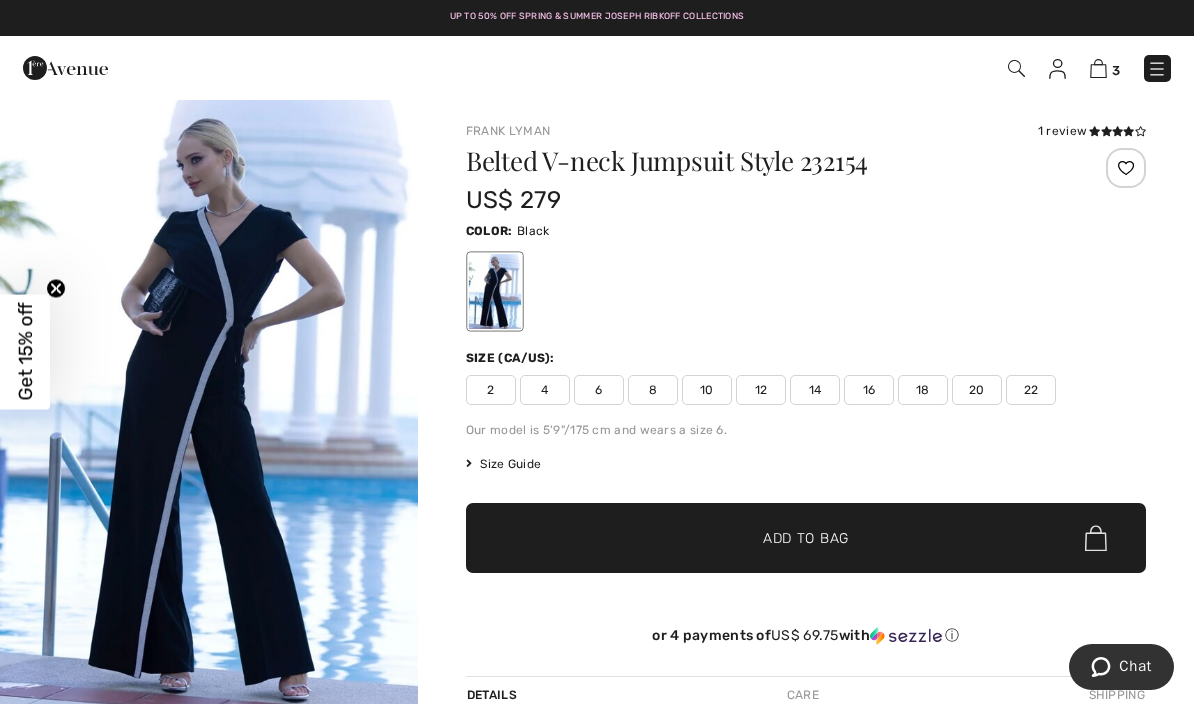 click on "1 review" at bounding box center [1092, 131] 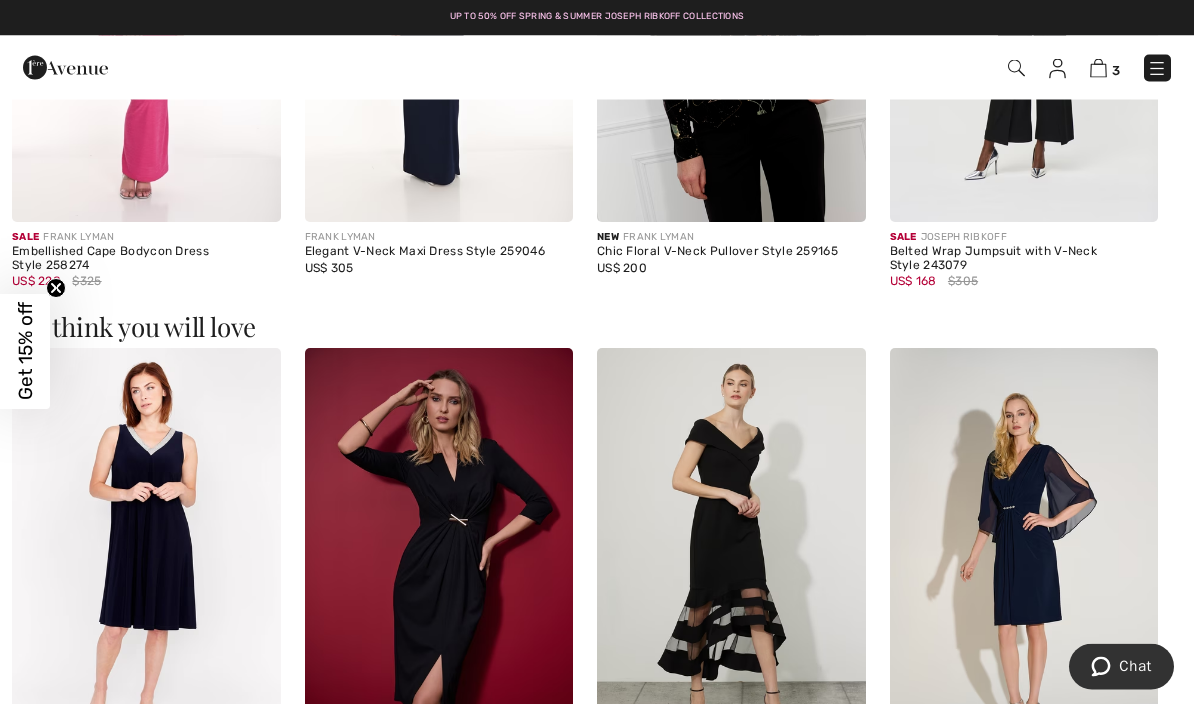 scroll, scrollTop: 1374, scrollLeft: 0, axis: vertical 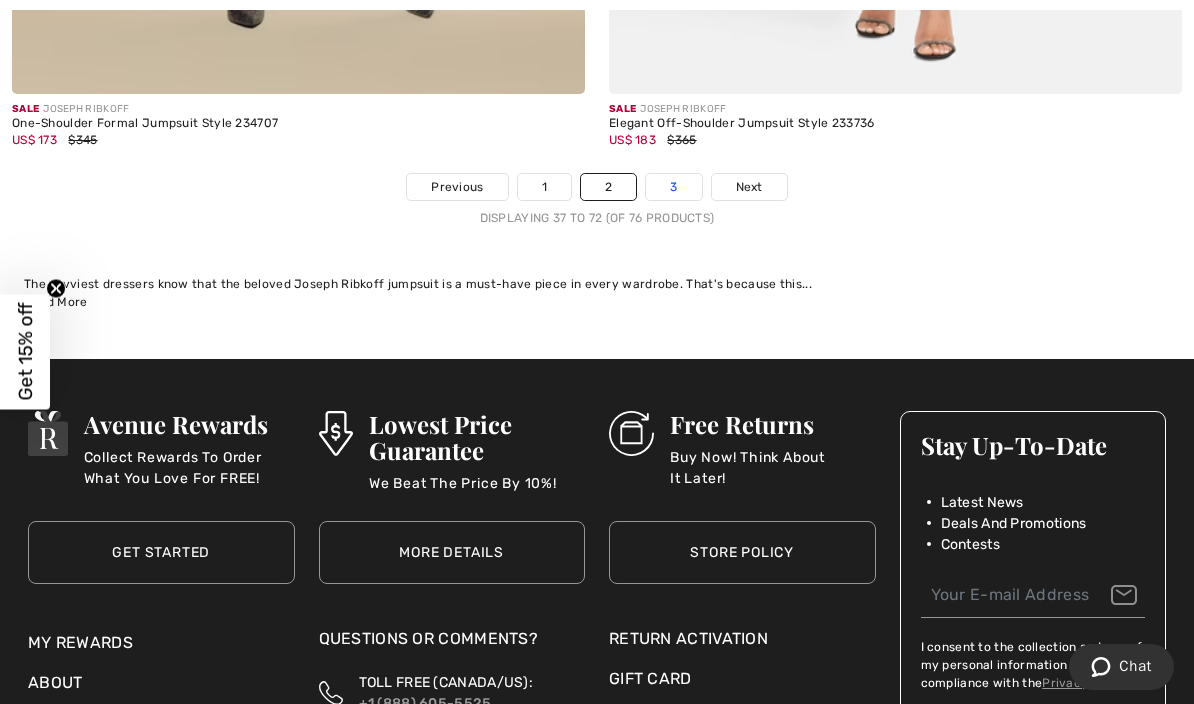 click on "3" at bounding box center (673, 187) 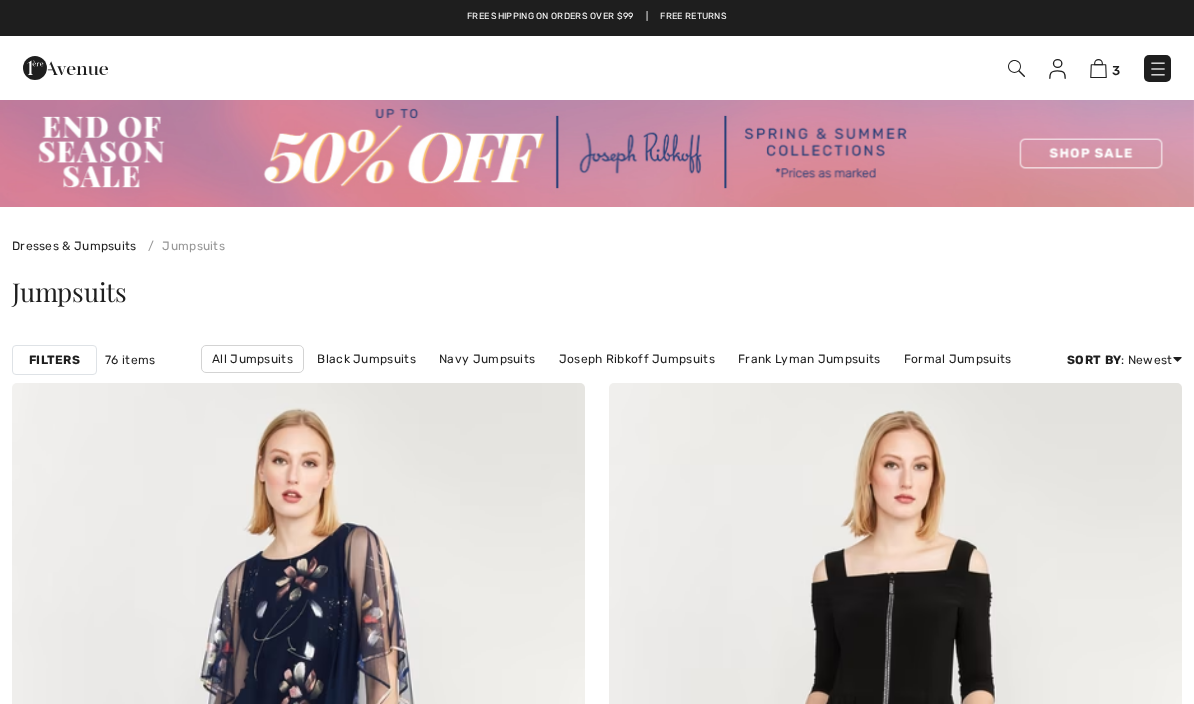 scroll, scrollTop: 0, scrollLeft: 0, axis: both 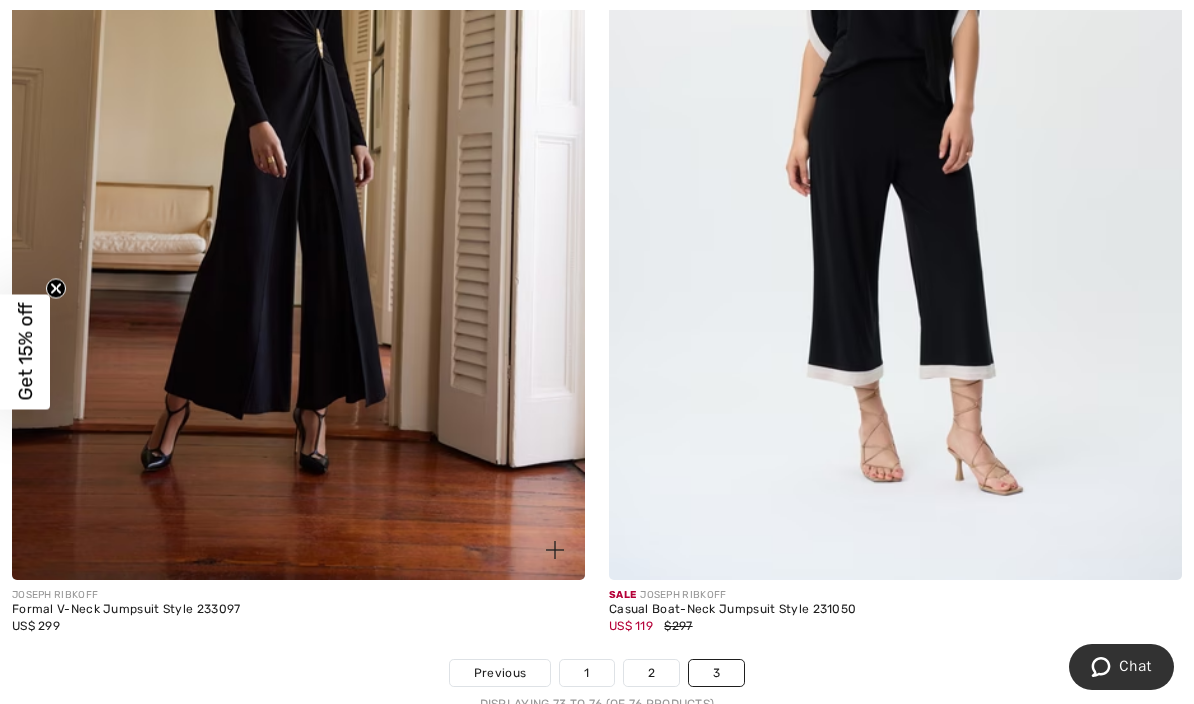 click at bounding box center (298, 151) 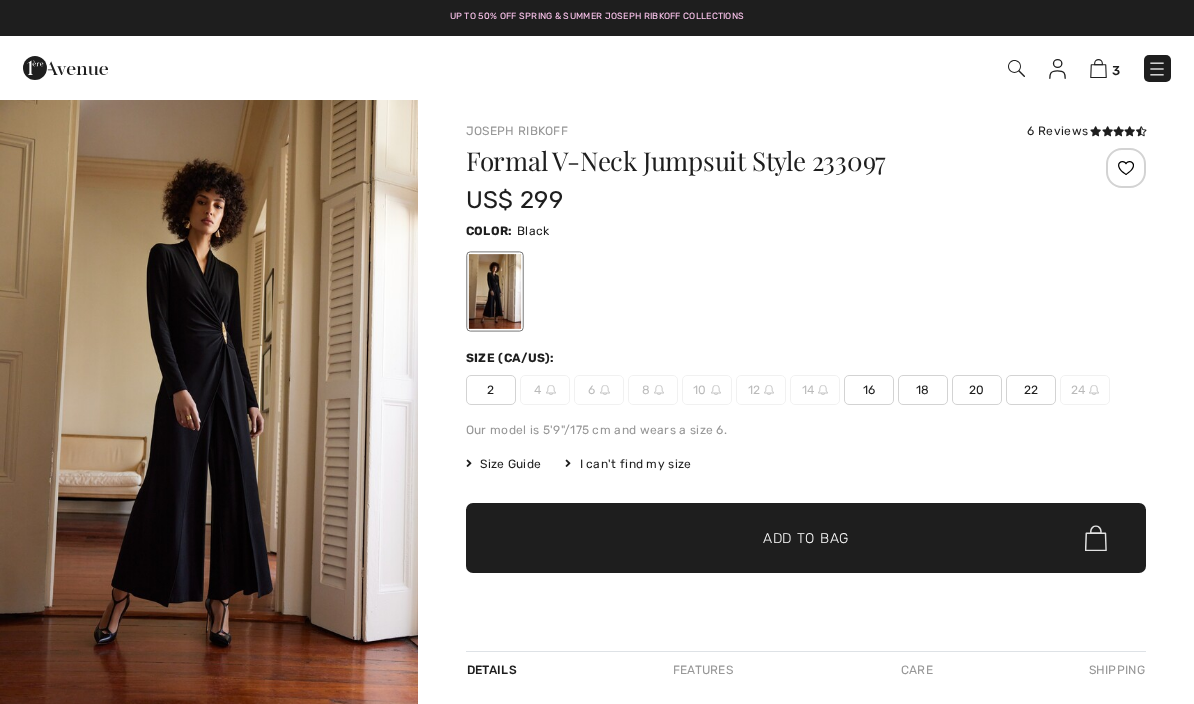 scroll, scrollTop: 0, scrollLeft: 0, axis: both 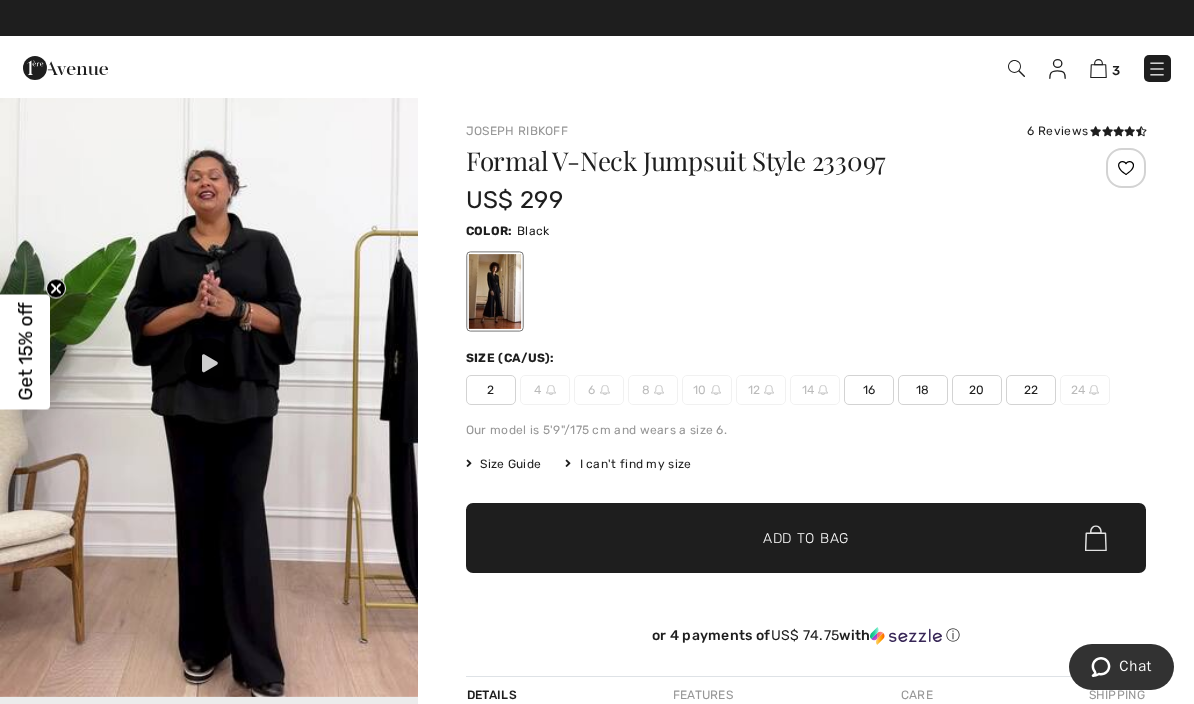 click at bounding box center (210, 363) 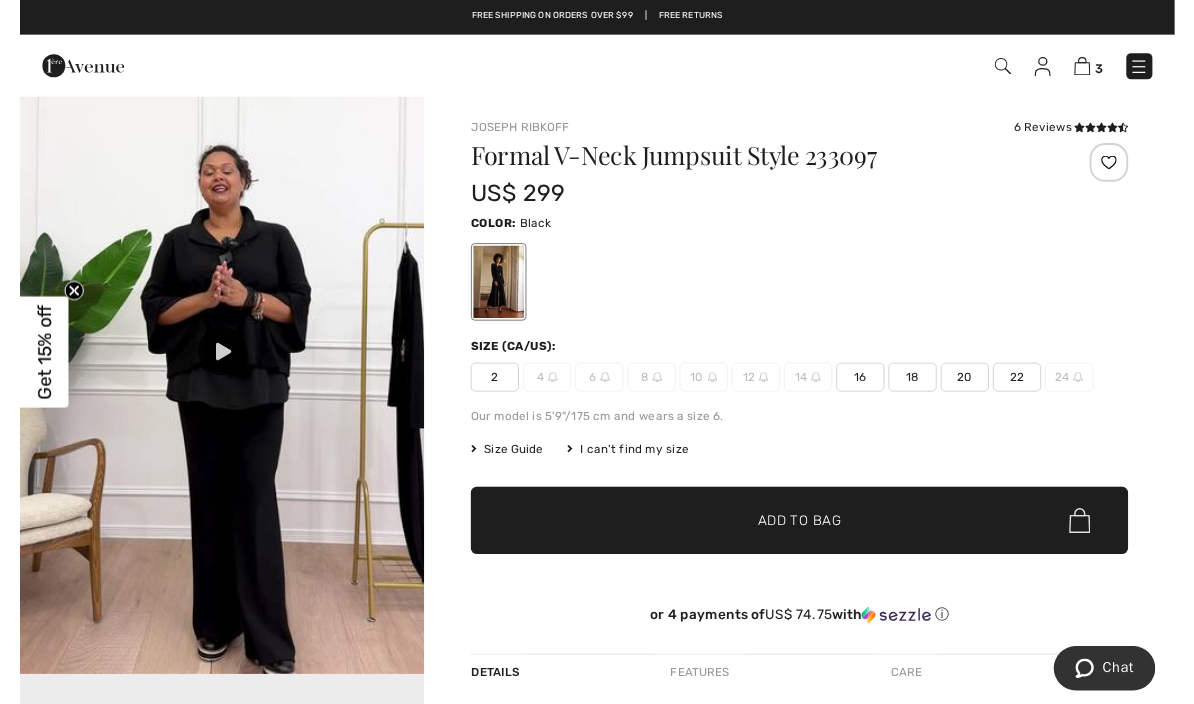 scroll, scrollTop: 24, scrollLeft: 0, axis: vertical 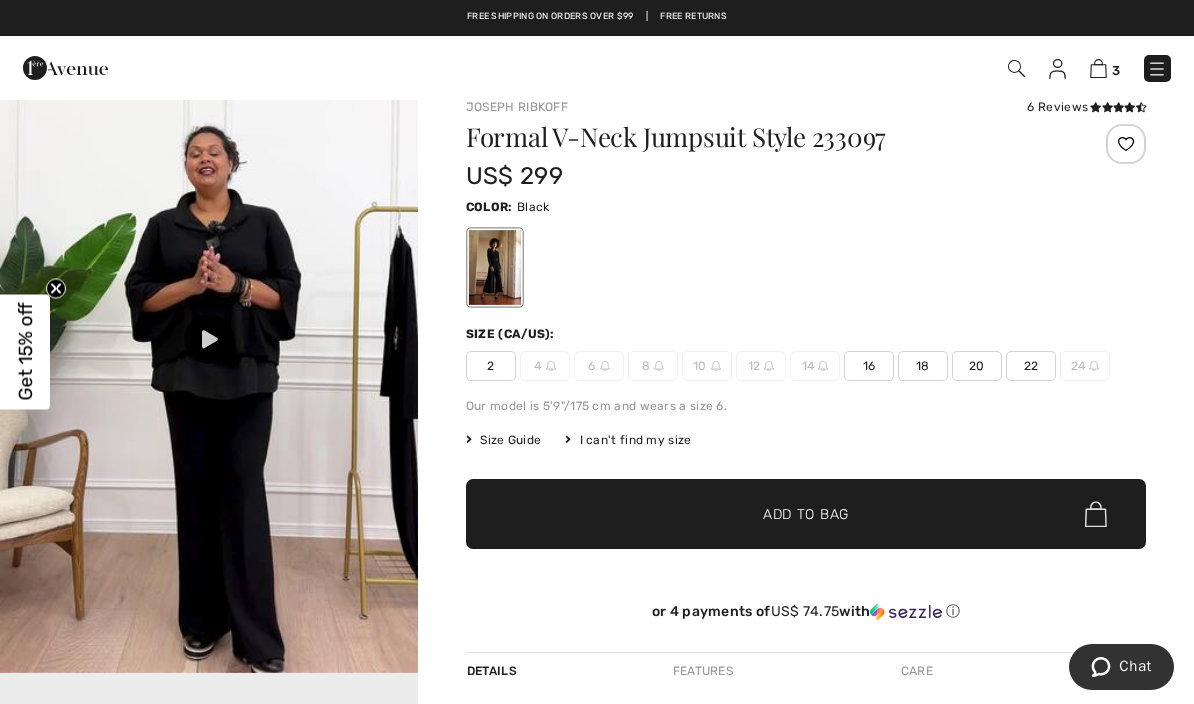 click on "Joseph Ribkoff
6 Reviews
6 Reviews
Formal V-neck Jumpsuit  Style 233097
US$ 299
Color:
Black
Size (CA/US):
2 4 6 8 10 12 14 16 18 20 22 24
Our model is 5'9"/175 cm and wears a size 6.
Size Guide
I can't find my size
Select Size
US 2
US 4 - Sold Out
US 6 - Sold Out
US 8 - Sold Out
US 10 - Sold Out
US 12 - Sold Out
US 14 - Sold Out
US 16
US 18
US 20
US 22
US 24 - Sold Out" at bounding box center [806, 616] 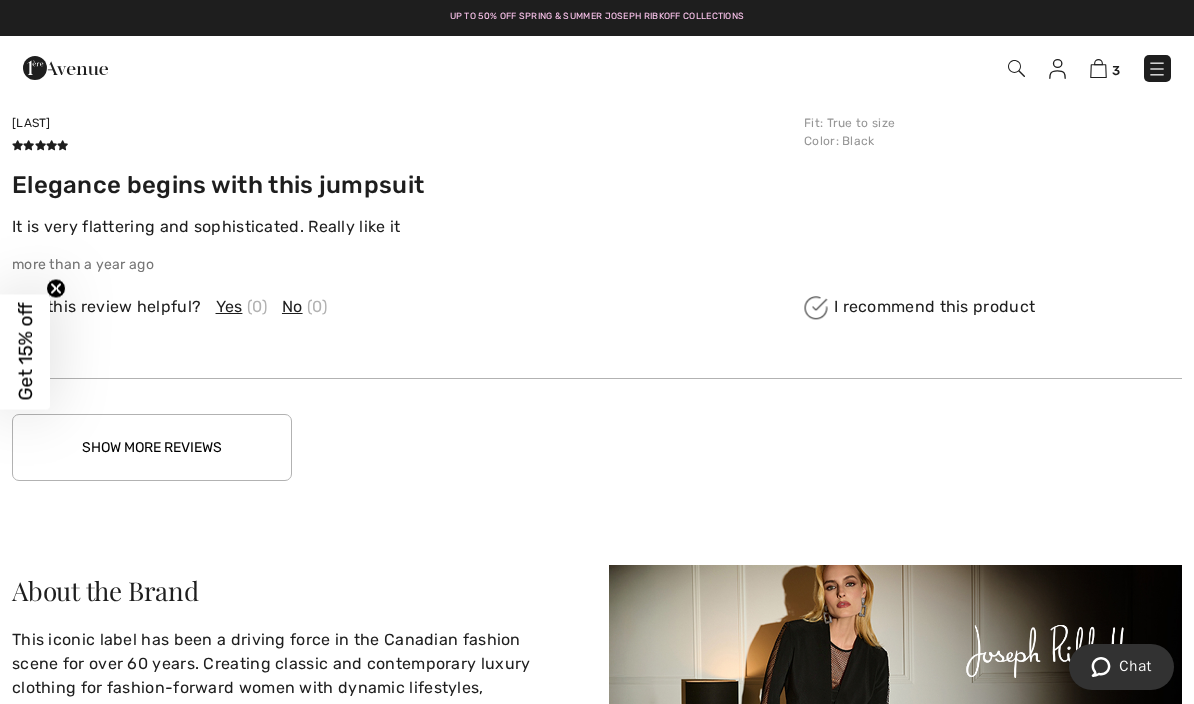 scroll, scrollTop: 3501, scrollLeft: 0, axis: vertical 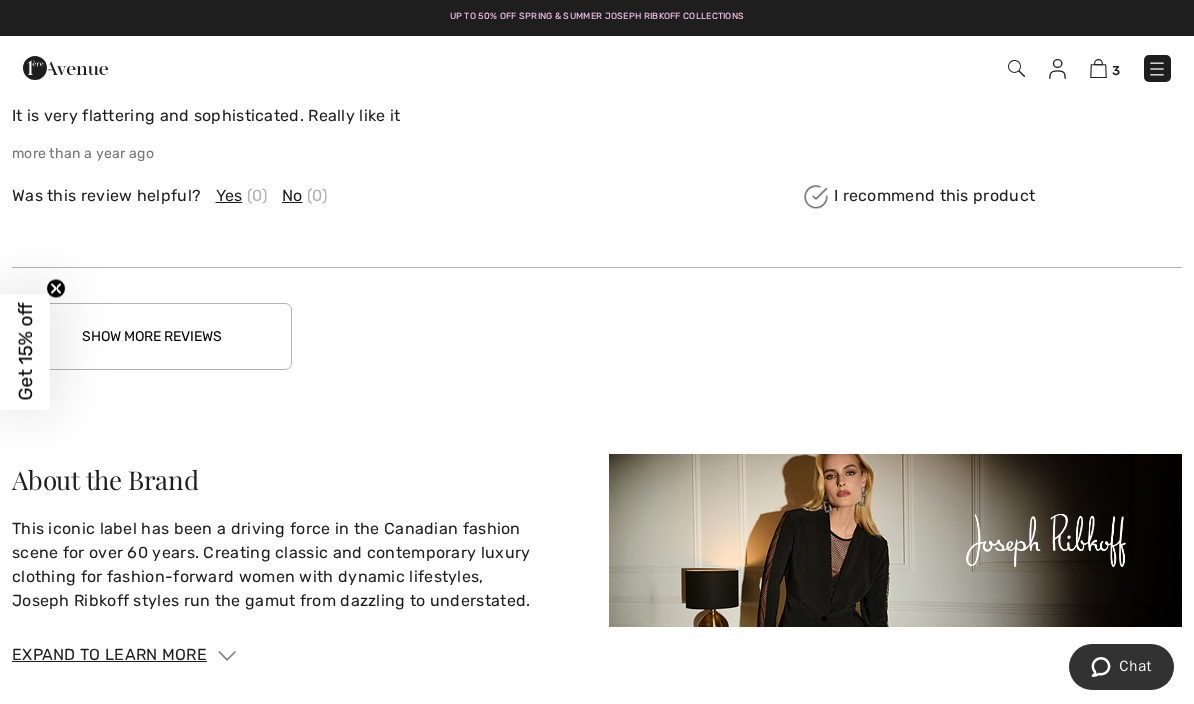 click on "Show More Reviews" at bounding box center (152, 336) 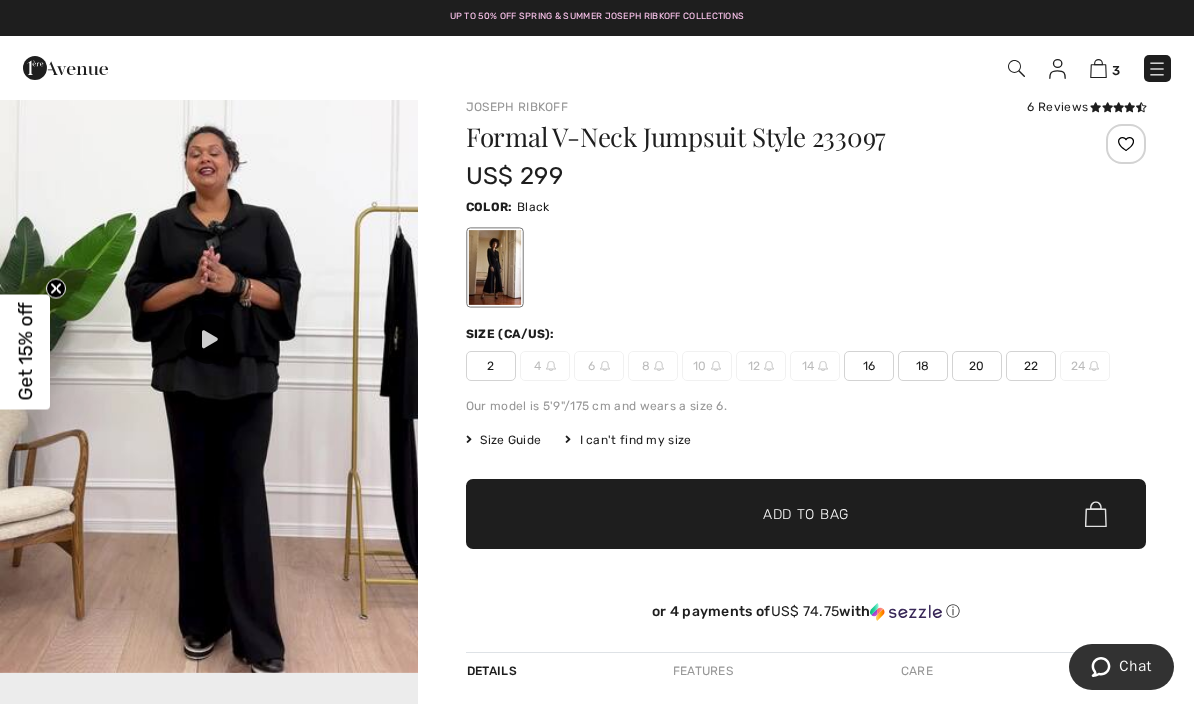 scroll, scrollTop: 0, scrollLeft: 0, axis: both 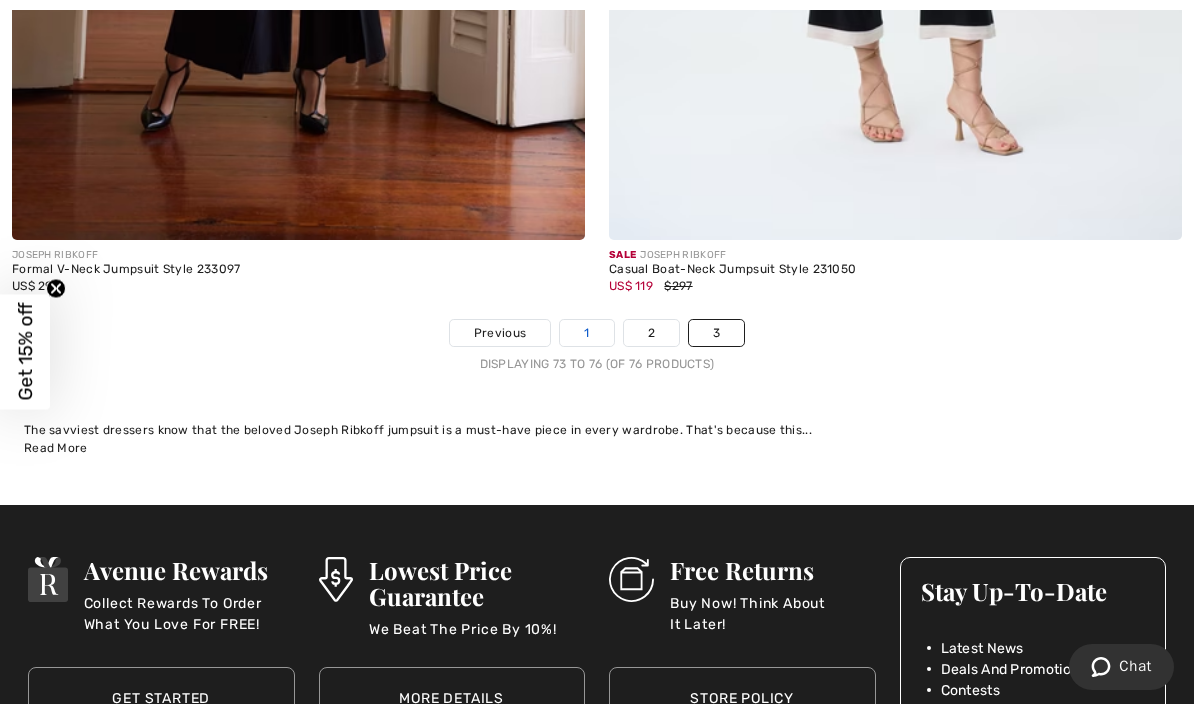 click on "1" at bounding box center [586, 333] 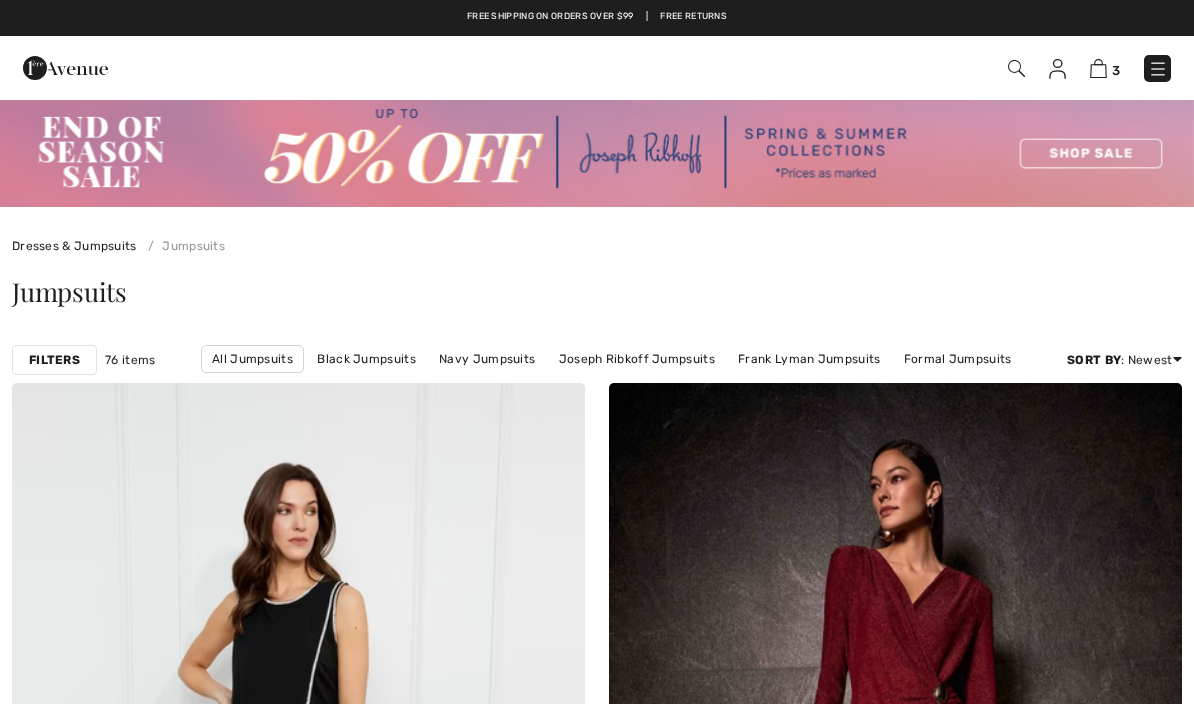scroll, scrollTop: 0, scrollLeft: 0, axis: both 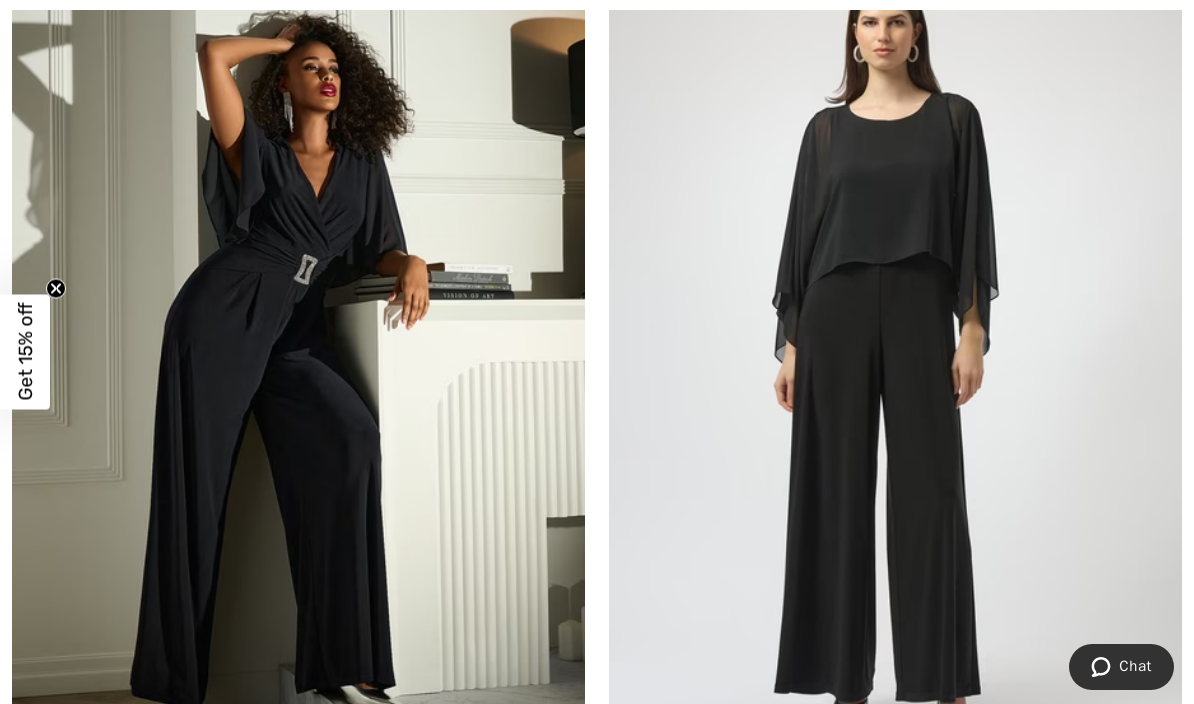 click at bounding box center [298, 358] 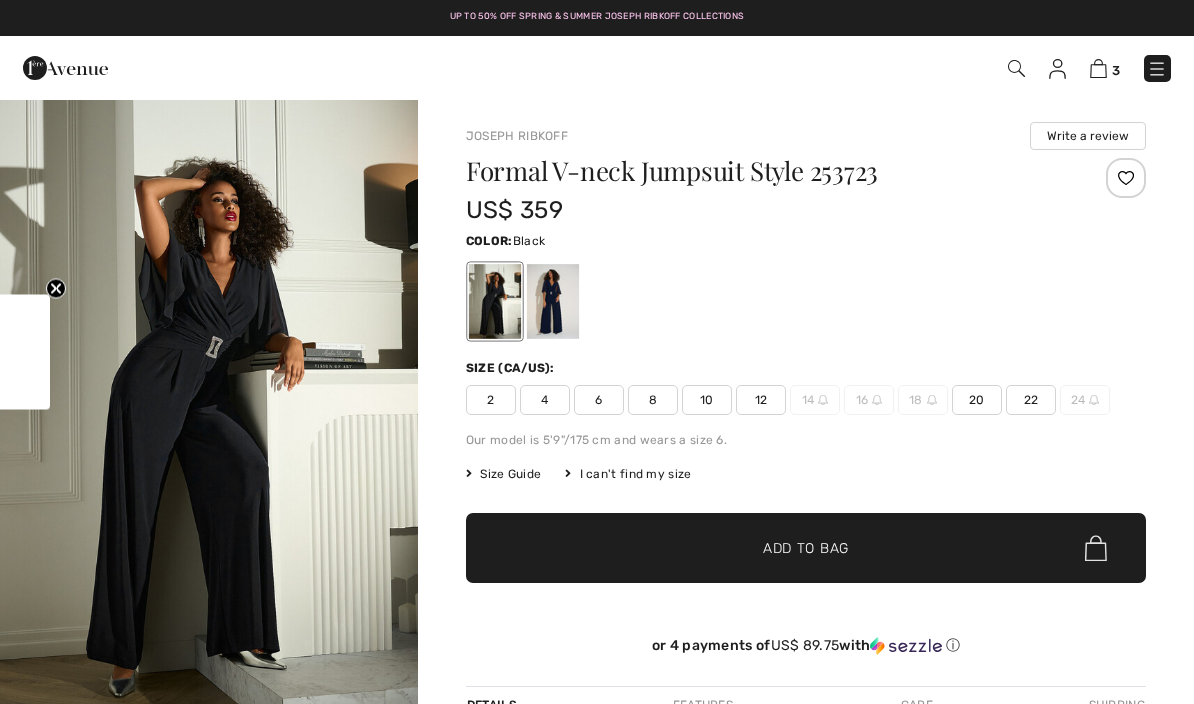 scroll, scrollTop: 0, scrollLeft: 0, axis: both 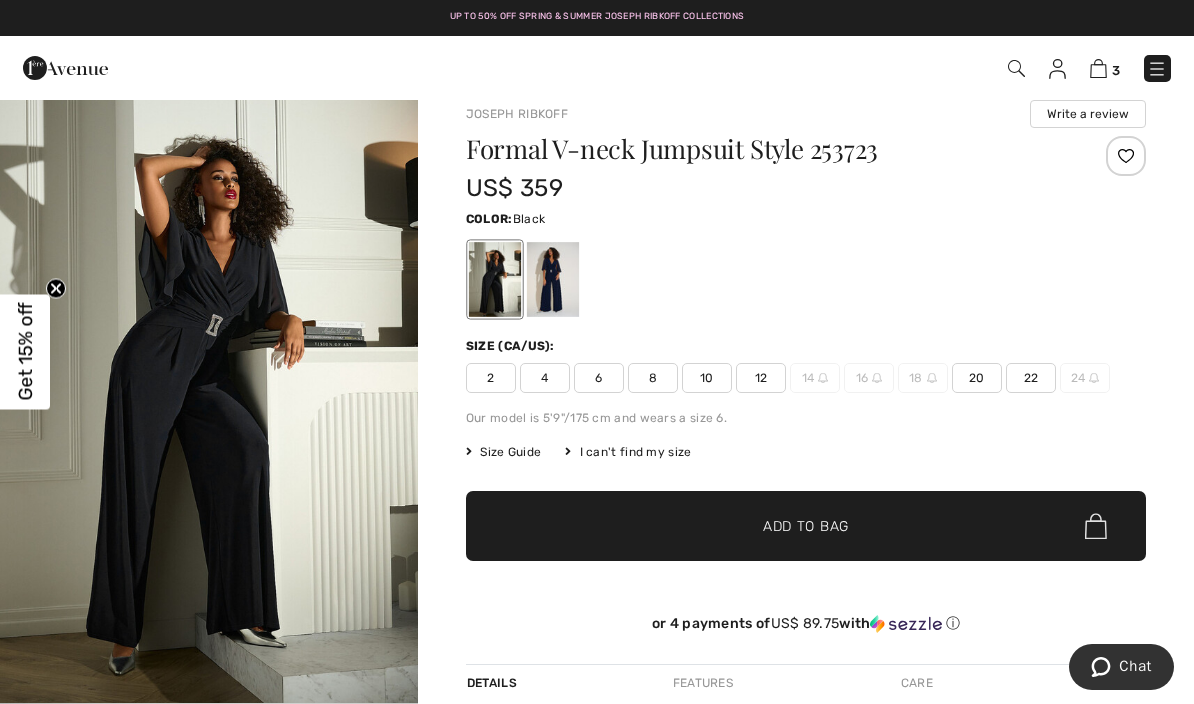 click at bounding box center [553, 279] 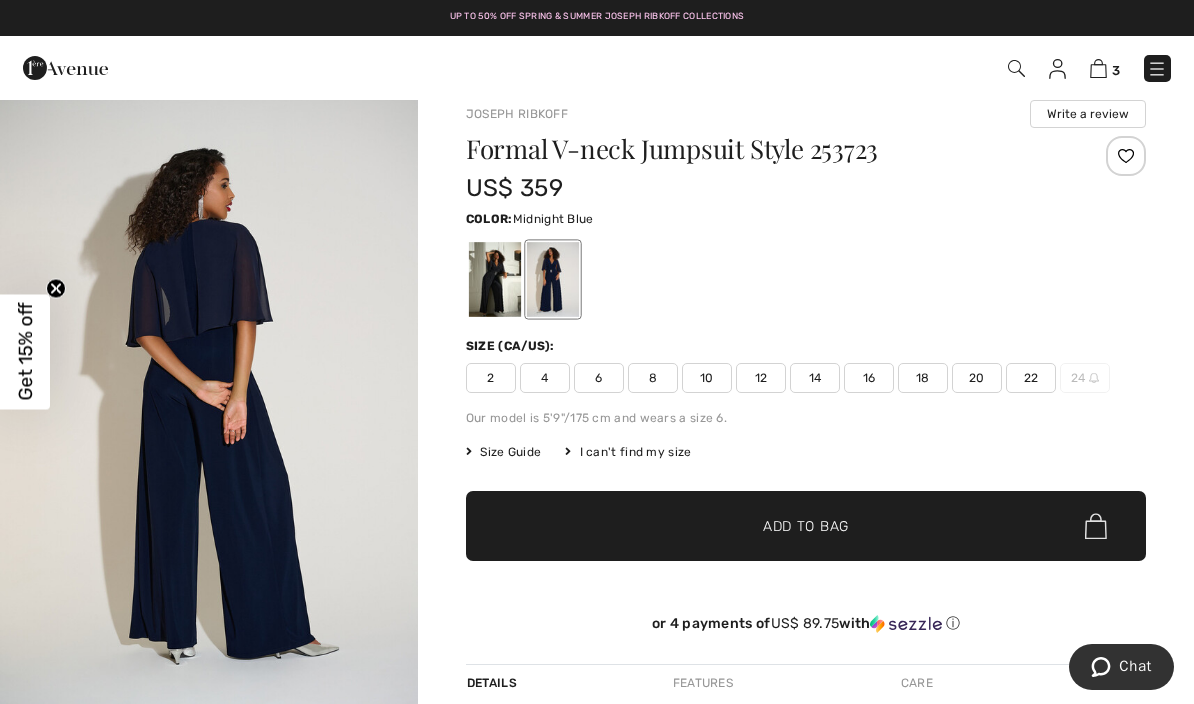 scroll, scrollTop: 1863, scrollLeft: 0, axis: vertical 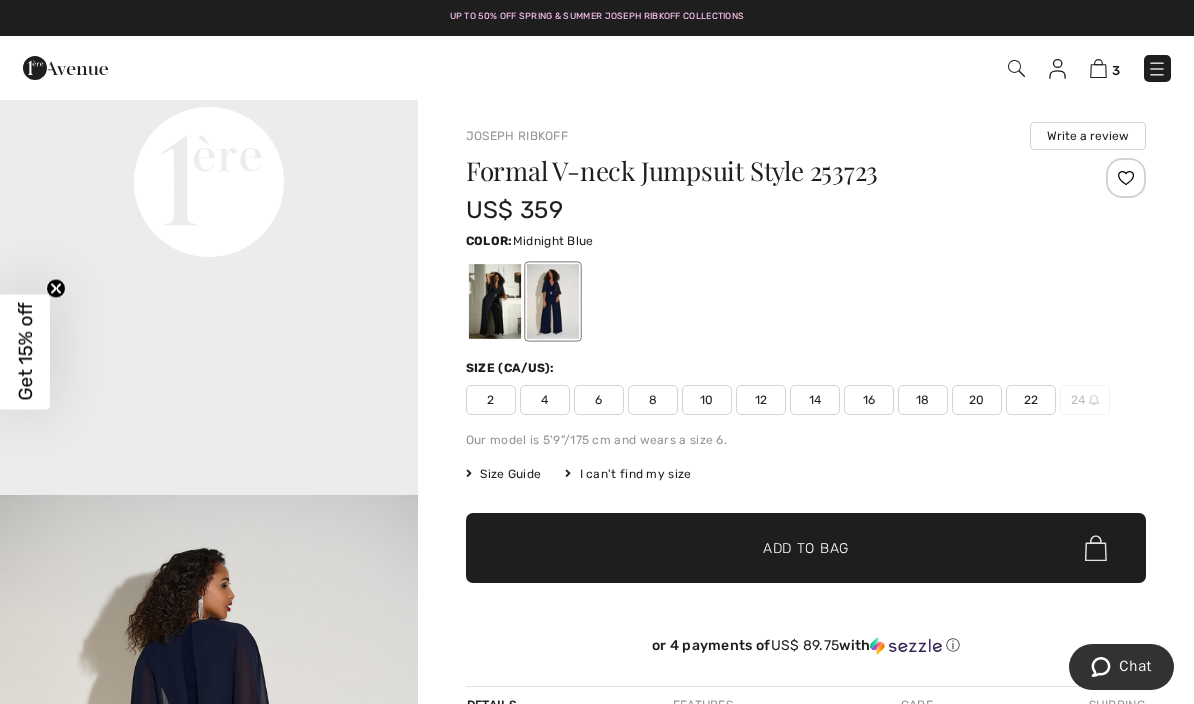 click on "14" at bounding box center (815, 400) 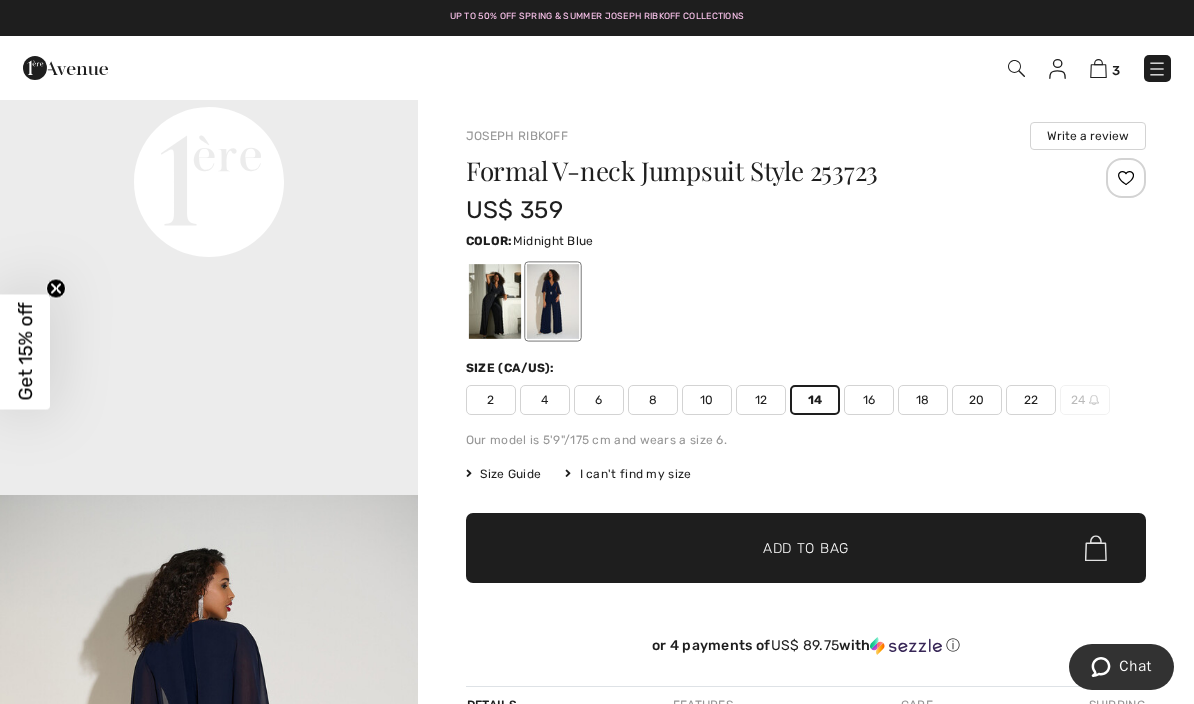 click on "Add to Bag" at bounding box center (806, 548) 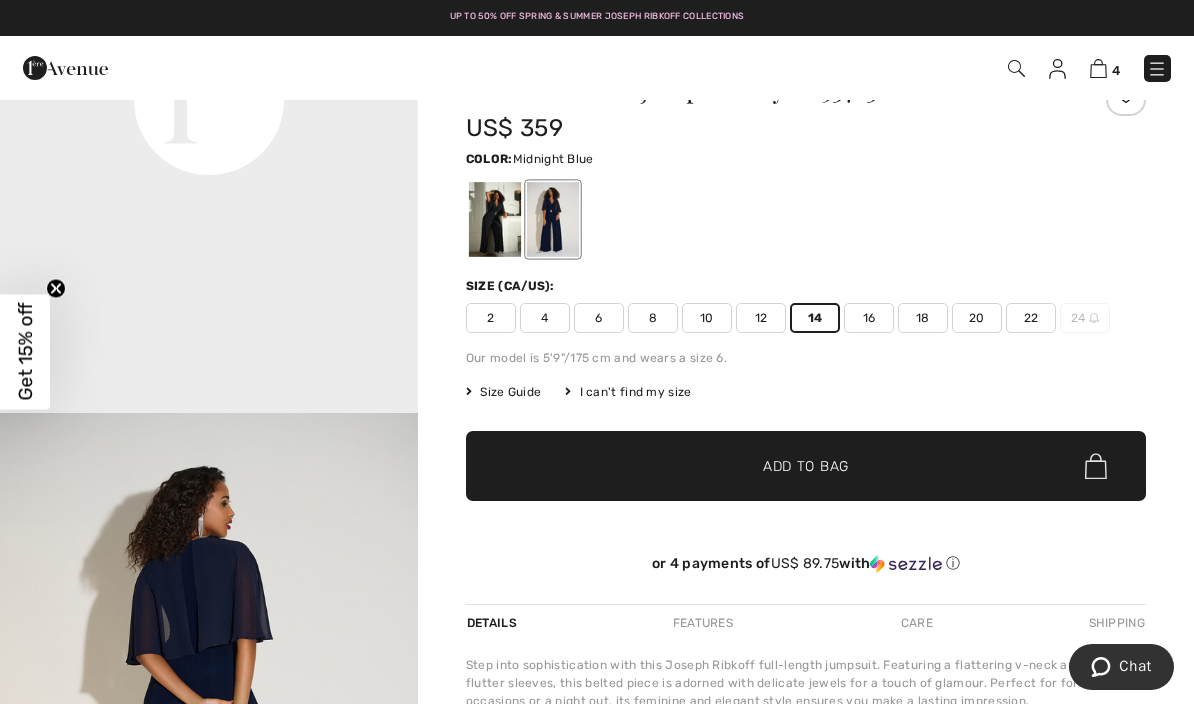scroll, scrollTop: 0, scrollLeft: 0, axis: both 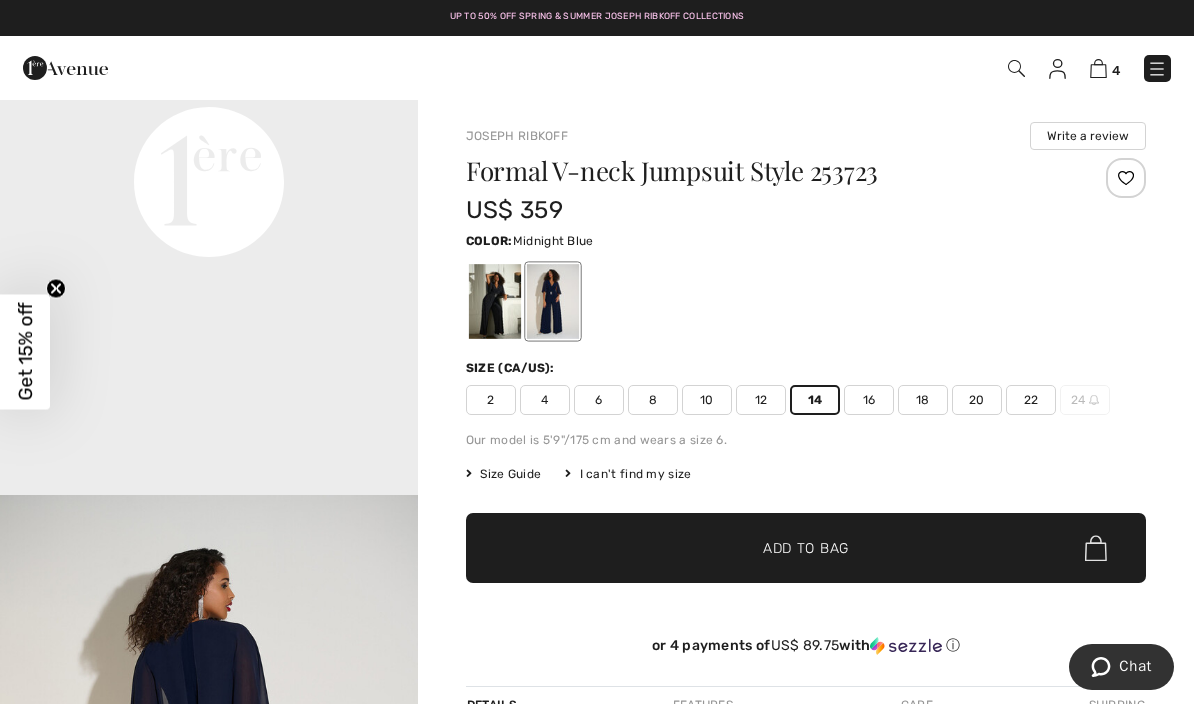 click on "Your browser does not support the video tag." at bounding box center (209, -27) 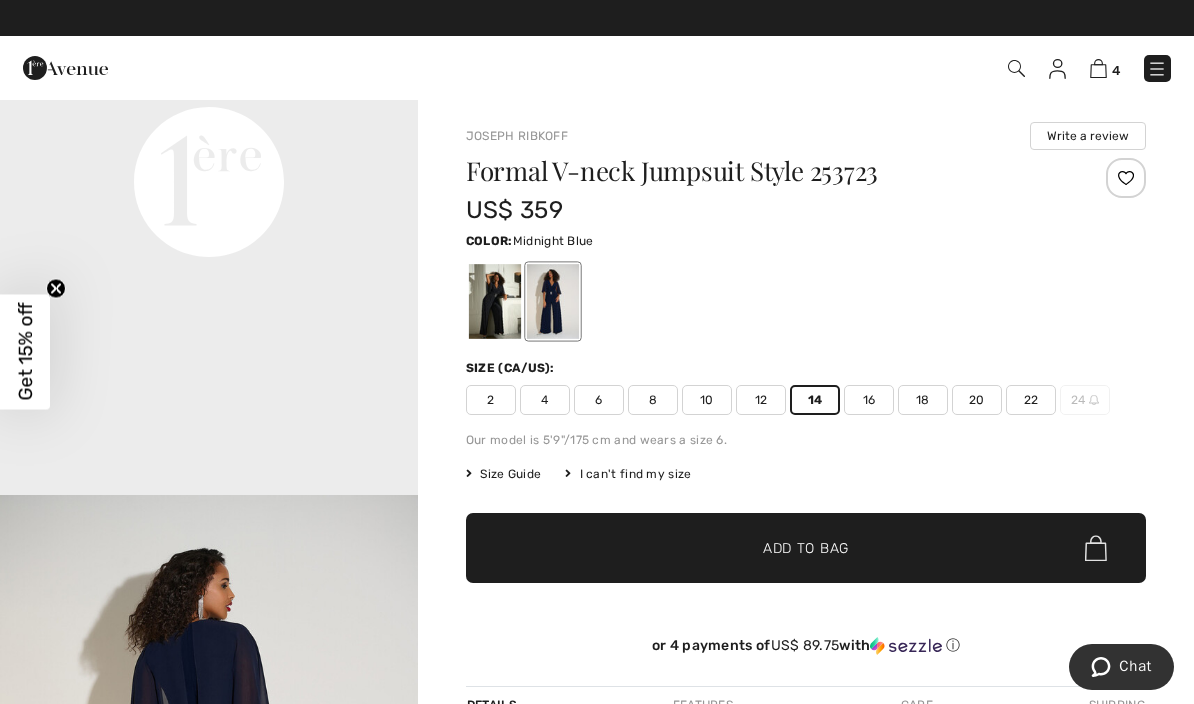 click on "Your browser does not support the video tag." at bounding box center [209, -27] 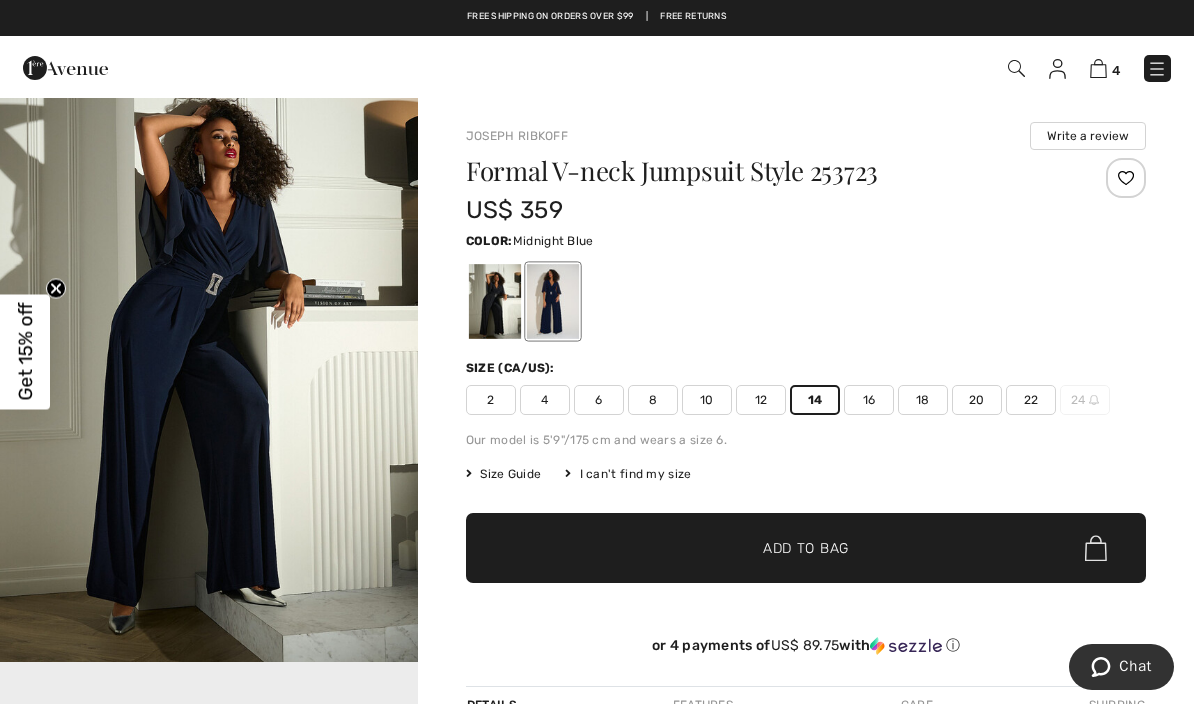 scroll, scrollTop: 691, scrollLeft: 0, axis: vertical 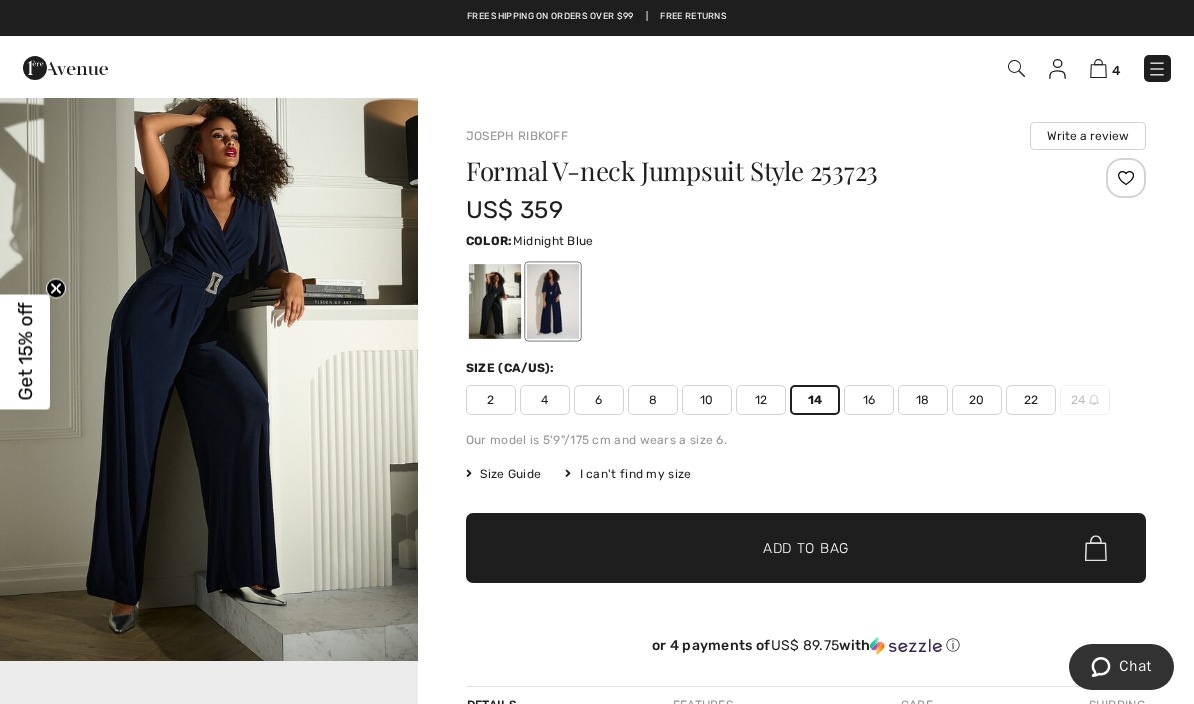click at bounding box center (209, 347) 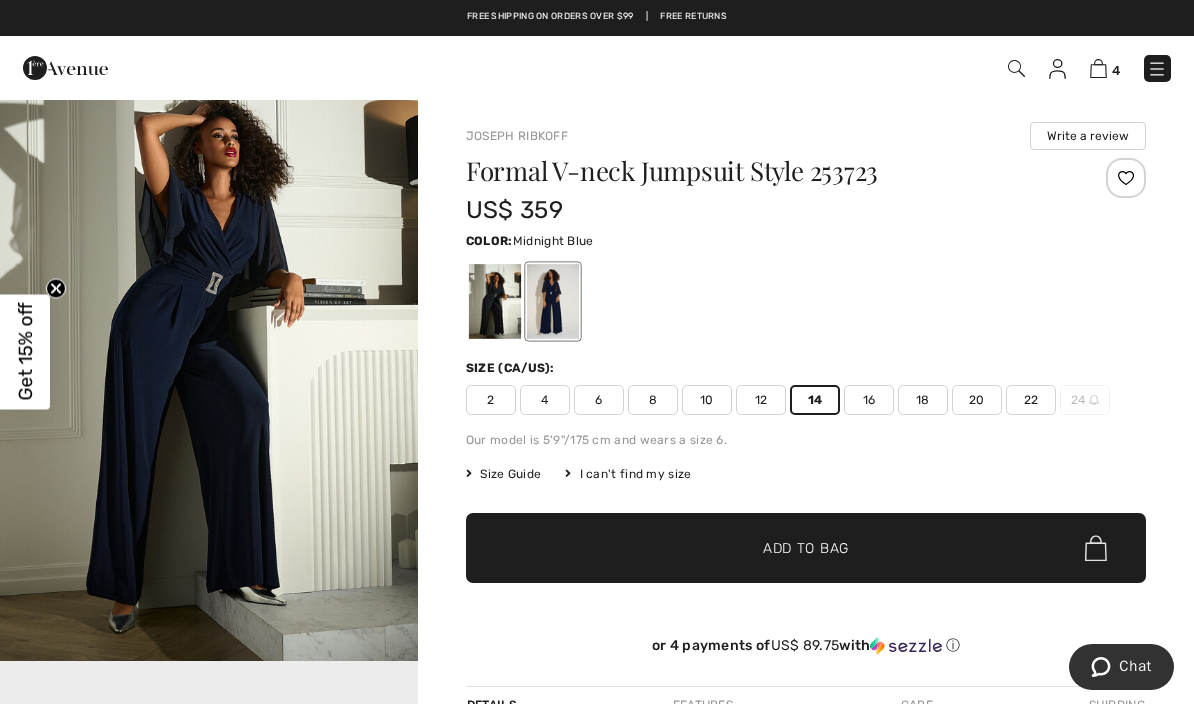 scroll, scrollTop: 0, scrollLeft: 0, axis: both 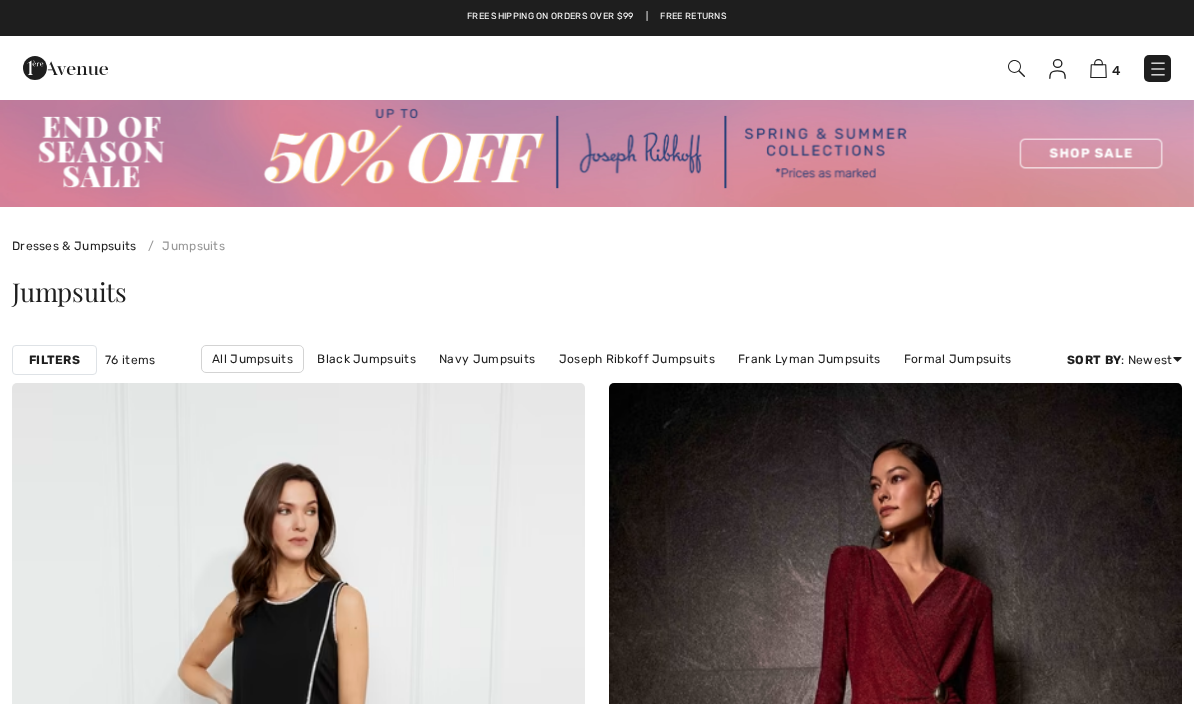 checkbox on "true" 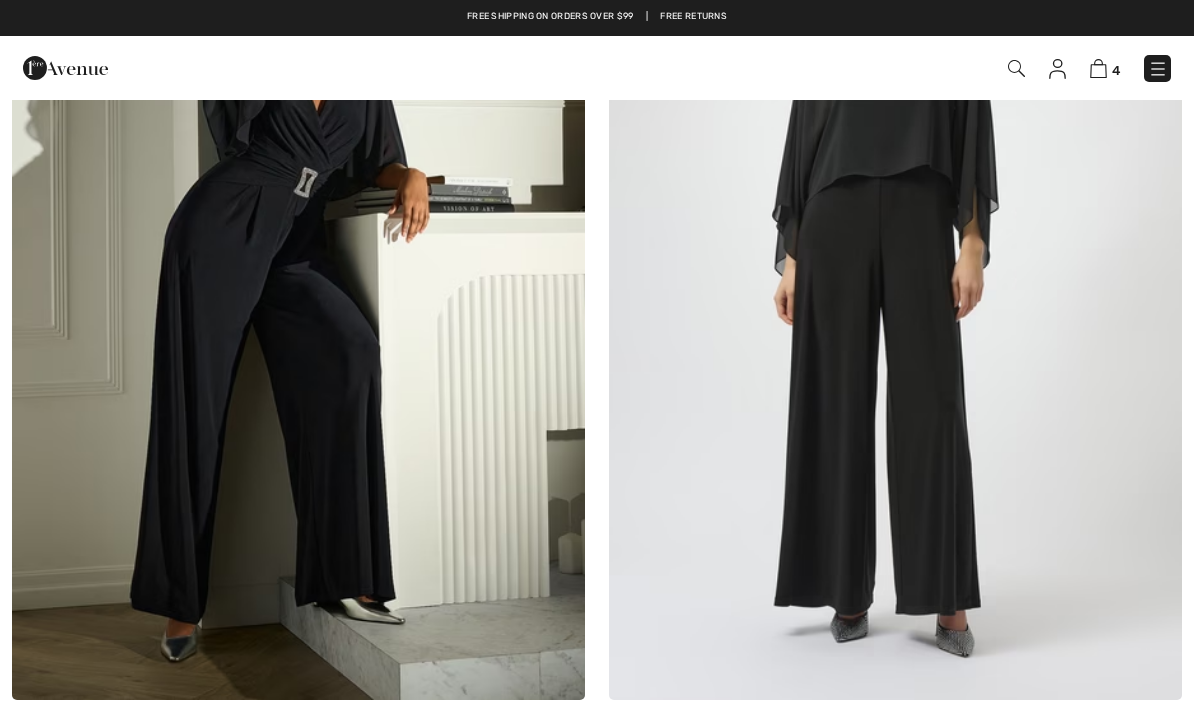 scroll, scrollTop: 0, scrollLeft: 0, axis: both 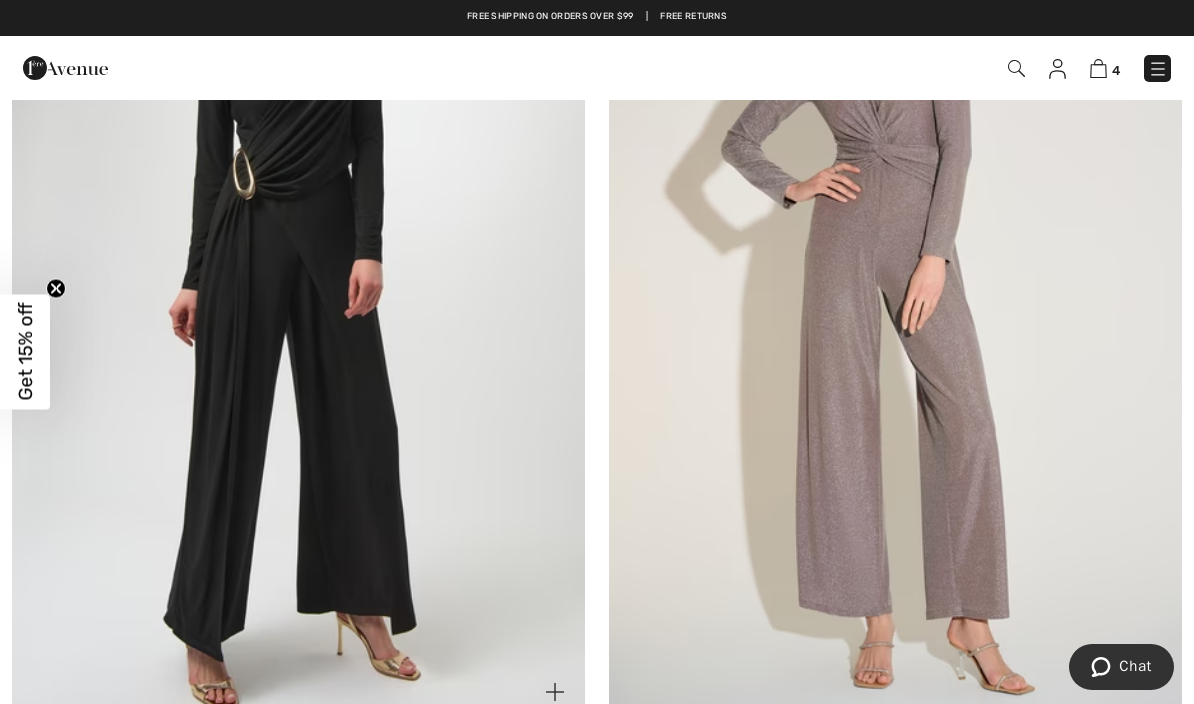 click at bounding box center [298, 292] 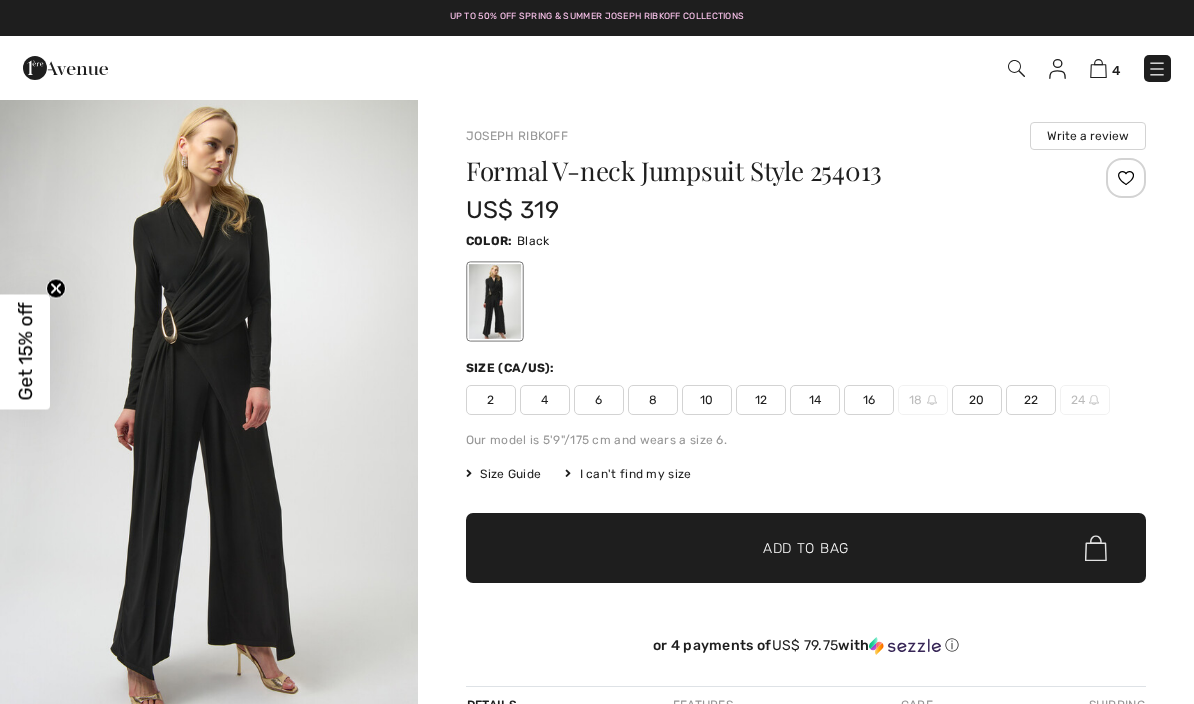 scroll, scrollTop: 0, scrollLeft: 0, axis: both 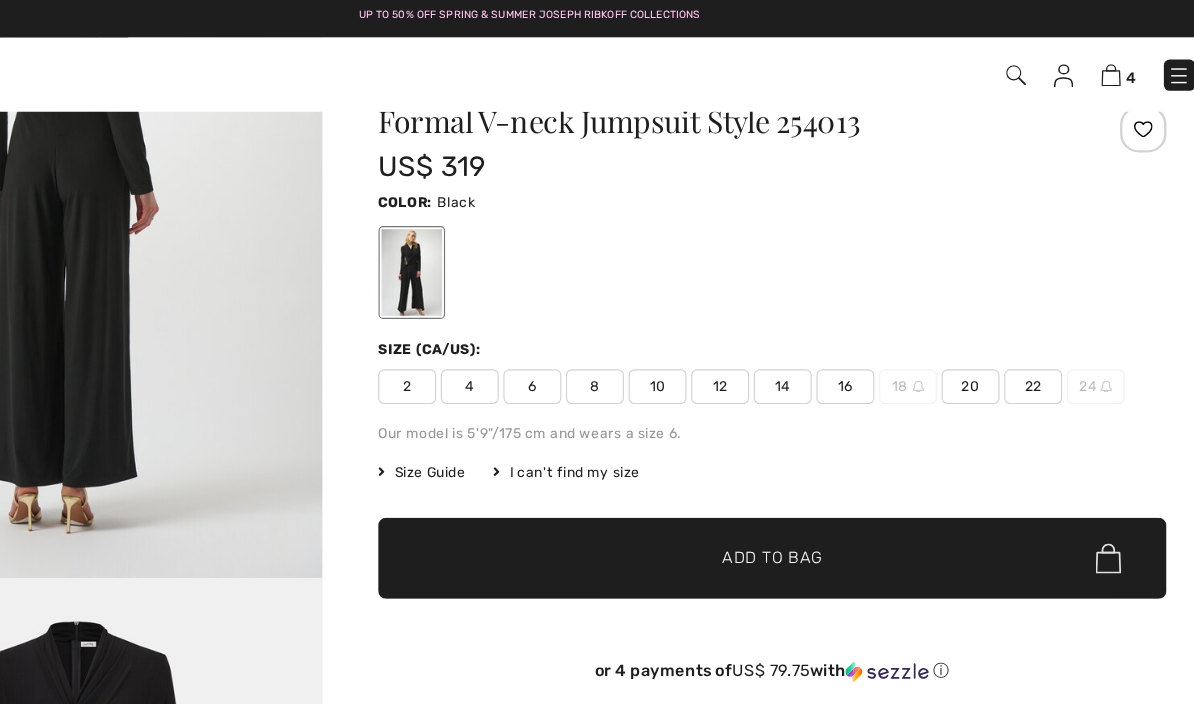 click on "14" at bounding box center (815, 337) 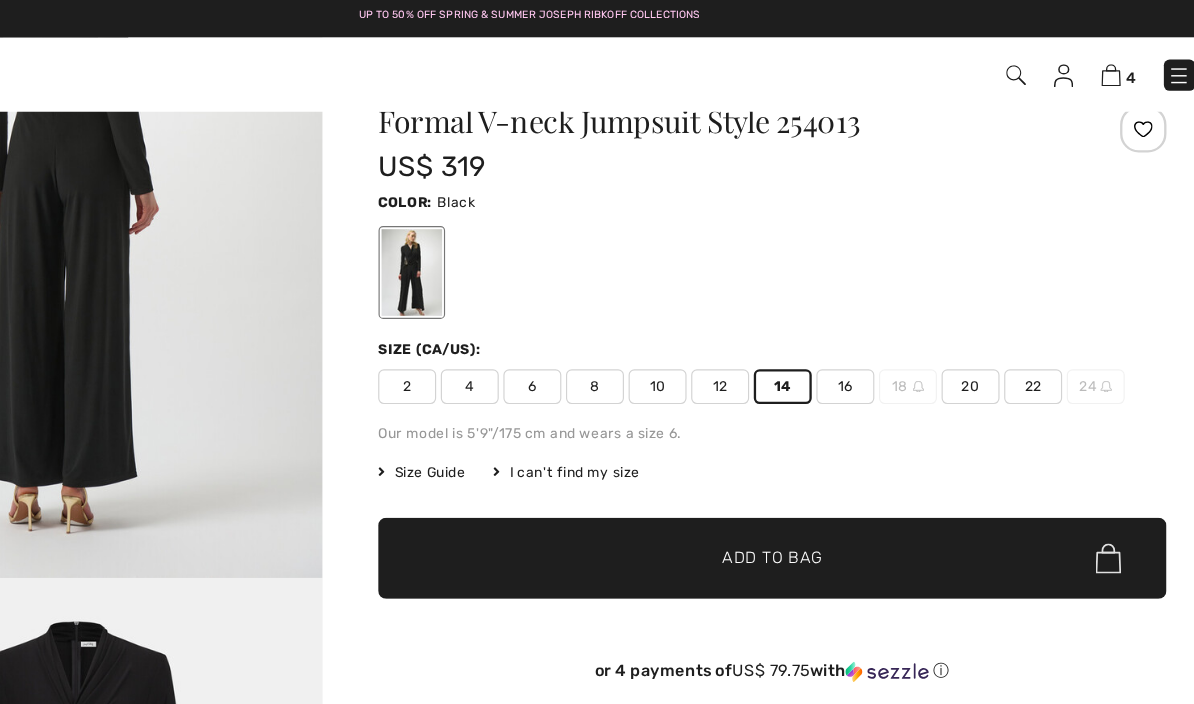 click on "Add to Bag" at bounding box center (806, 485) 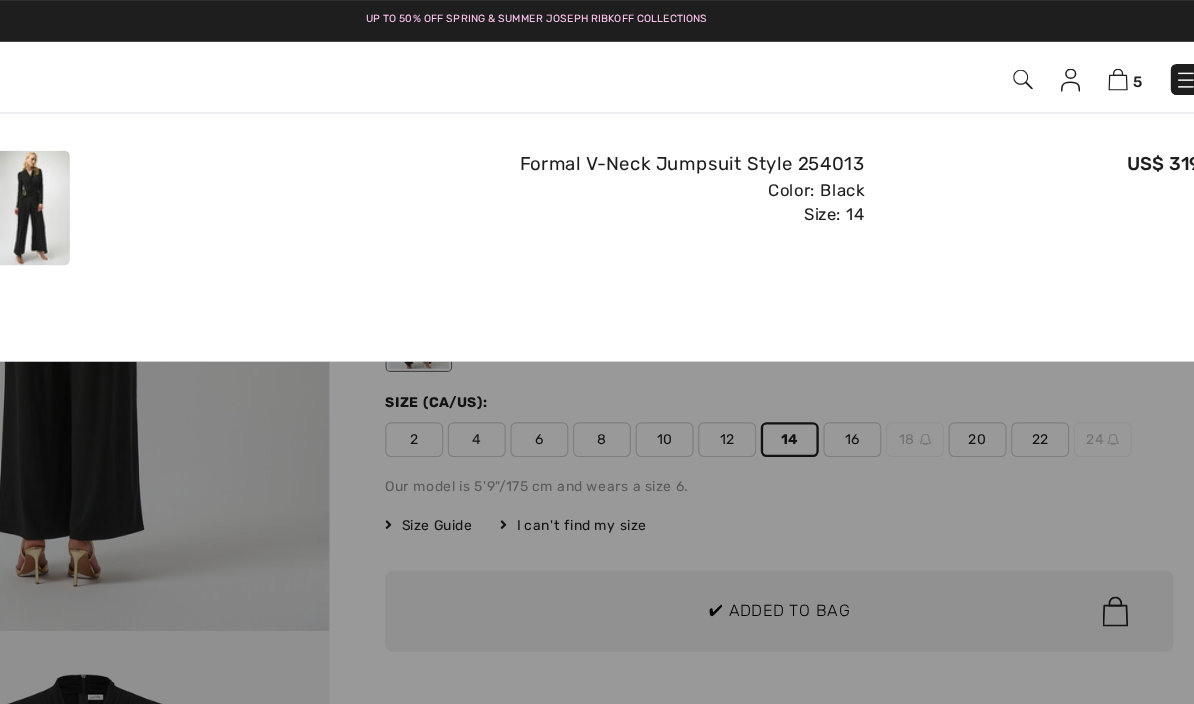scroll, scrollTop: 0, scrollLeft: 0, axis: both 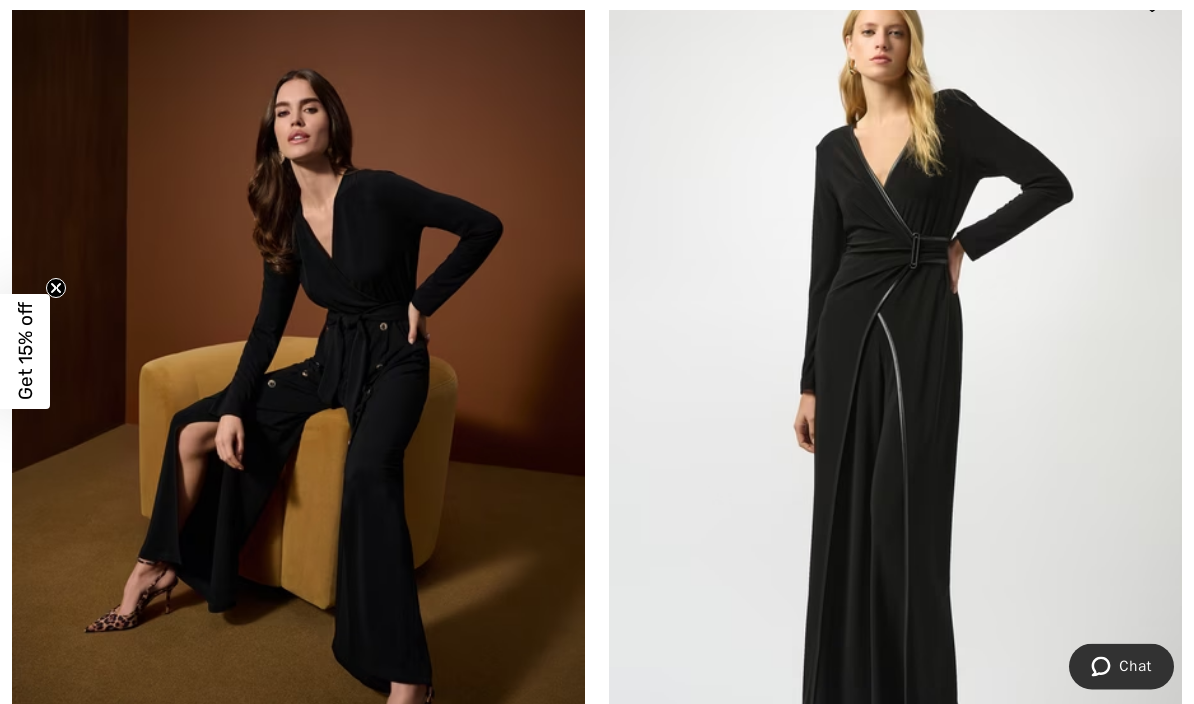 click at bounding box center (895, 405) 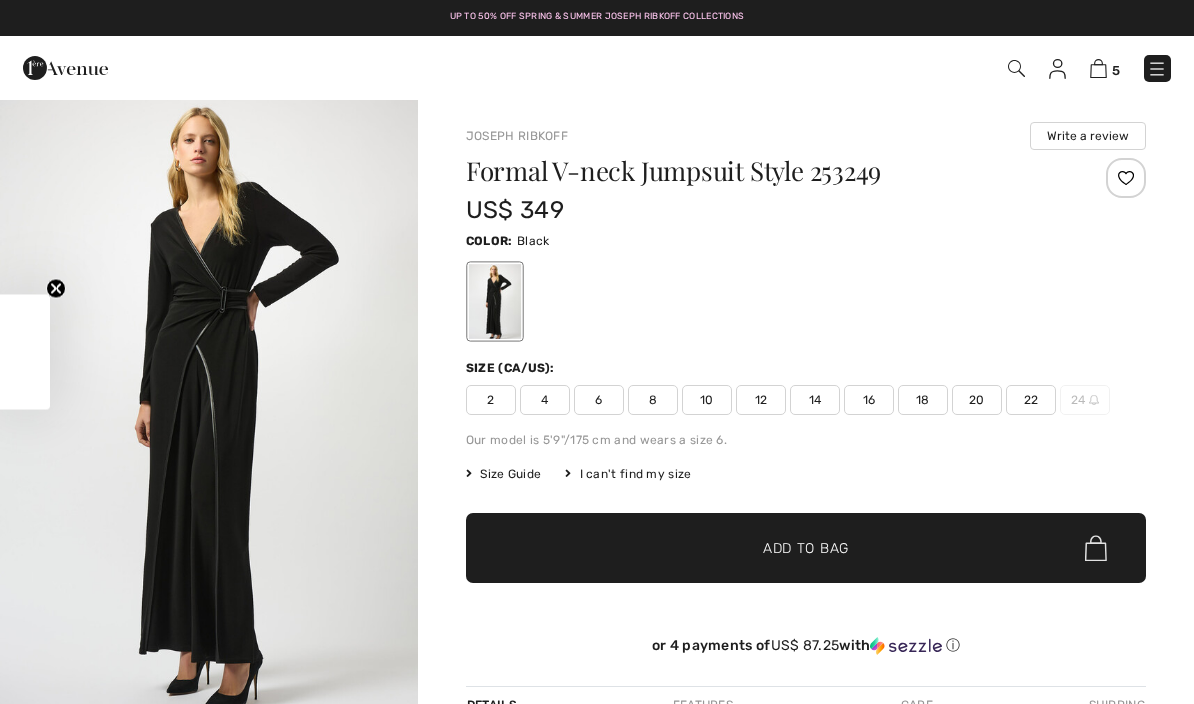 scroll, scrollTop: 0, scrollLeft: 0, axis: both 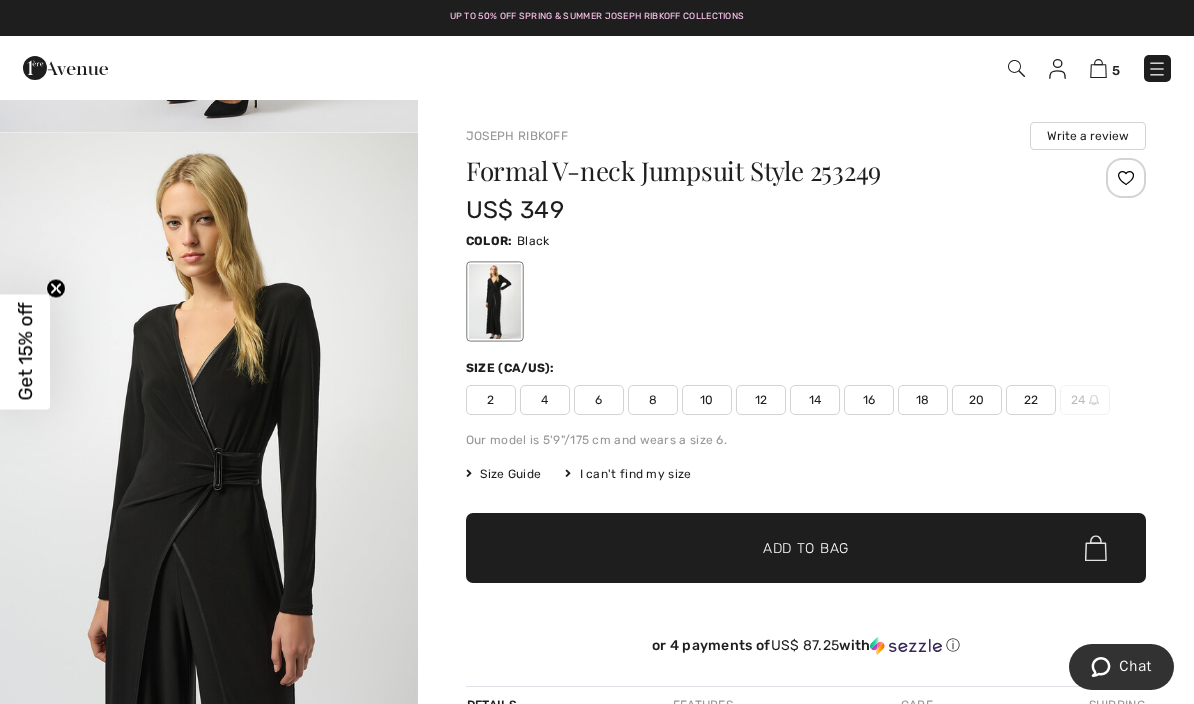 click at bounding box center (209, 446) 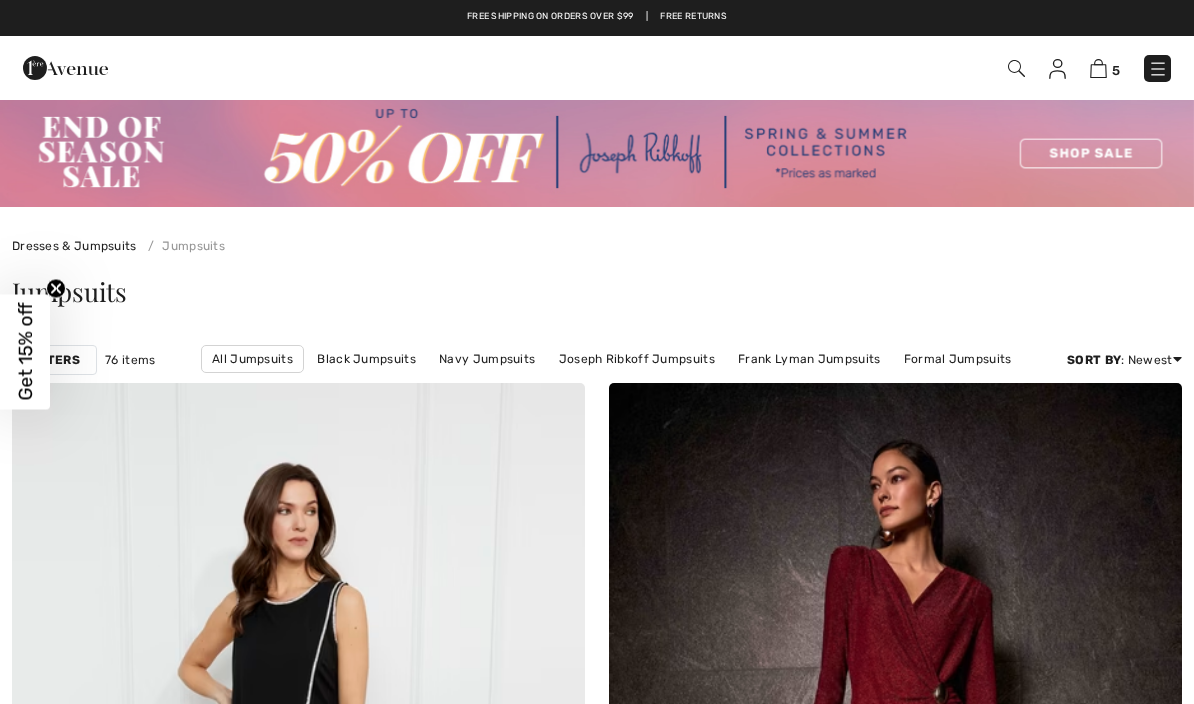 scroll, scrollTop: 4316, scrollLeft: 0, axis: vertical 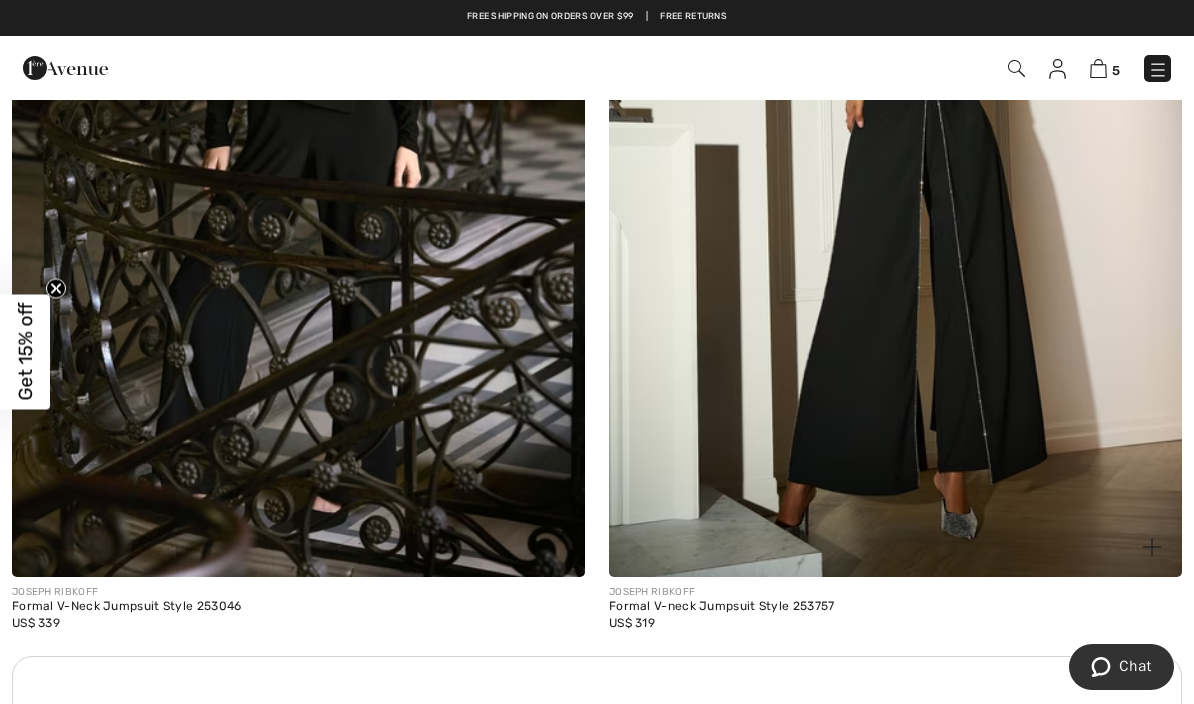 click at bounding box center [895, 148] 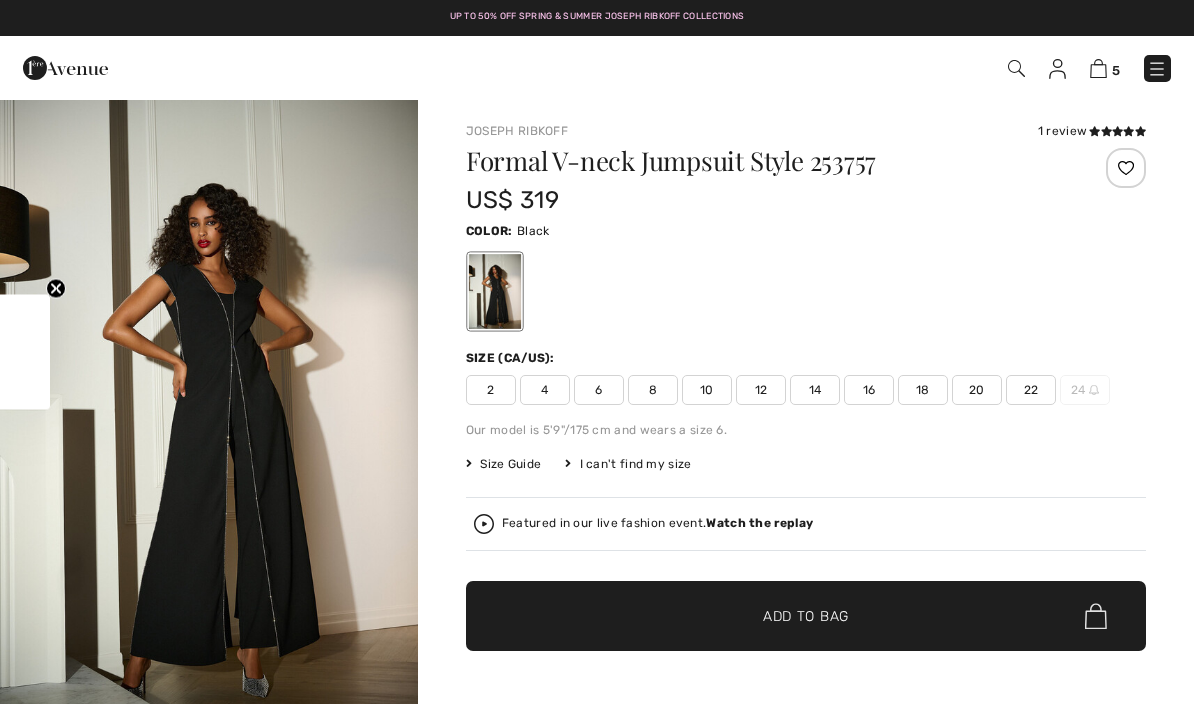 scroll, scrollTop: 0, scrollLeft: 0, axis: both 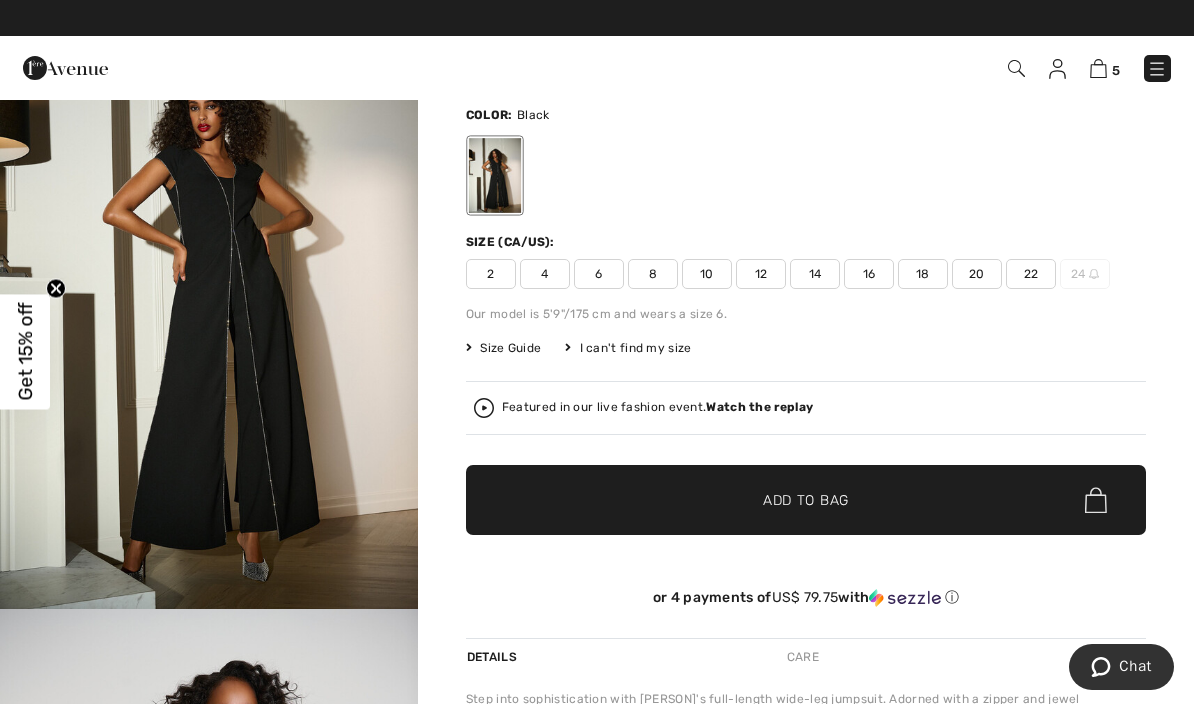 click at bounding box center (209, 295) 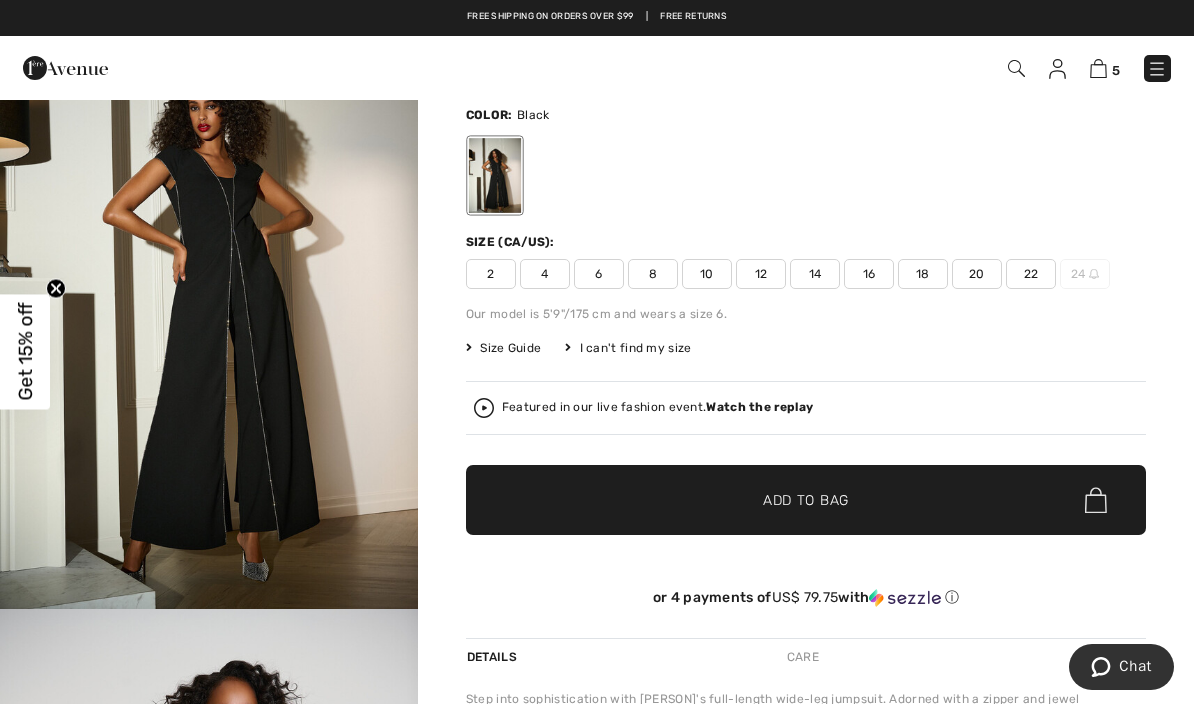 click on "Watch the replay" at bounding box center [759, 407] 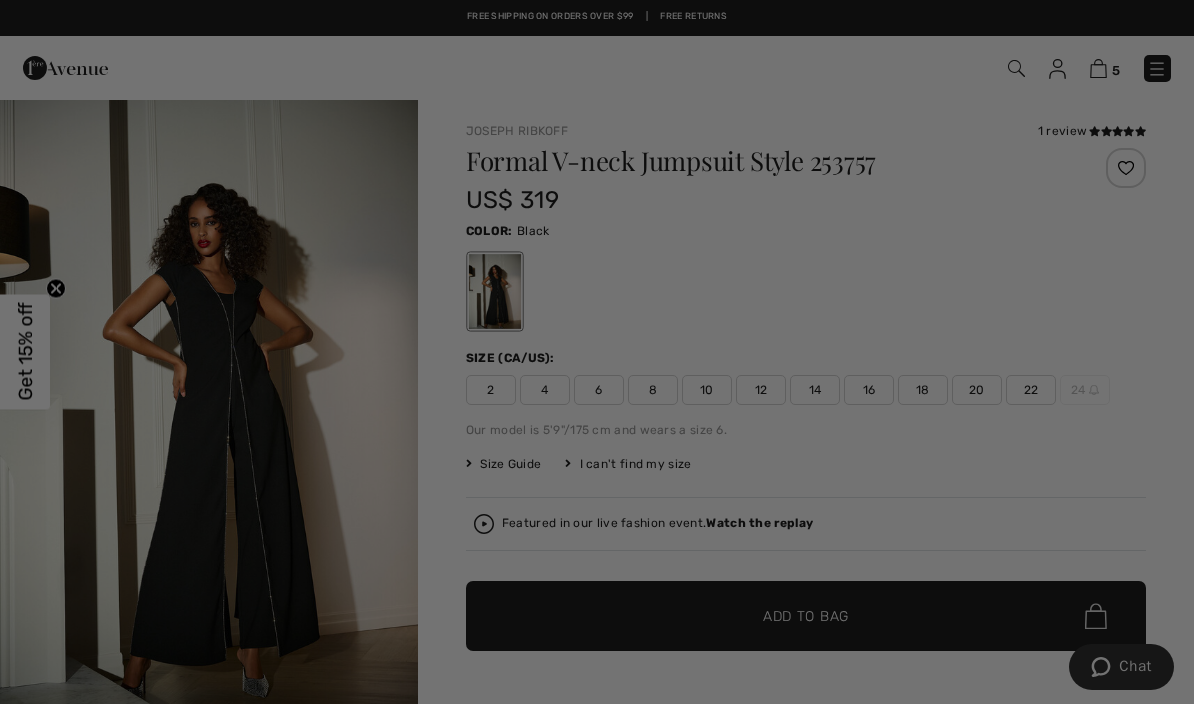 scroll, scrollTop: 0, scrollLeft: 0, axis: both 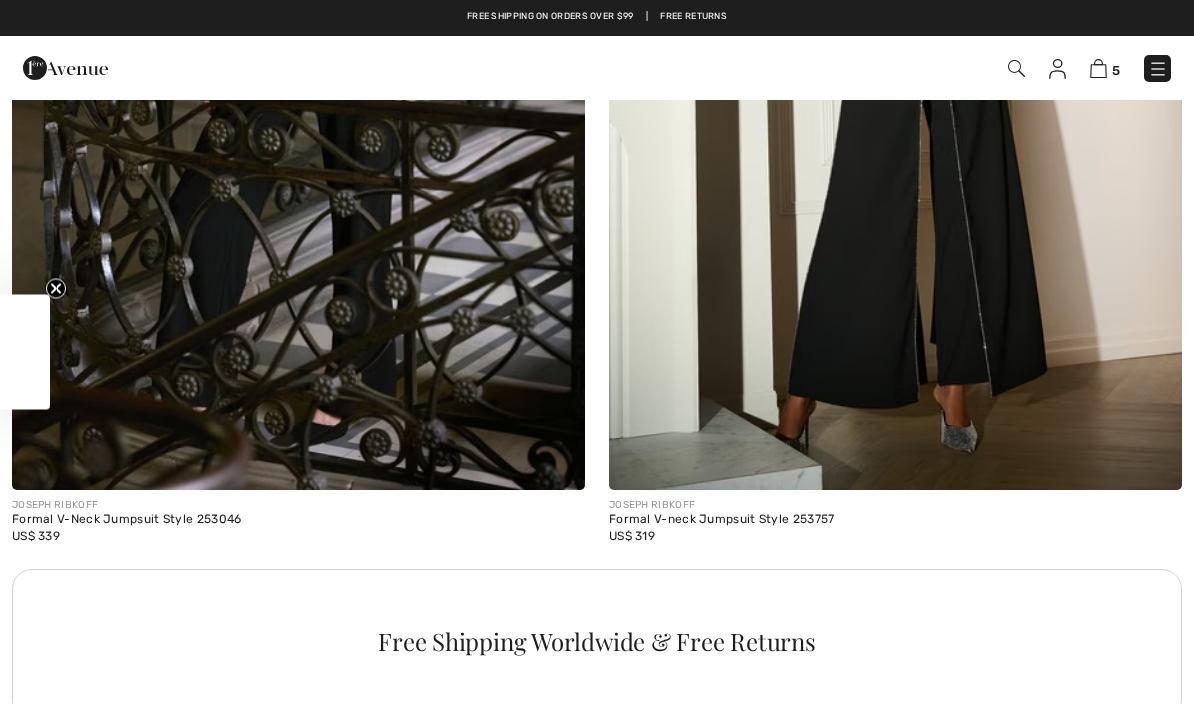 checkbox on "true" 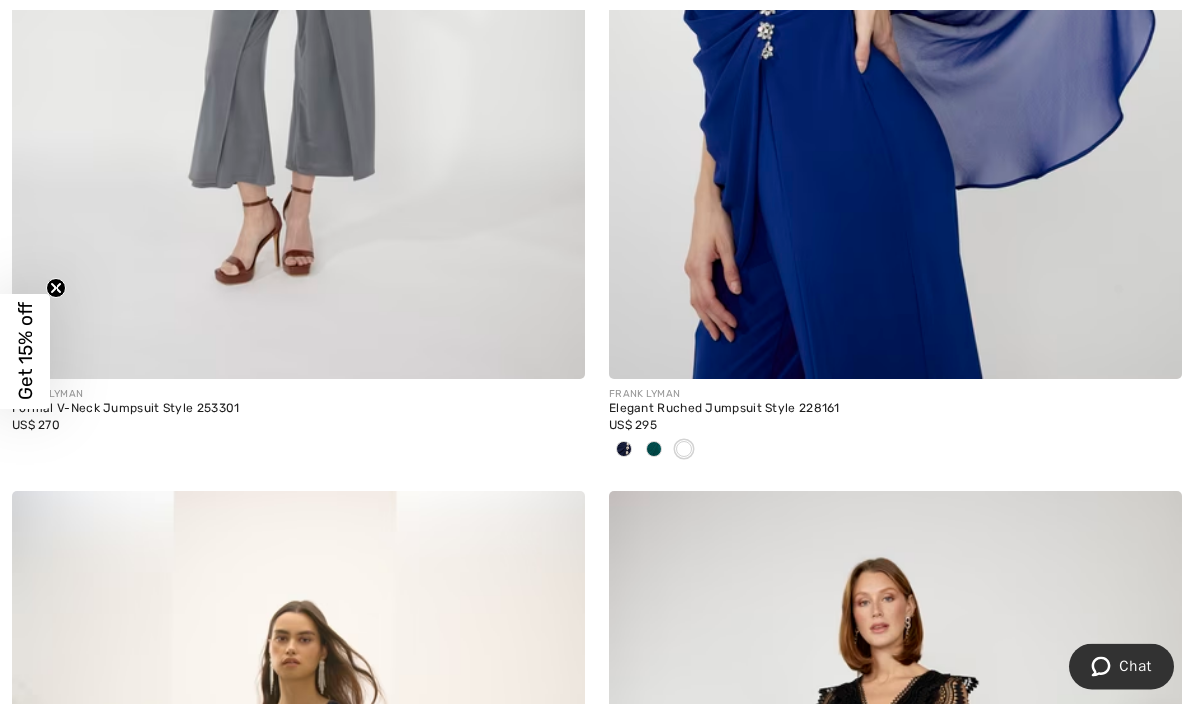 scroll, scrollTop: 7678, scrollLeft: 0, axis: vertical 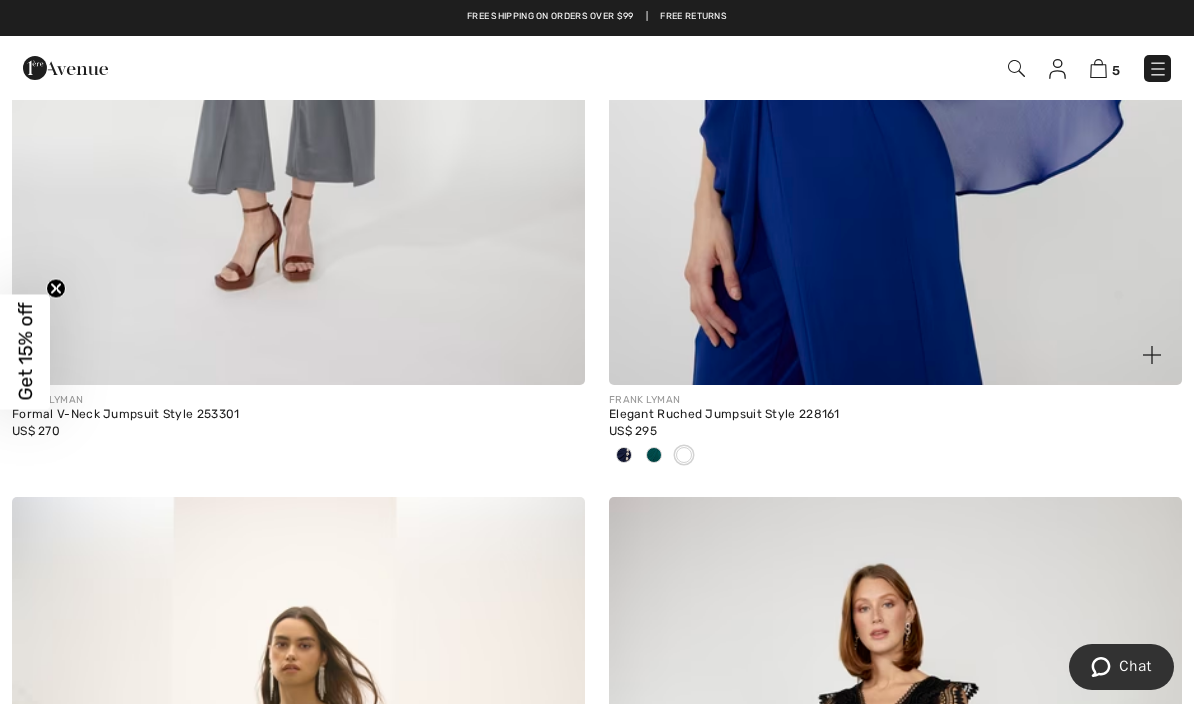 click on "Elegant Ruched Jumpsuit Style 228161" at bounding box center [895, 415] 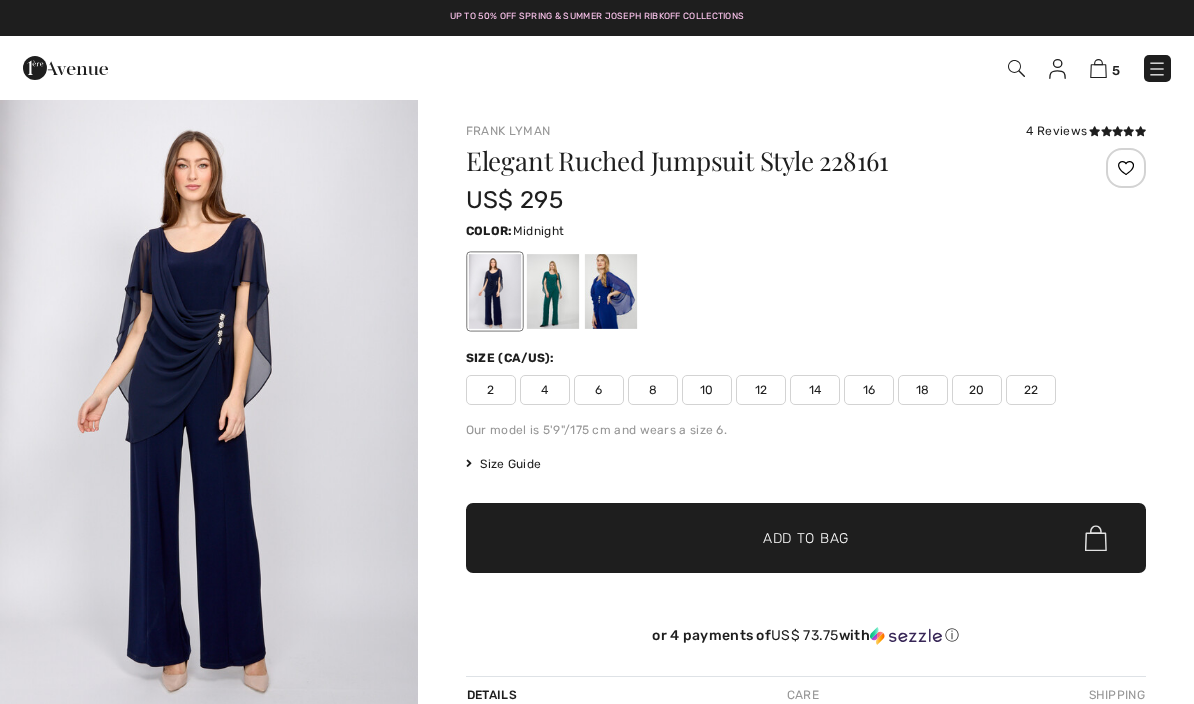 scroll, scrollTop: 0, scrollLeft: 0, axis: both 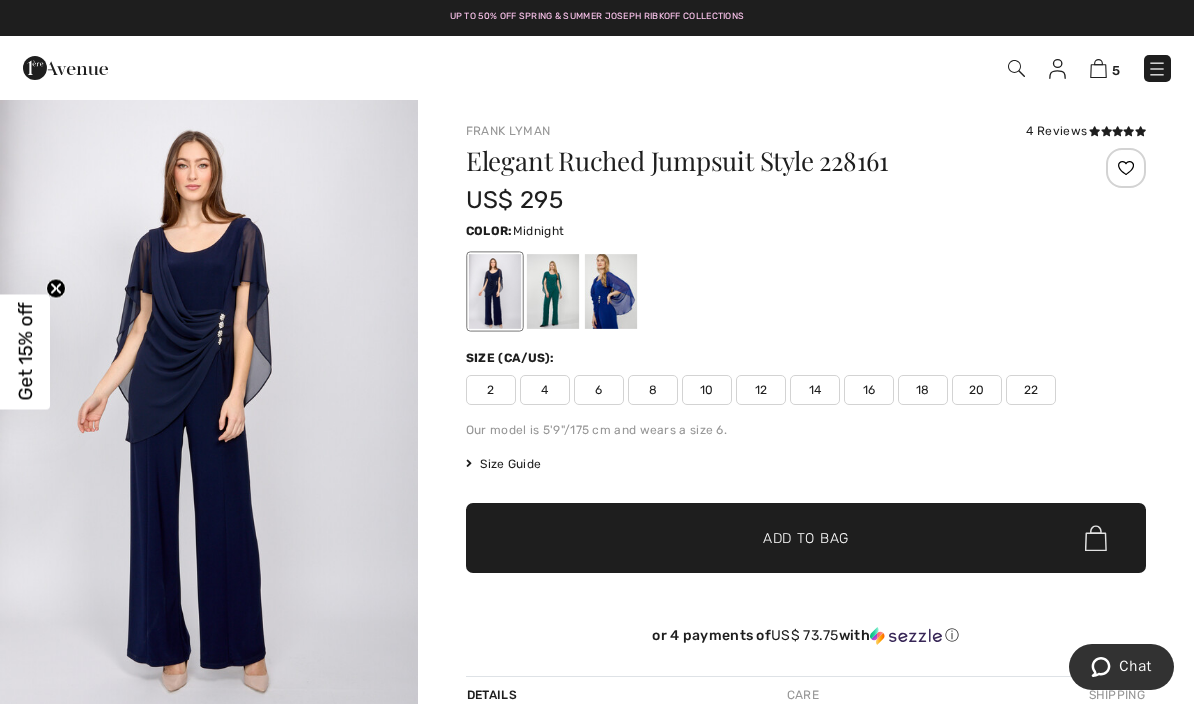 click at bounding box center [495, 291] 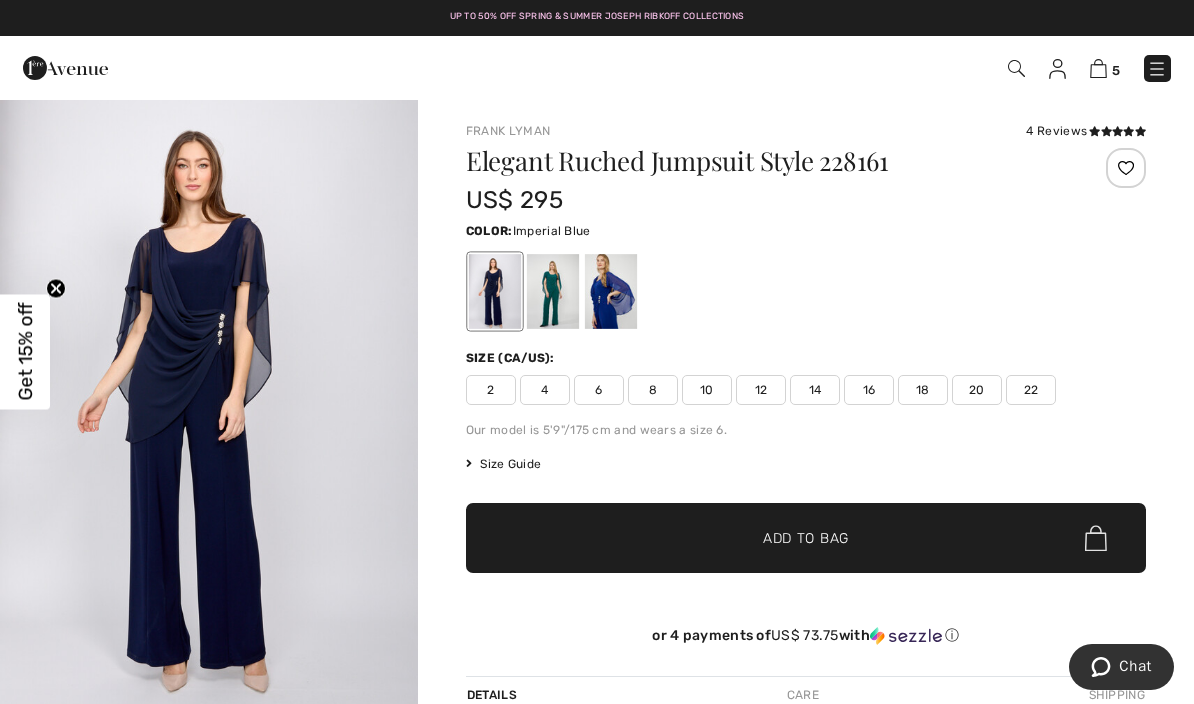 click at bounding box center (611, 291) 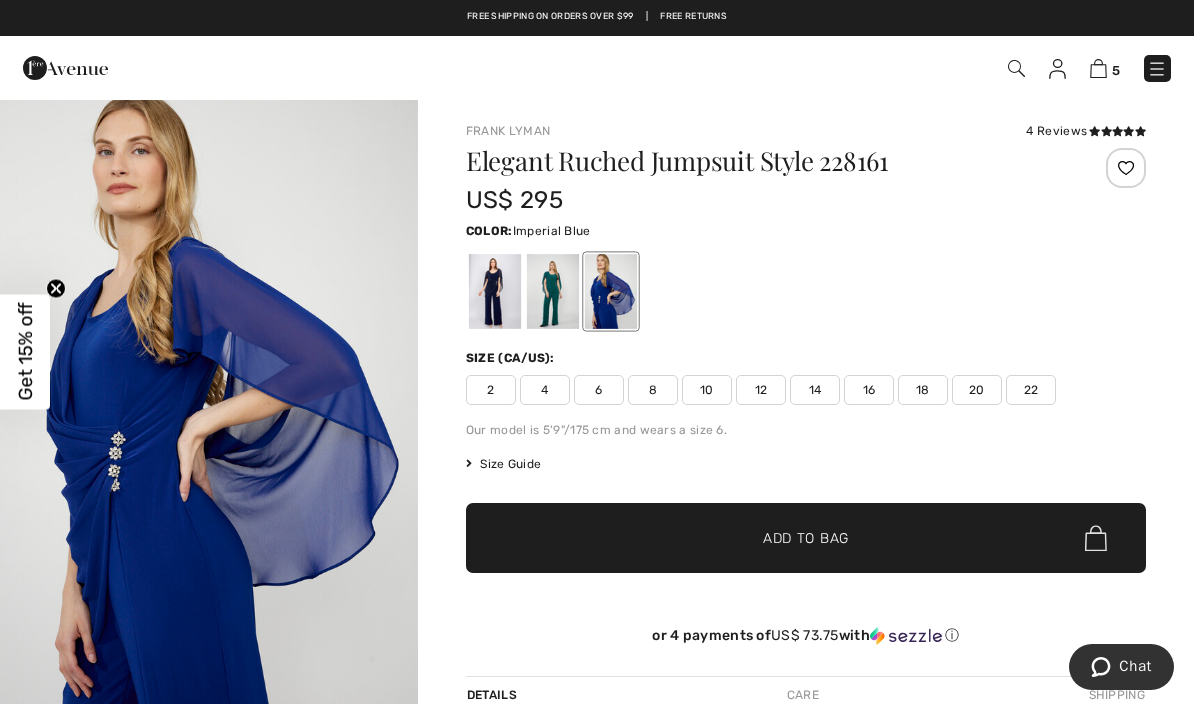 click at bounding box center [495, 291] 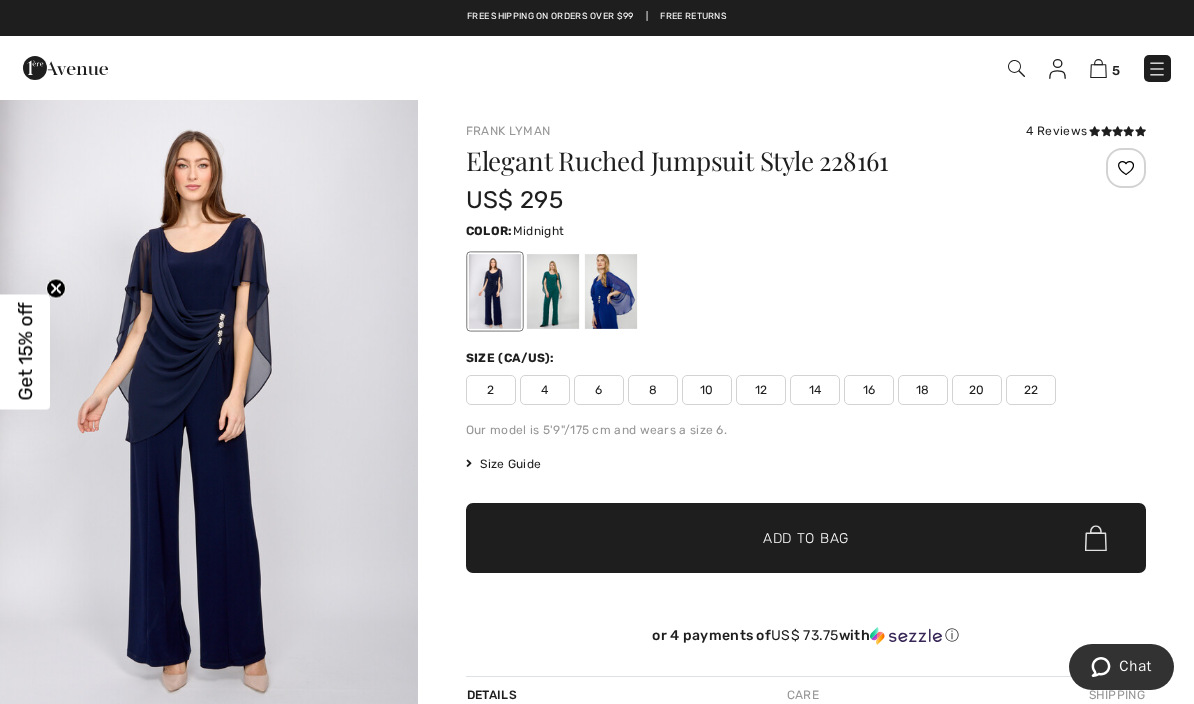 click at bounding box center [209, 411] 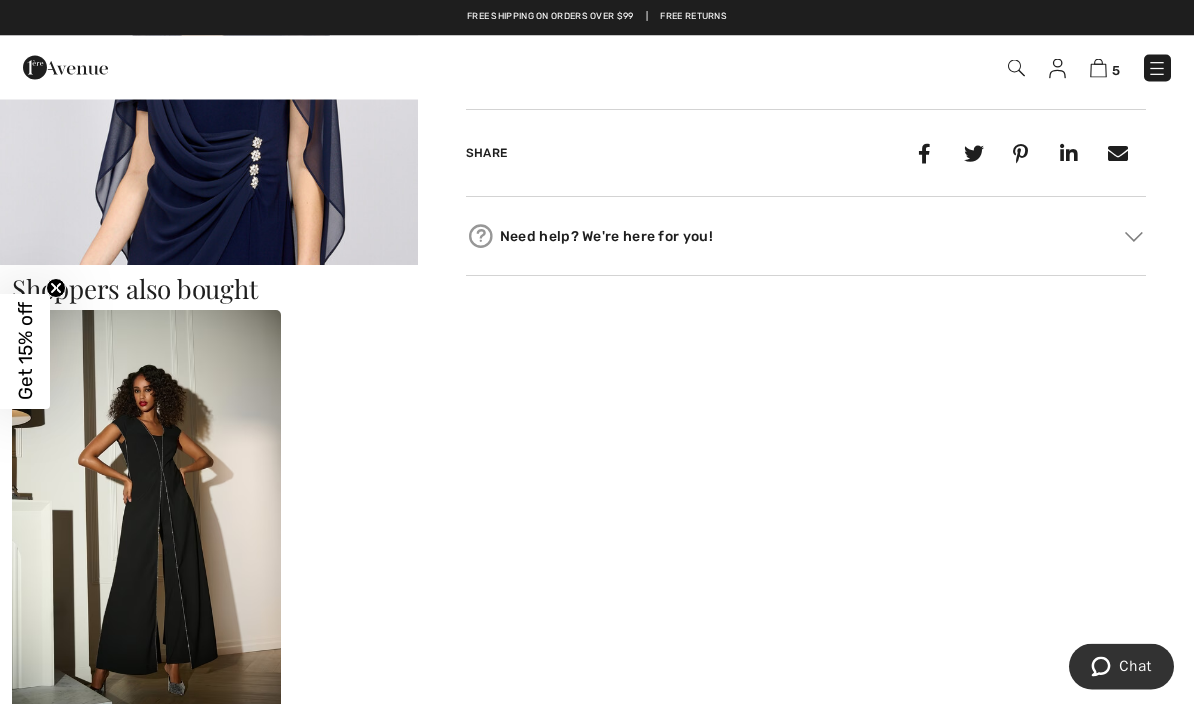scroll, scrollTop: 899, scrollLeft: 0, axis: vertical 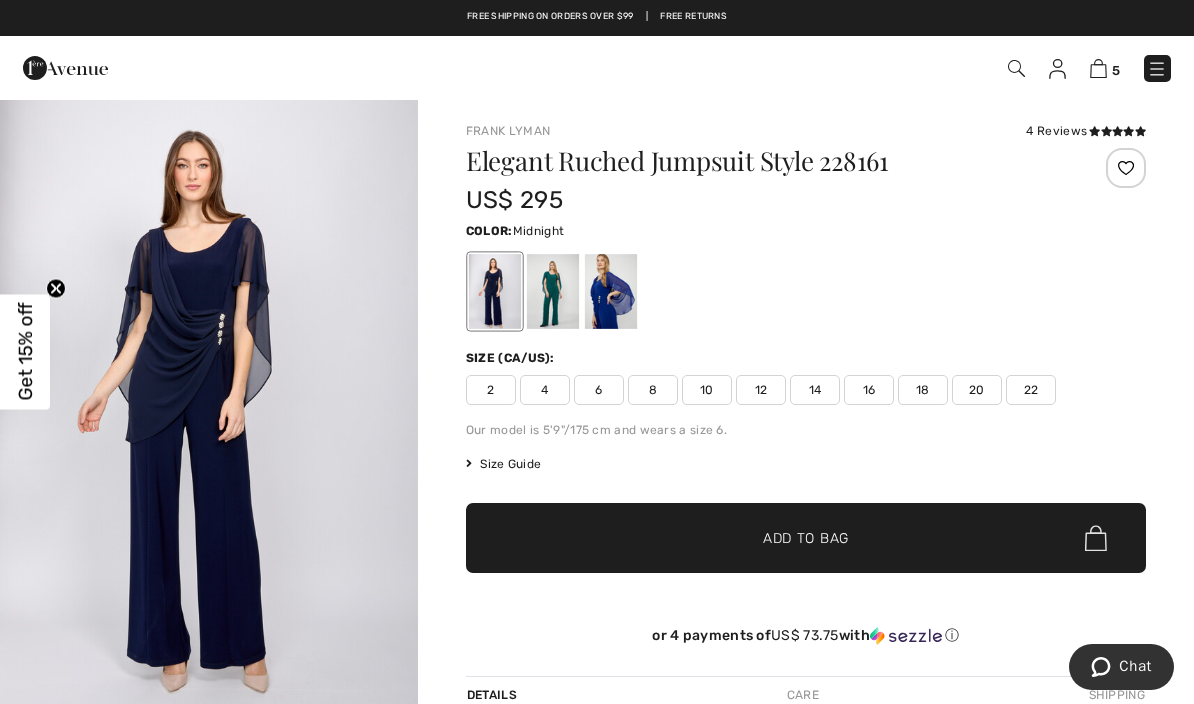 click on "14" at bounding box center (815, 390) 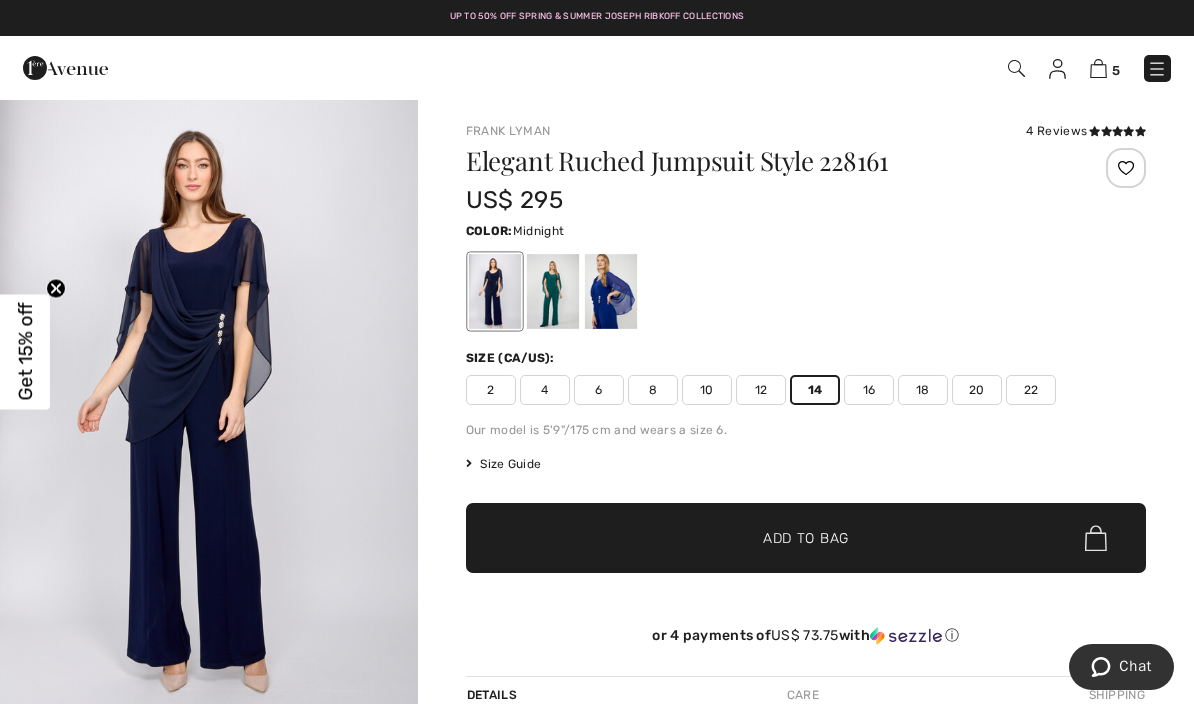 click on "Add to Bag" at bounding box center (806, 538) 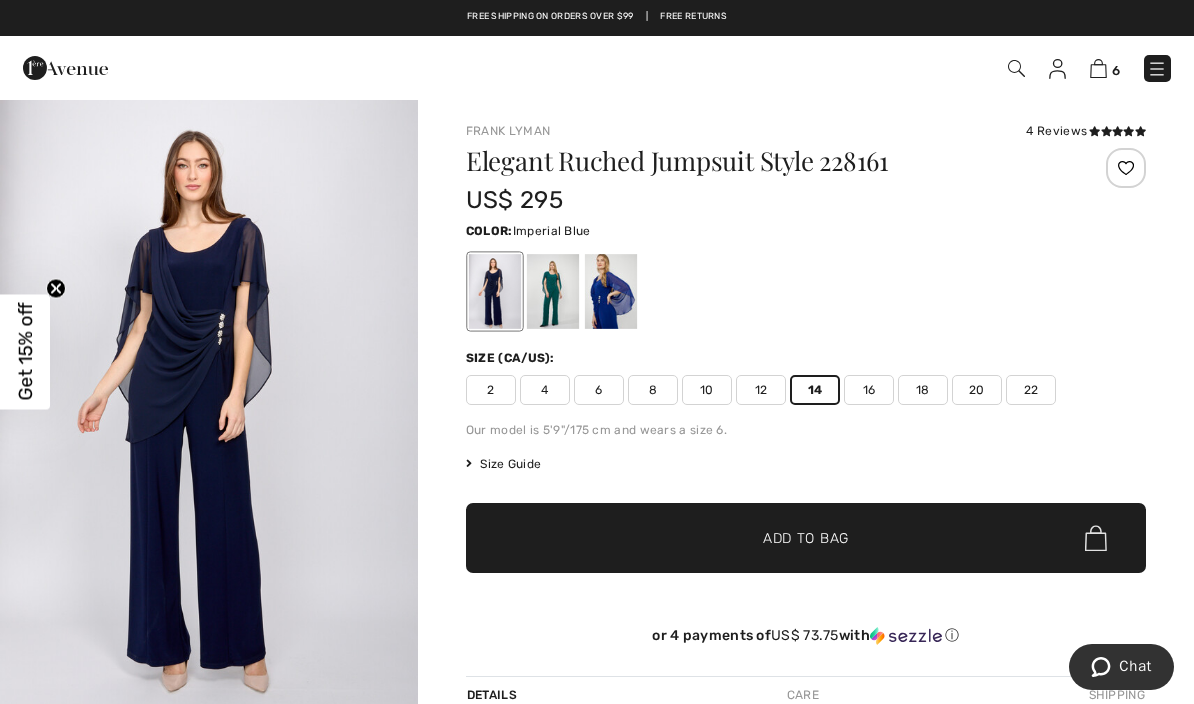 click at bounding box center [611, 291] 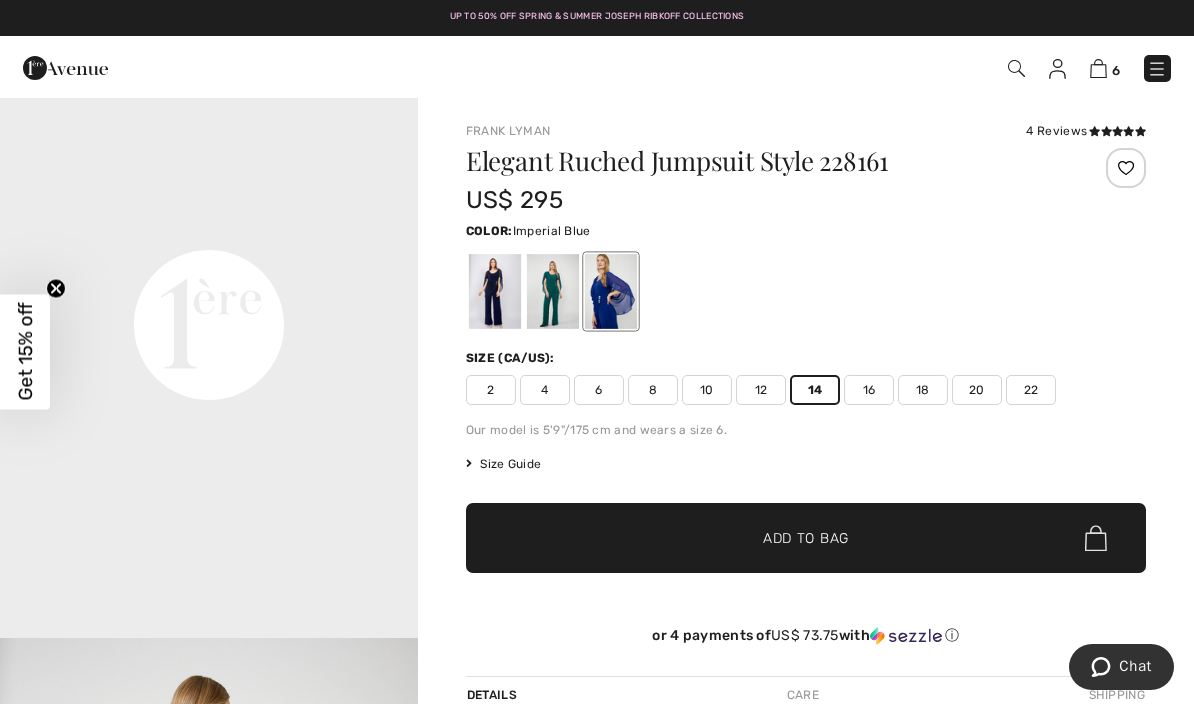 scroll, scrollTop: 1366, scrollLeft: 0, axis: vertical 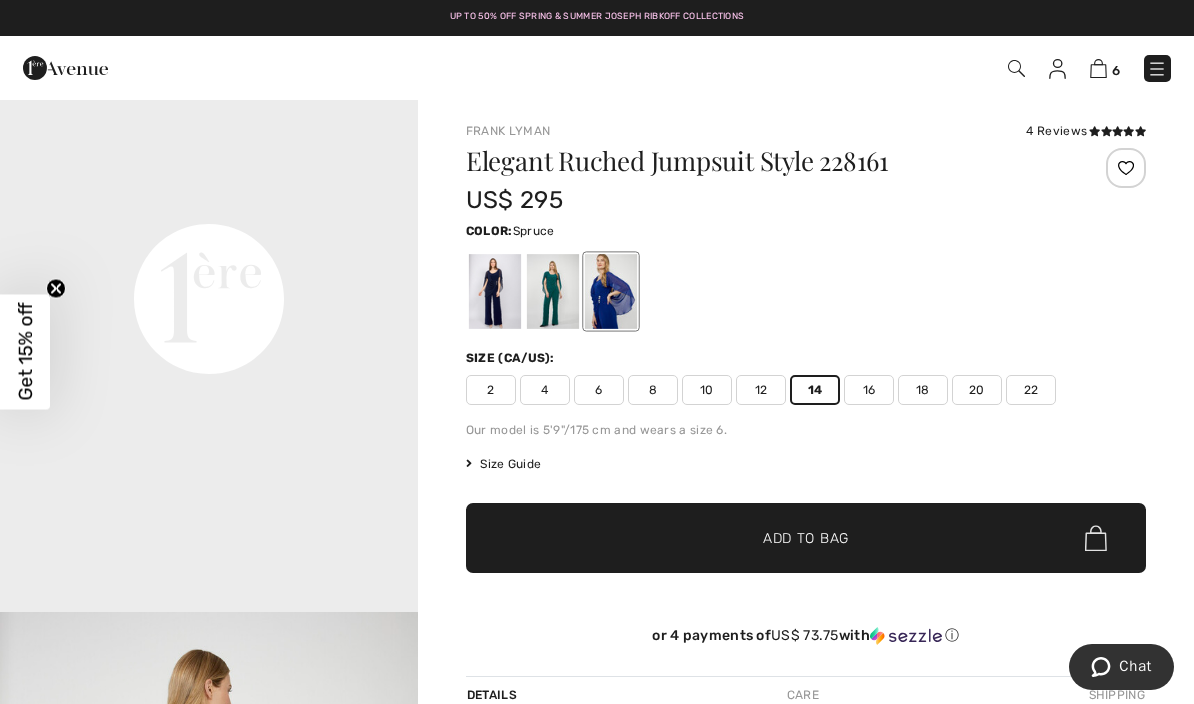click at bounding box center [553, 291] 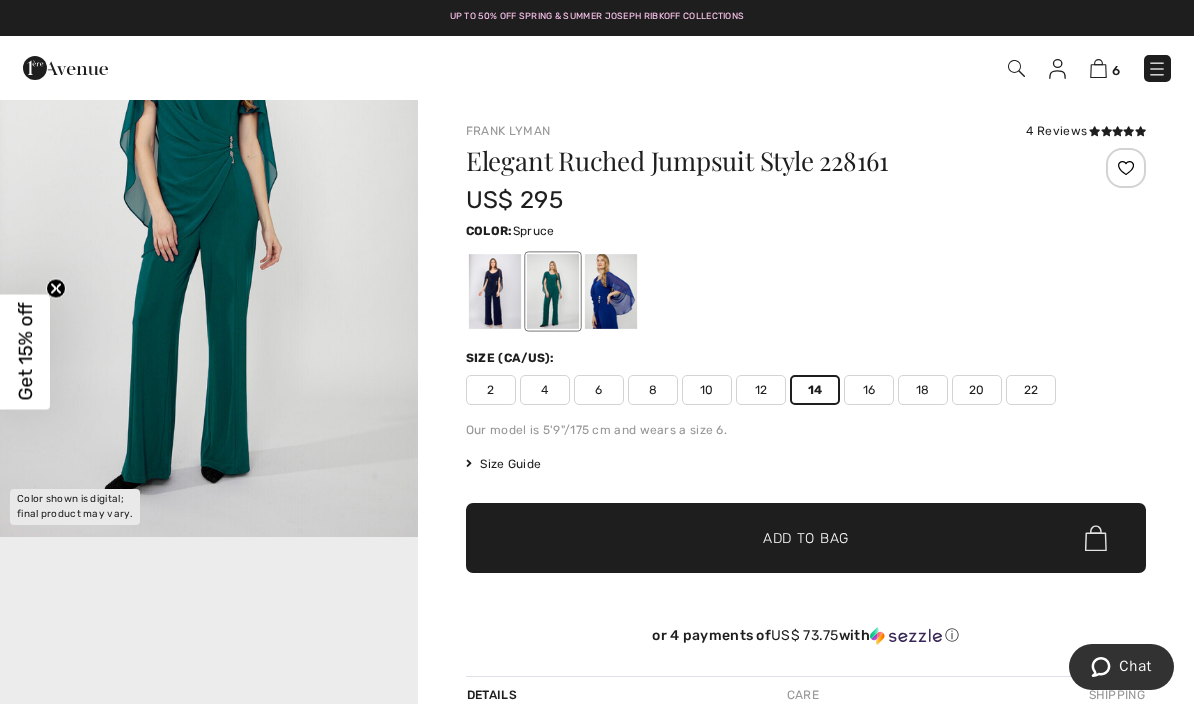 scroll, scrollTop: 0, scrollLeft: 0, axis: both 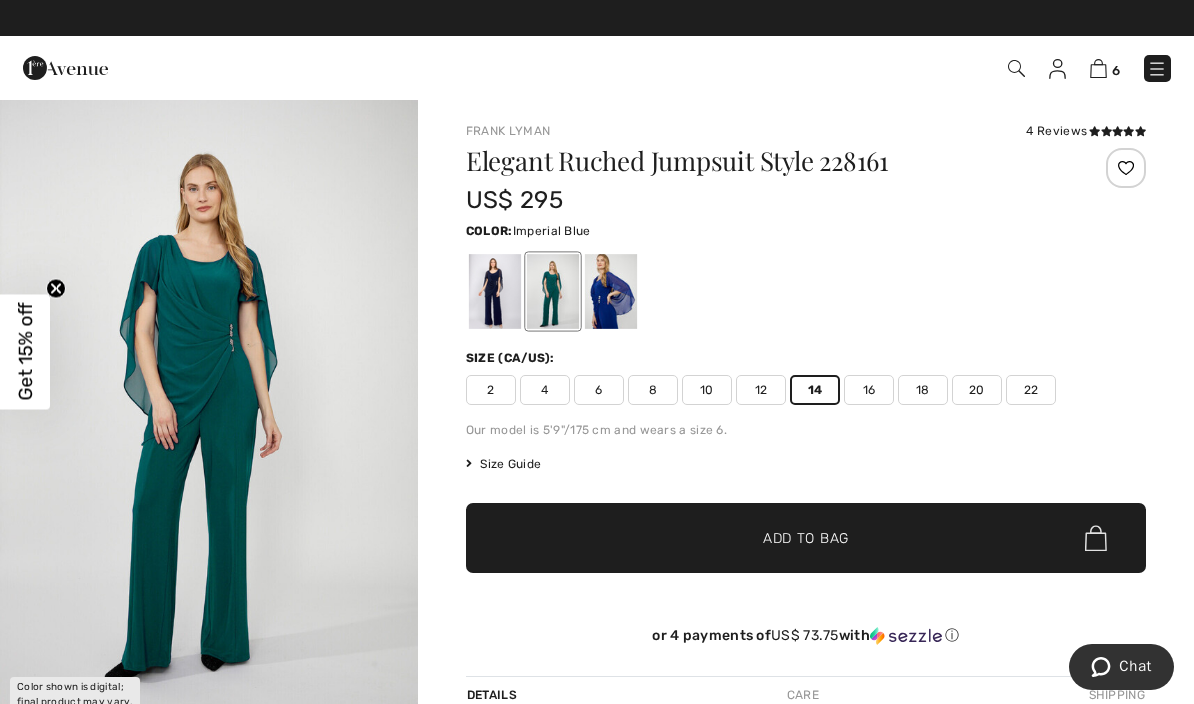 click at bounding box center [611, 291] 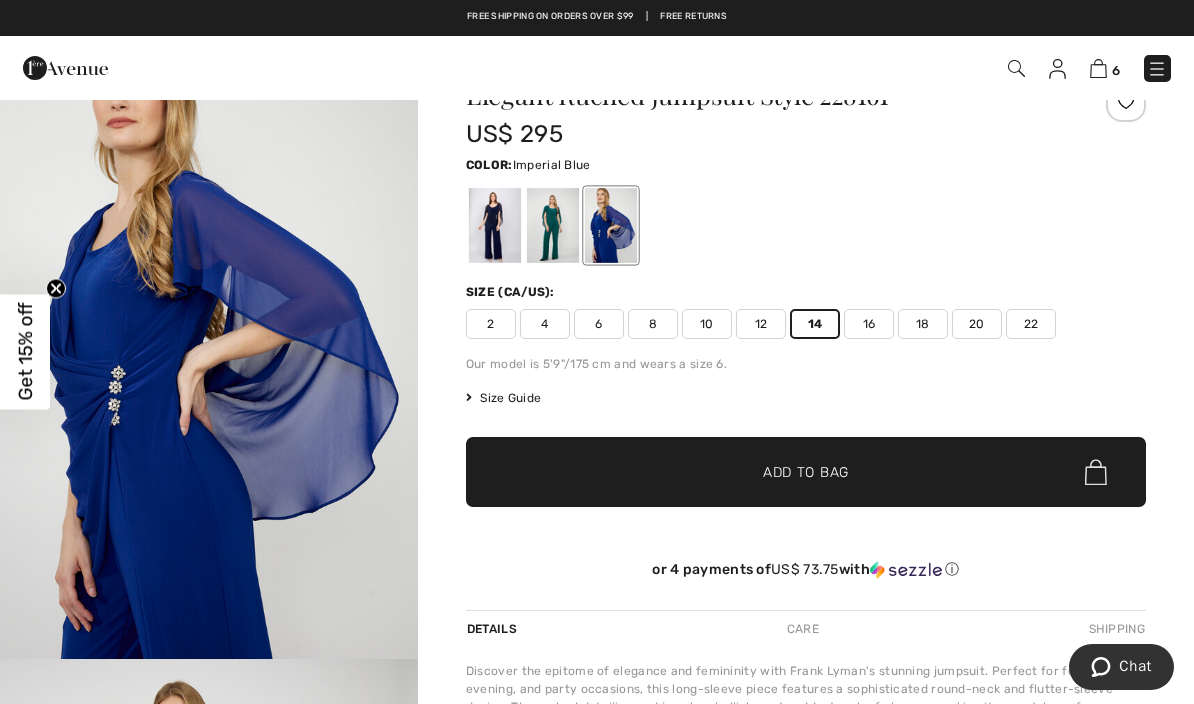 scroll, scrollTop: 68, scrollLeft: 0, axis: vertical 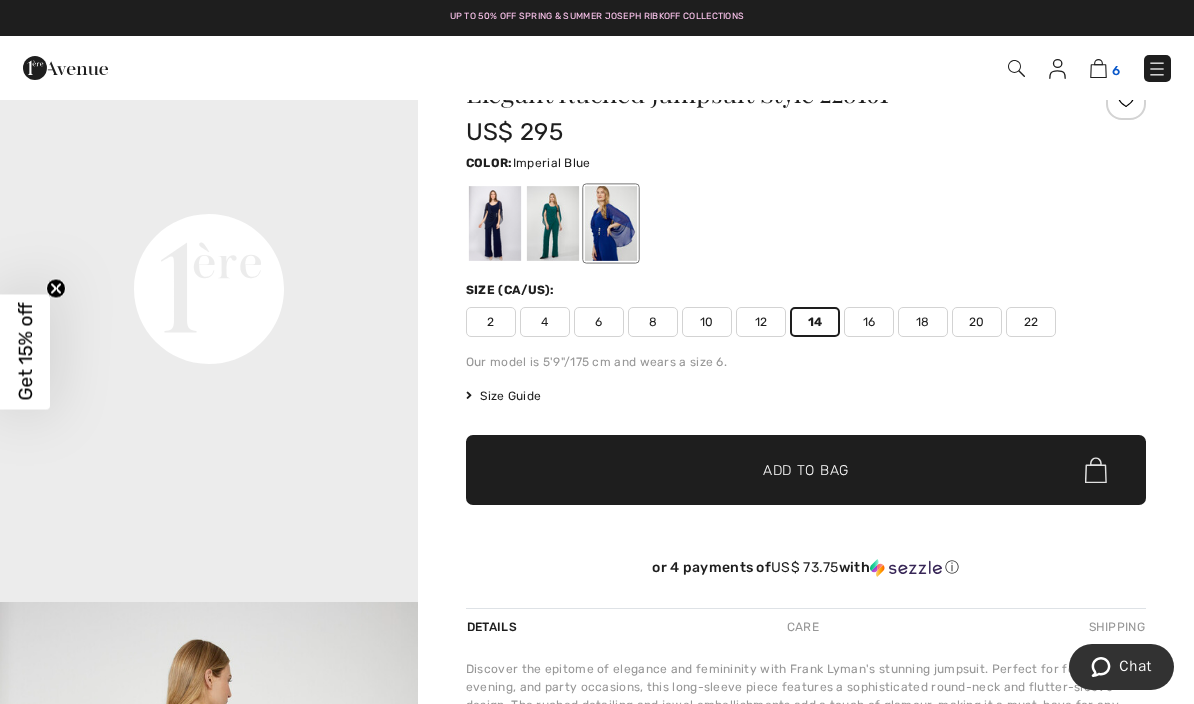 click at bounding box center [1098, 68] 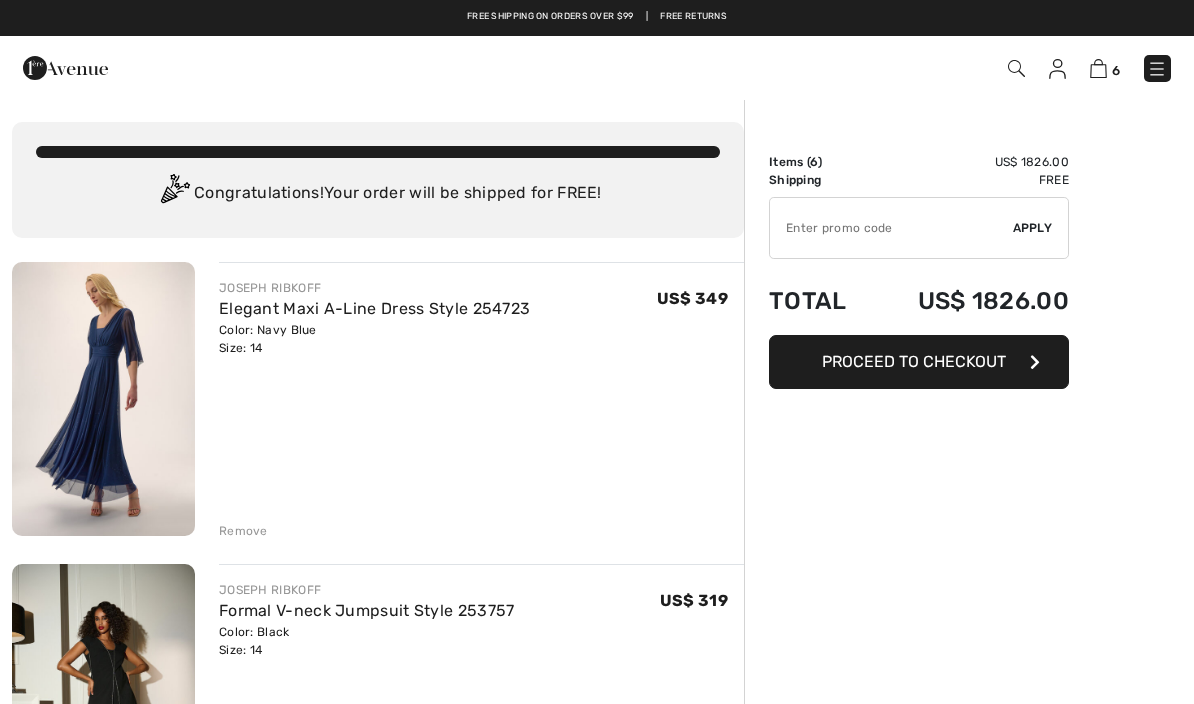 scroll, scrollTop: 0, scrollLeft: 0, axis: both 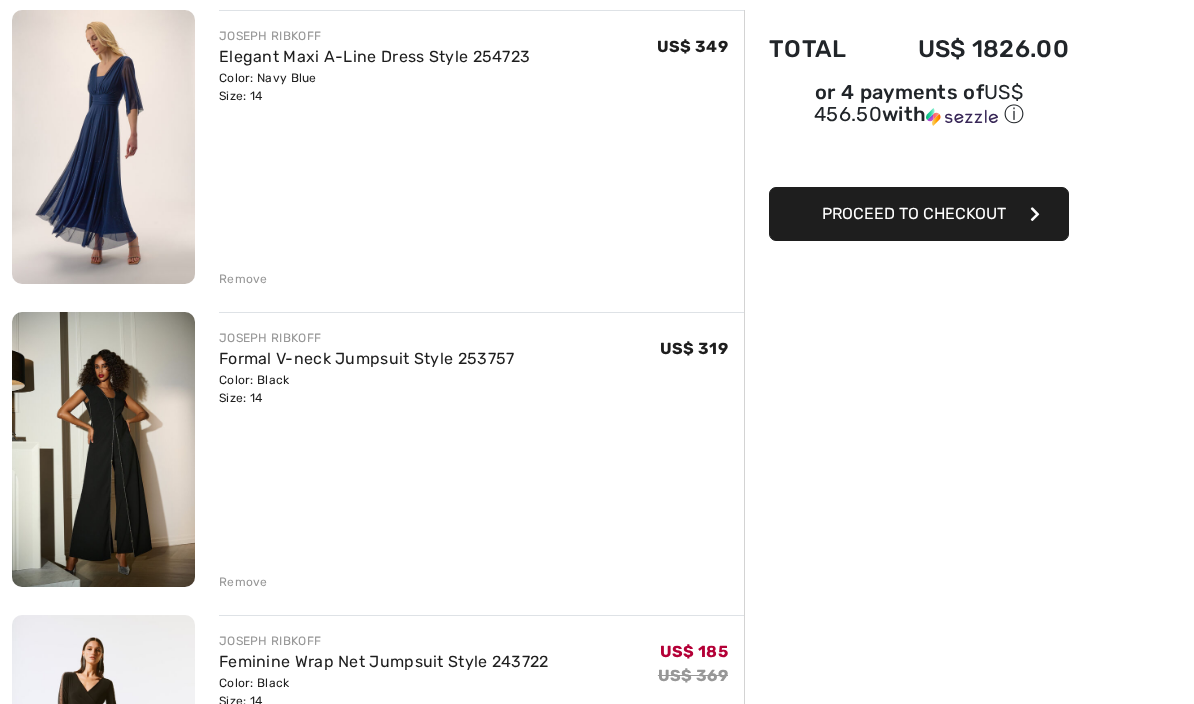 click at bounding box center [103, 147] 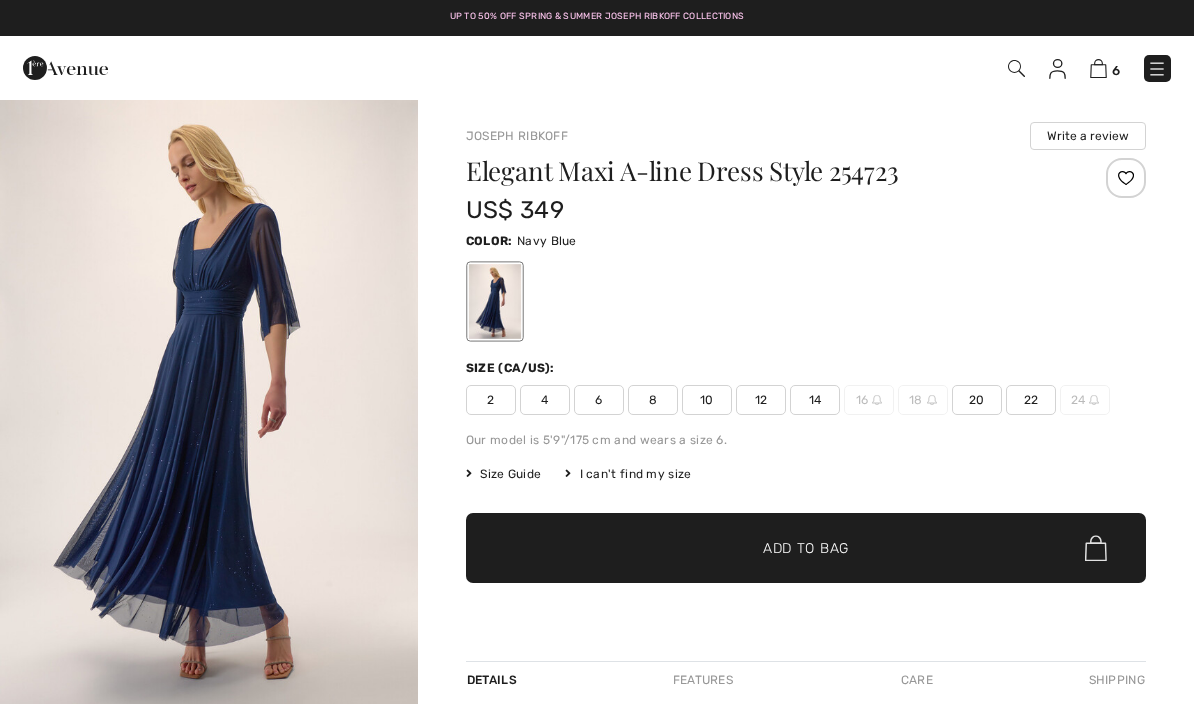 scroll, scrollTop: 0, scrollLeft: 0, axis: both 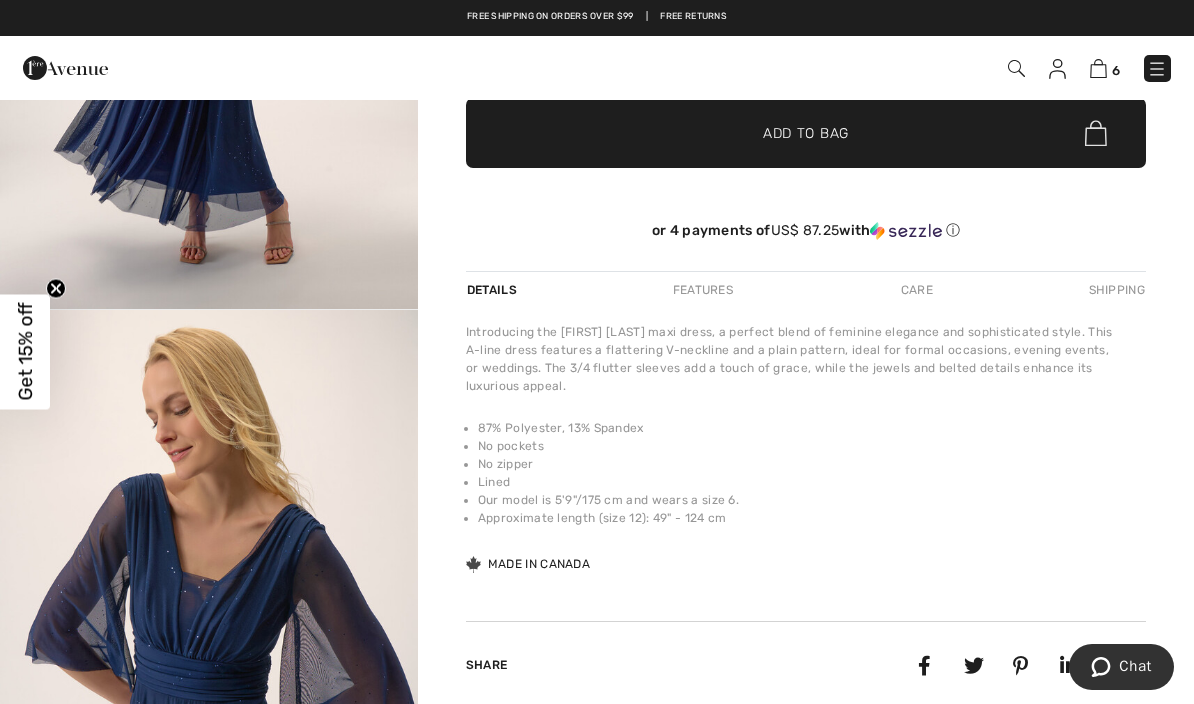 click at bounding box center [209, -4] 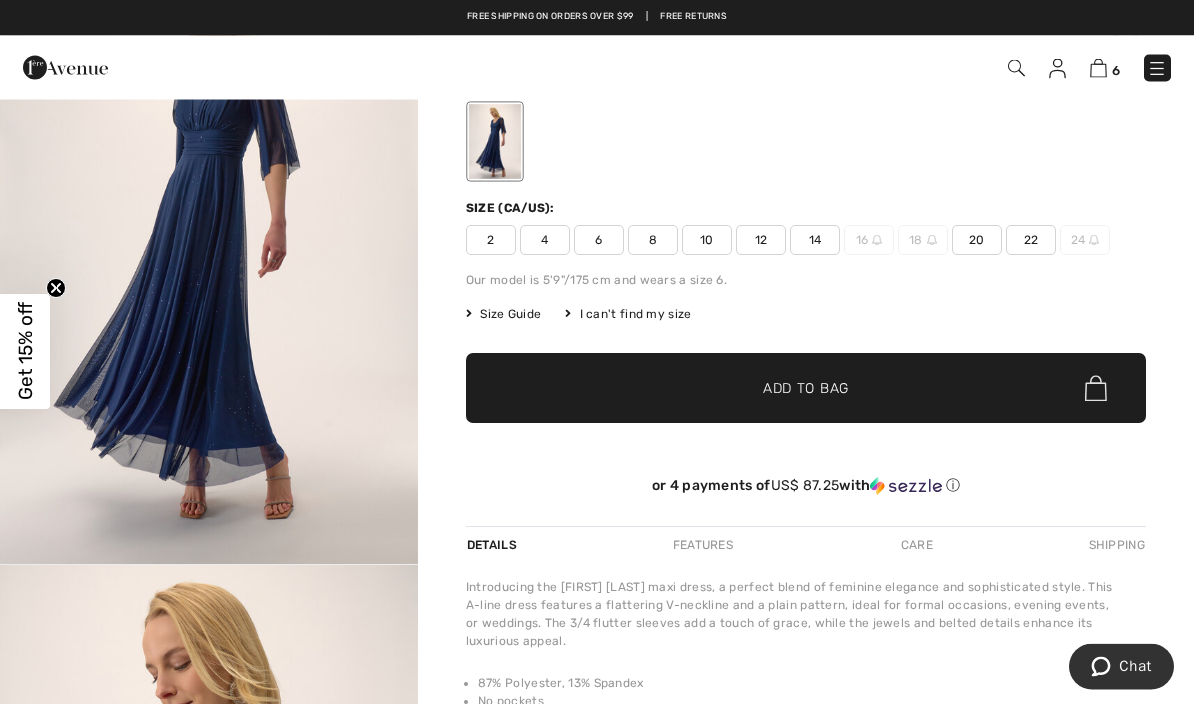 scroll, scrollTop: 0, scrollLeft: 0, axis: both 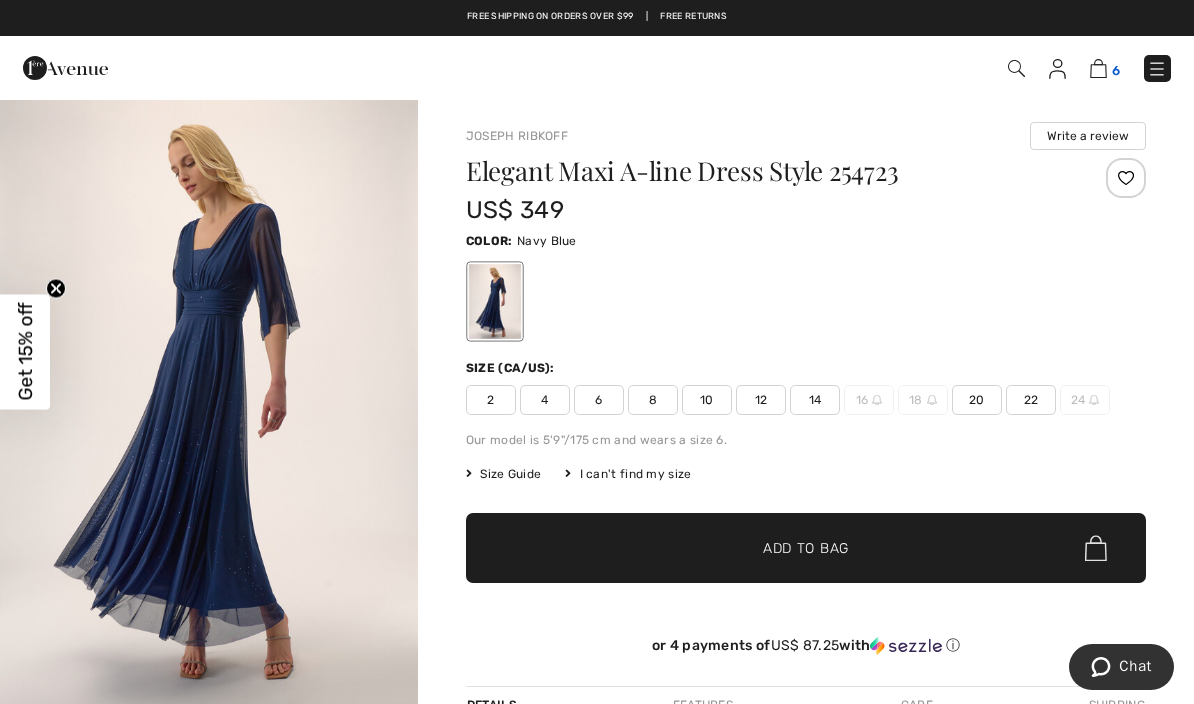 click at bounding box center [1098, 68] 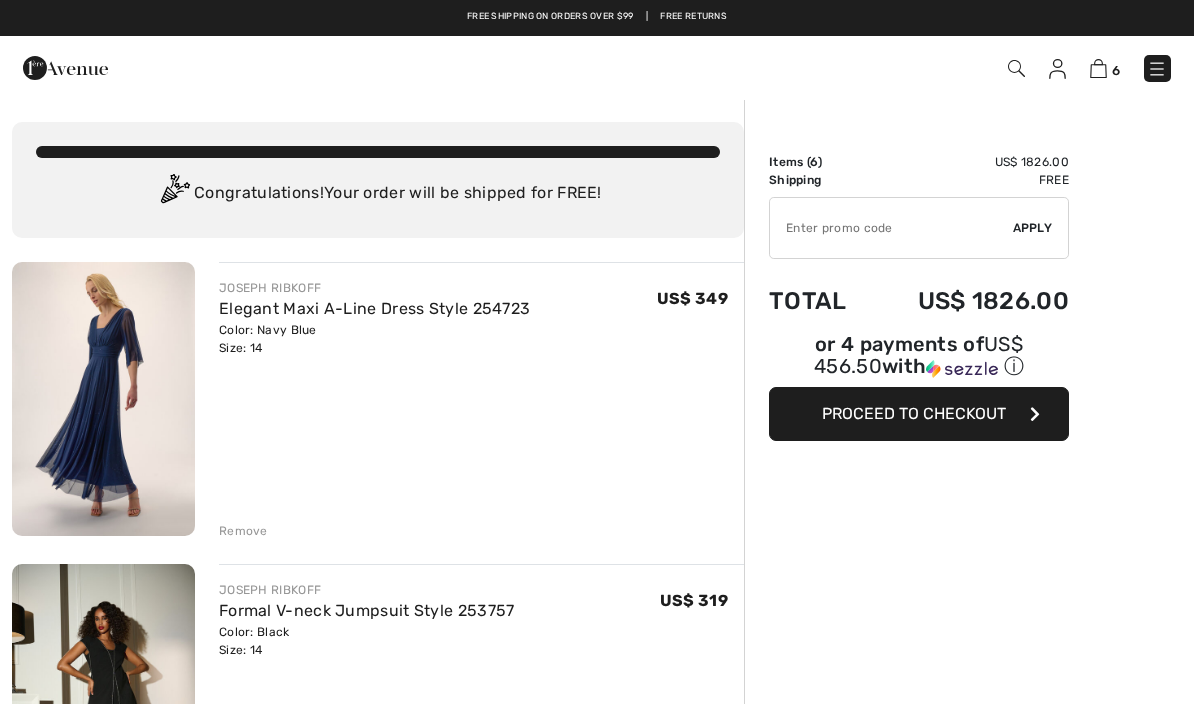 scroll, scrollTop: 0, scrollLeft: 0, axis: both 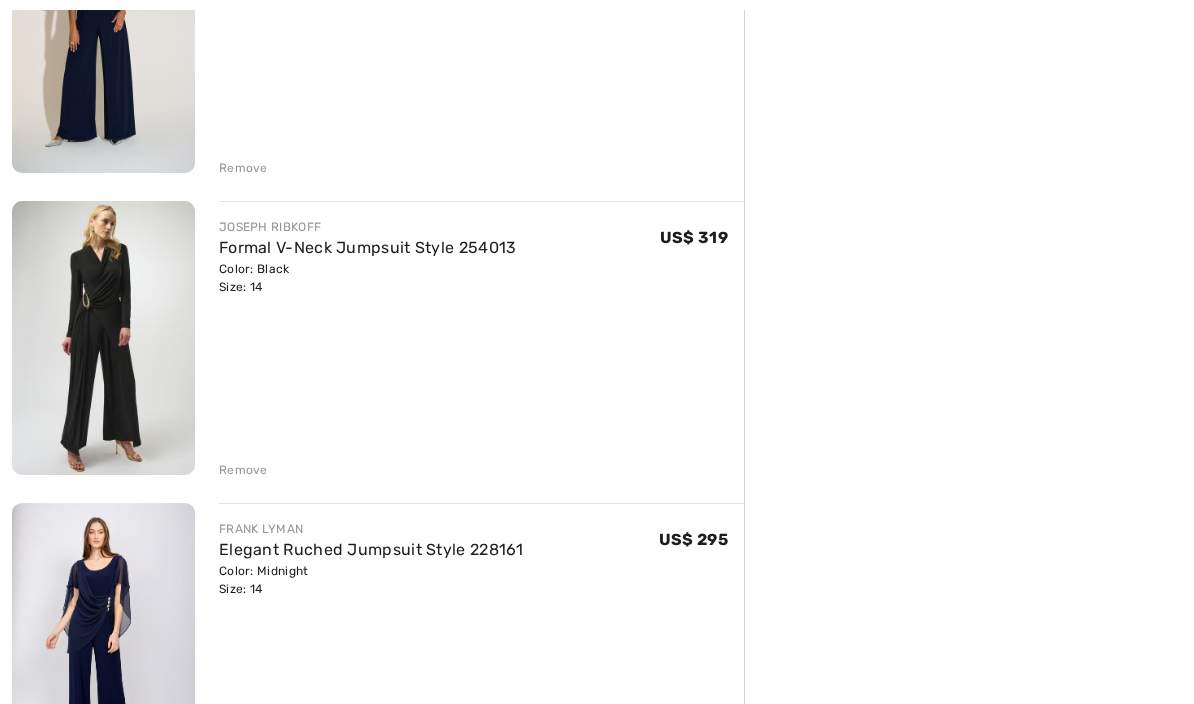 click at bounding box center [103, 338] 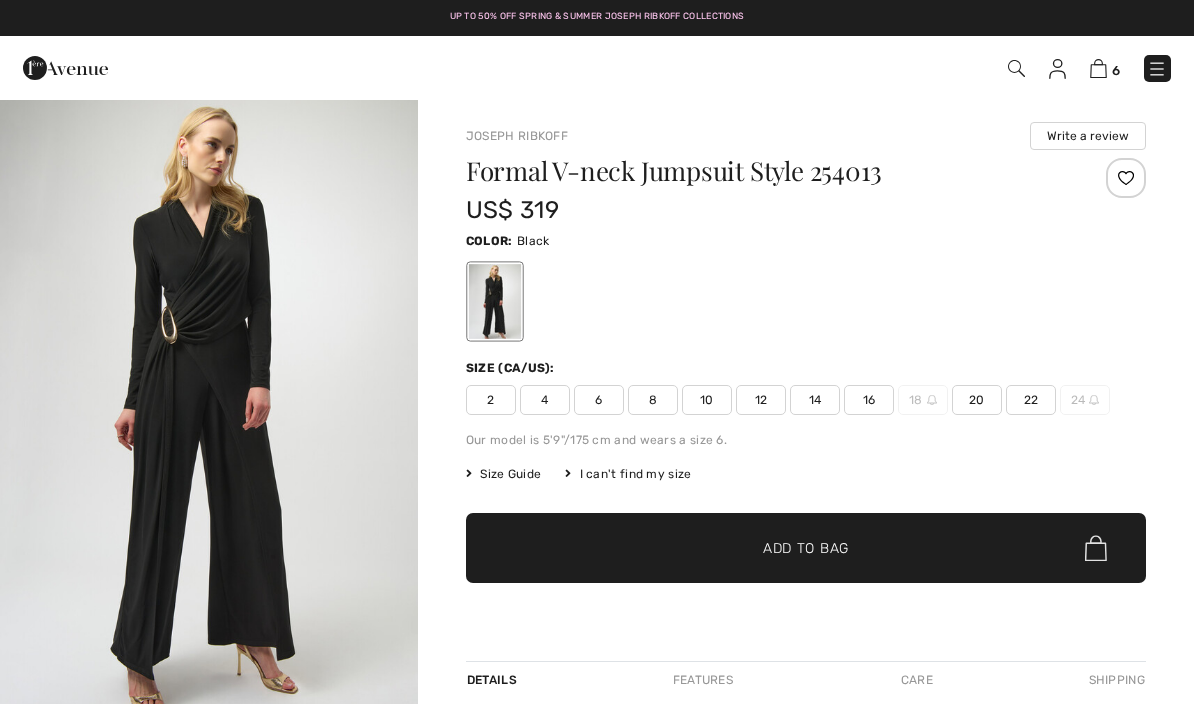 scroll, scrollTop: 0, scrollLeft: 0, axis: both 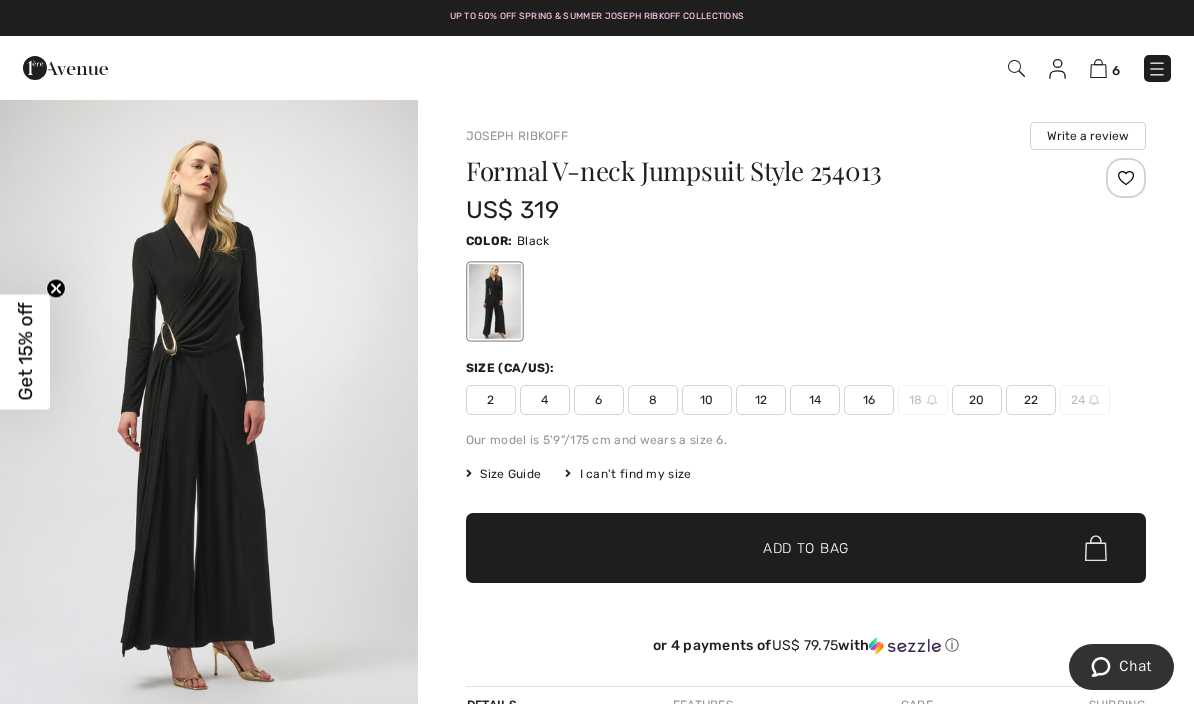 click at bounding box center [209, 407] 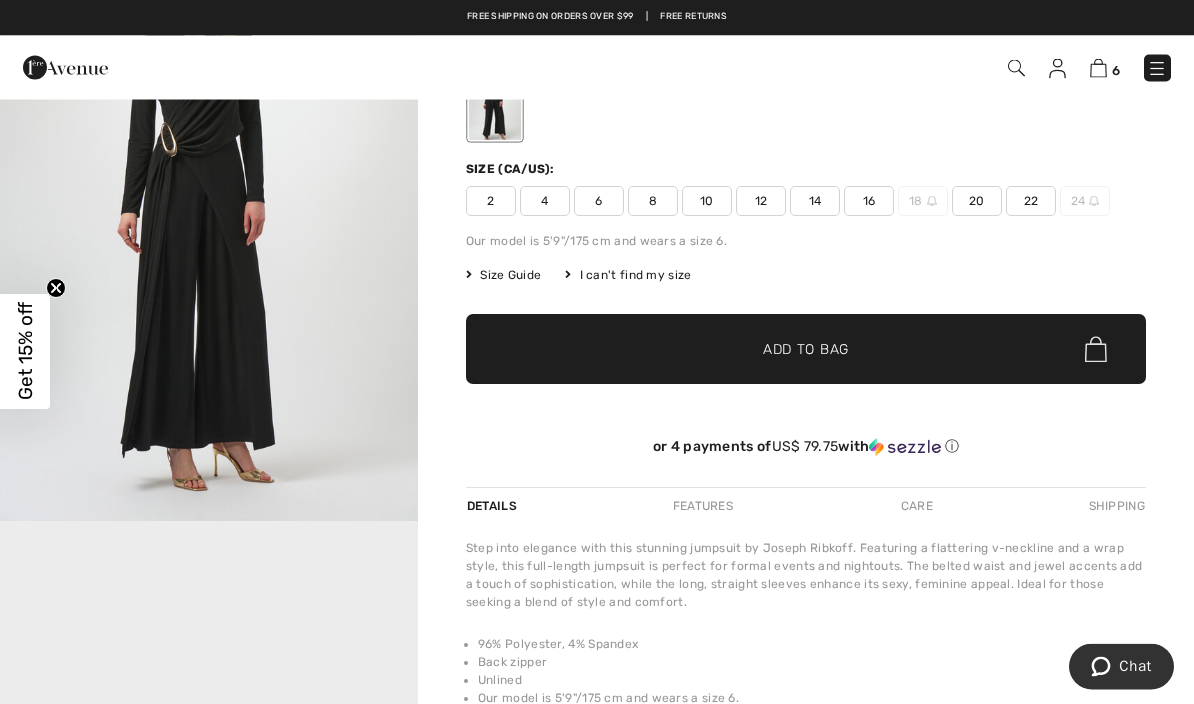 scroll, scrollTop: 0, scrollLeft: 0, axis: both 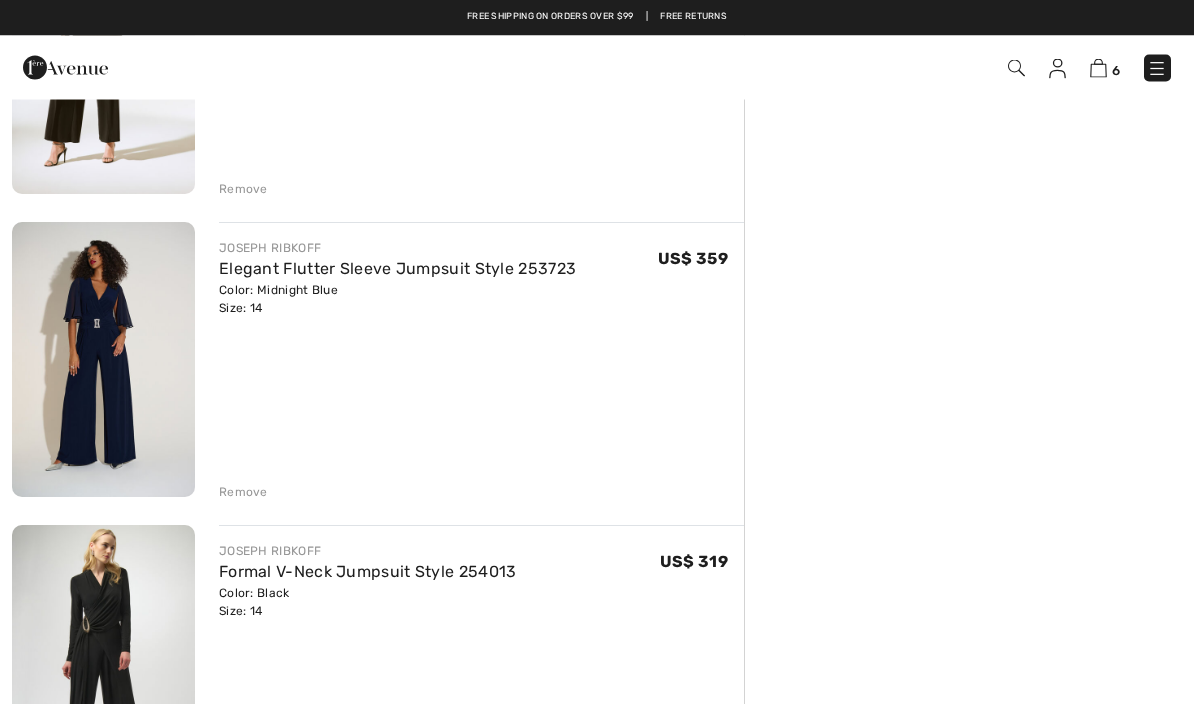 click at bounding box center [103, 360] 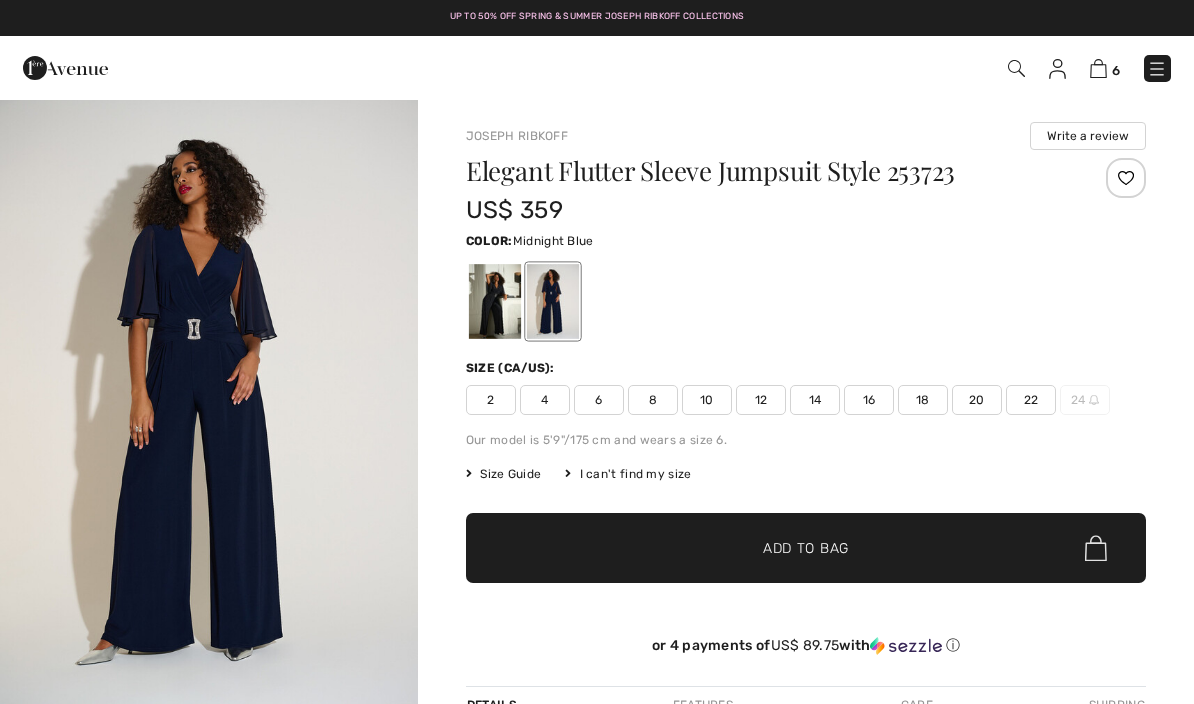scroll, scrollTop: 0, scrollLeft: 0, axis: both 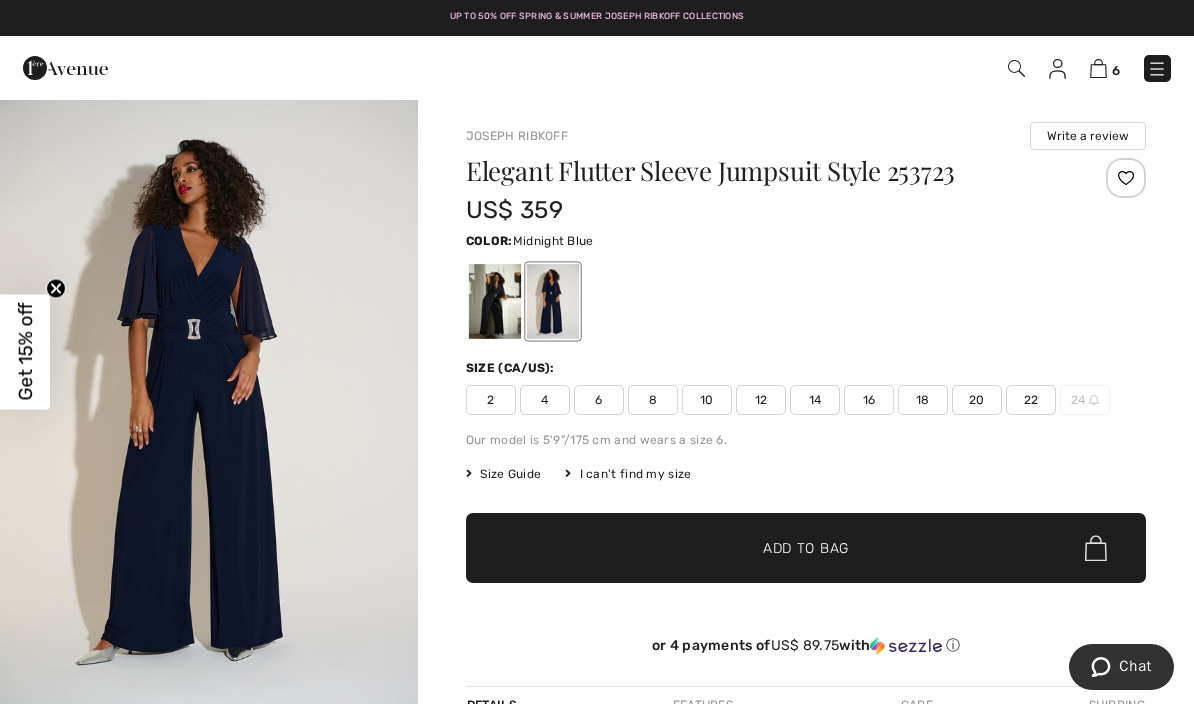 click at bounding box center [209, 411] 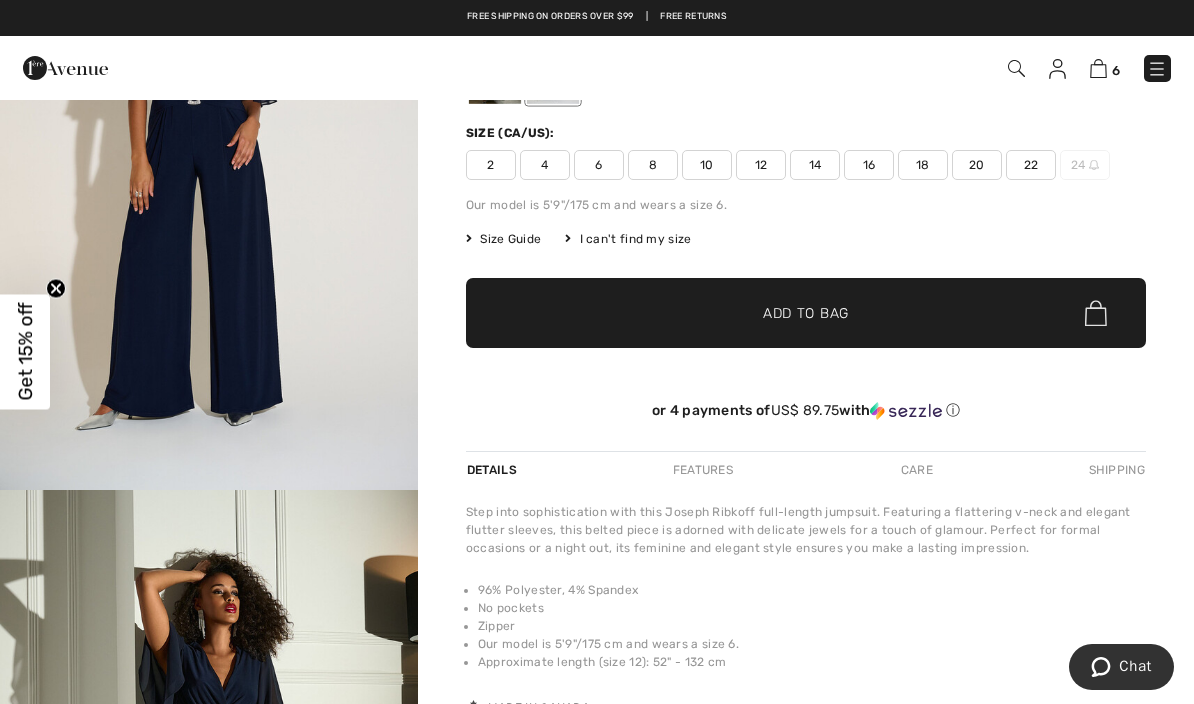 scroll, scrollTop: 0, scrollLeft: 0, axis: both 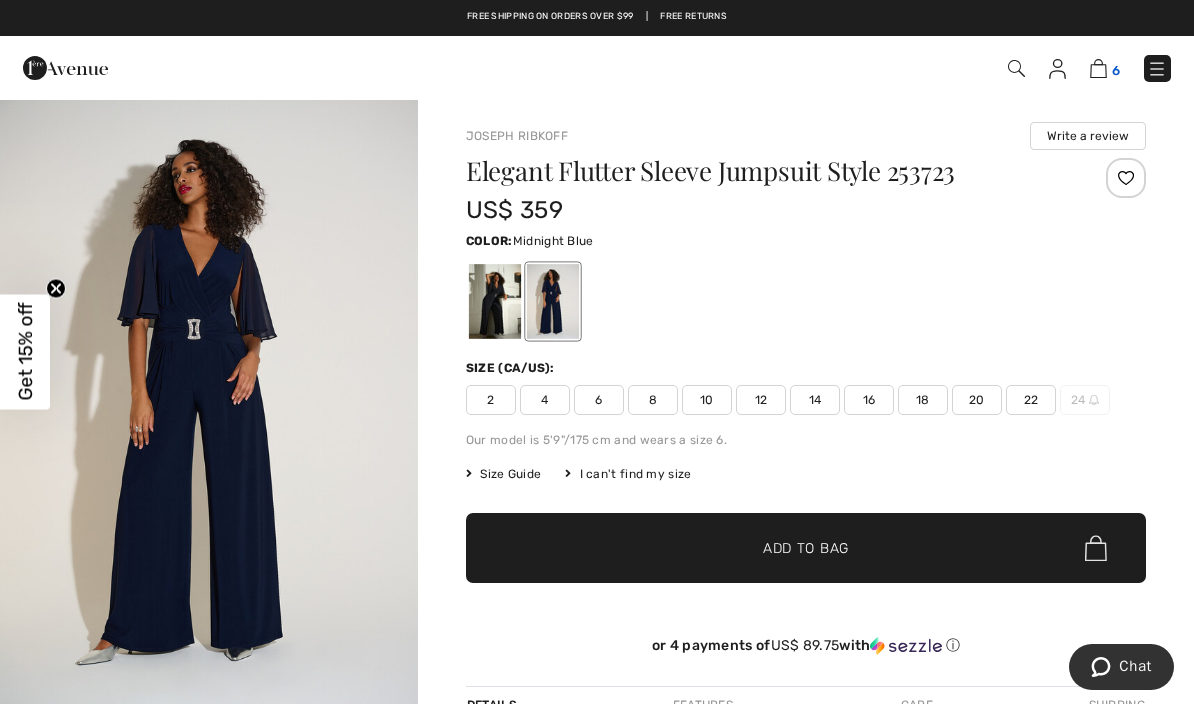 click at bounding box center [1098, 68] 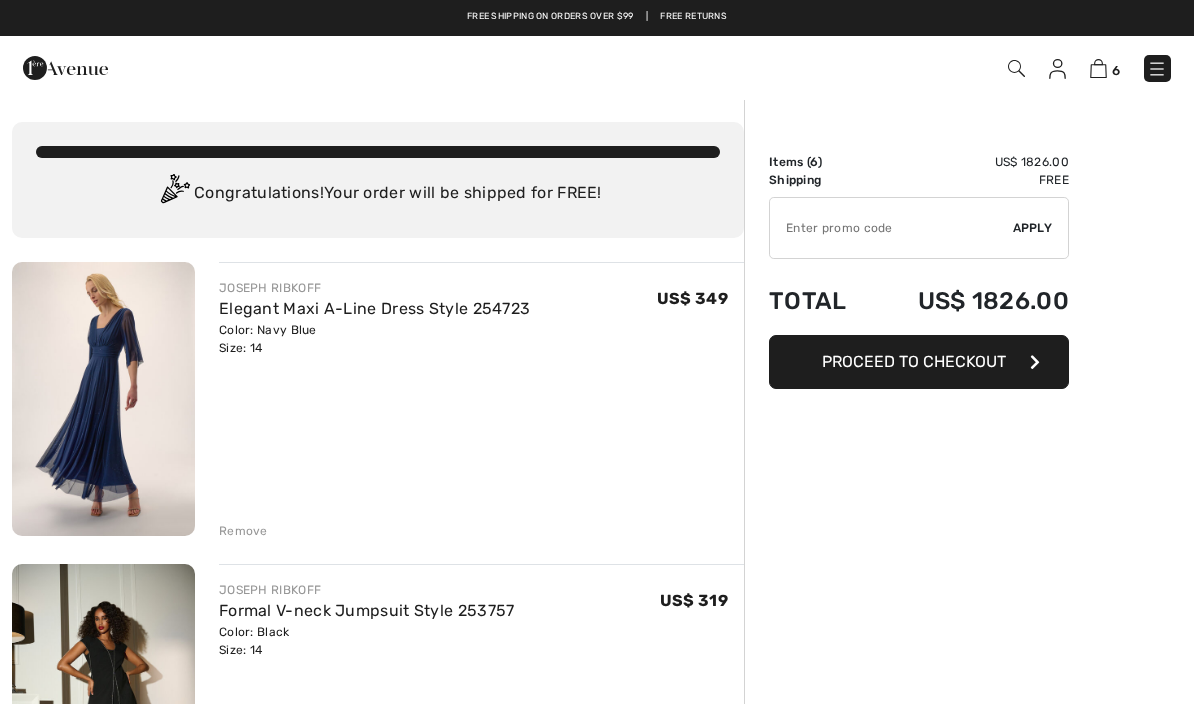 scroll, scrollTop: 0, scrollLeft: 0, axis: both 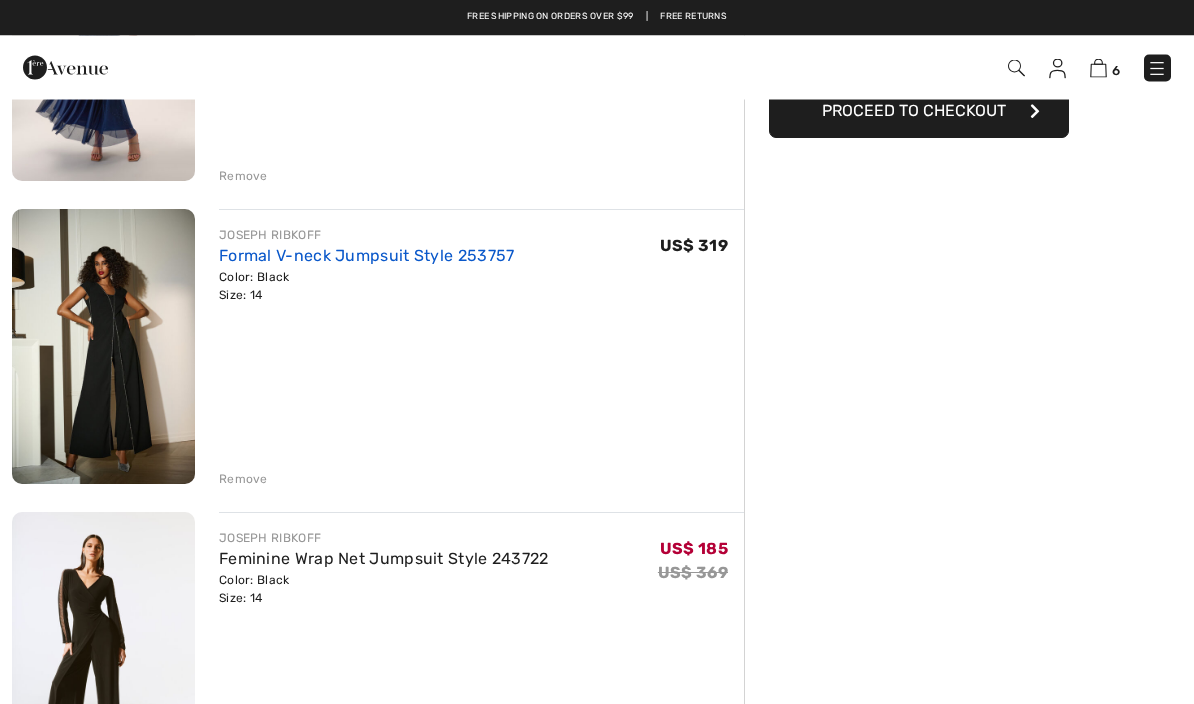 click on "Formal V-neck Jumpsuit Style 253757" at bounding box center [367, 256] 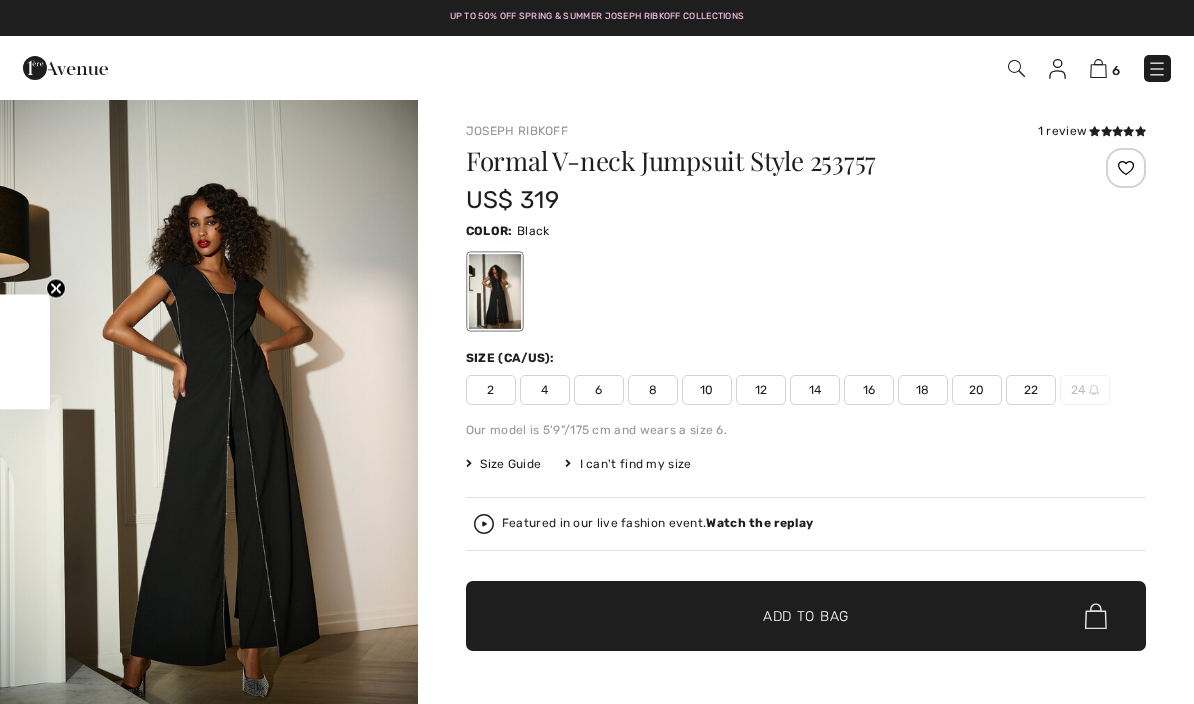 scroll, scrollTop: 0, scrollLeft: 0, axis: both 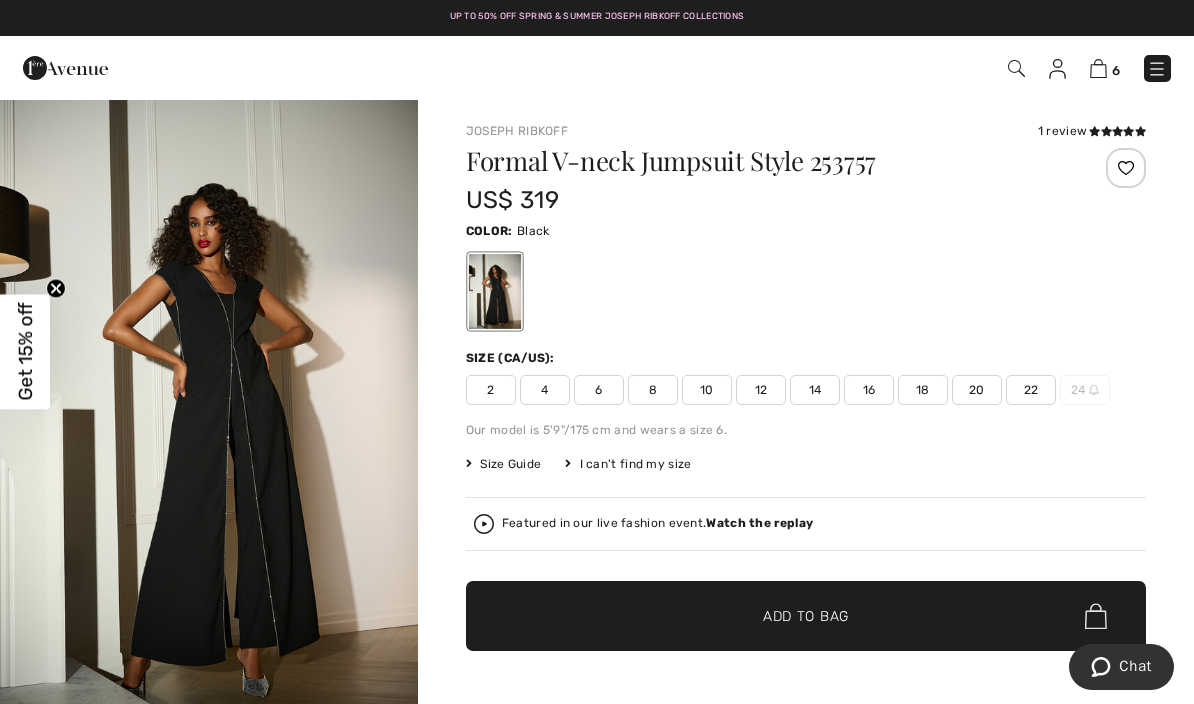 click at bounding box center [209, 411] 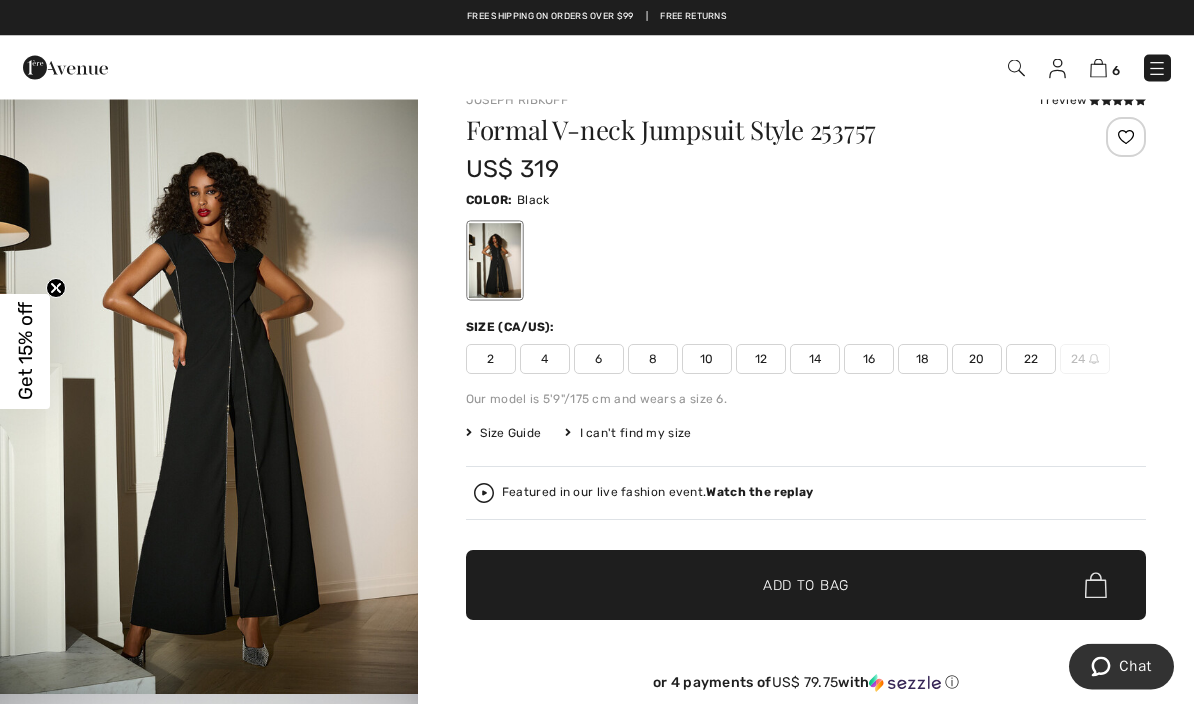 scroll, scrollTop: 0, scrollLeft: 0, axis: both 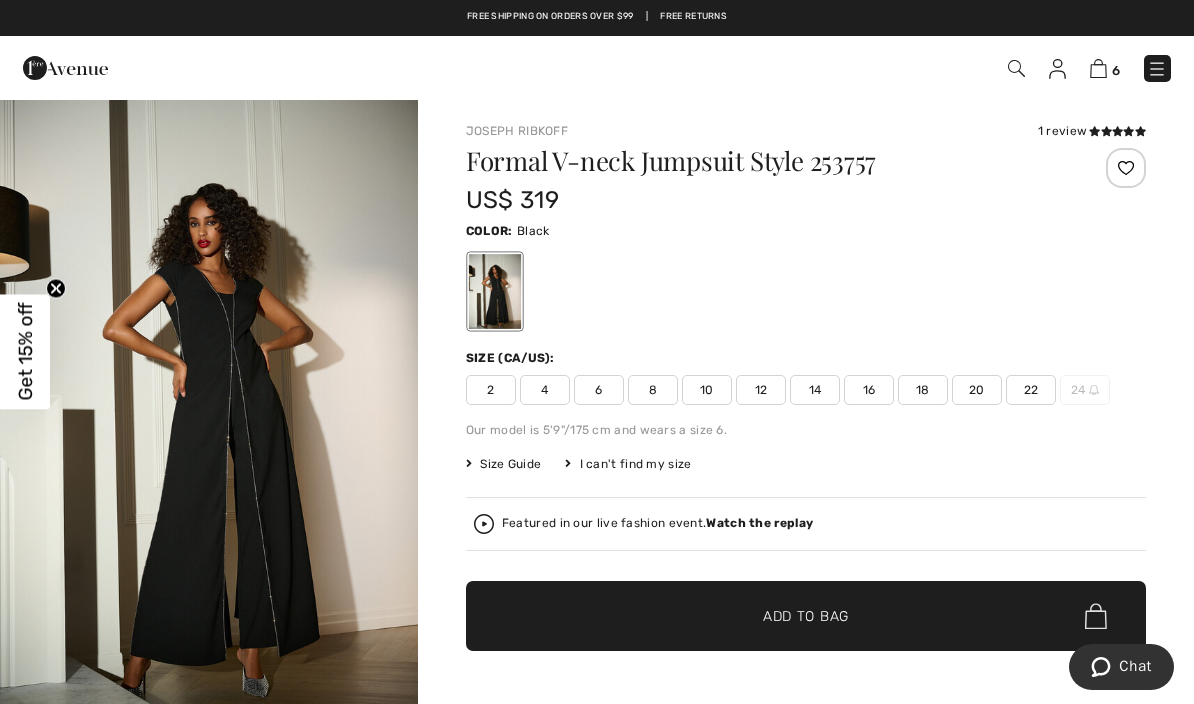 click on "US$ 319" at bounding box center [749, 200] 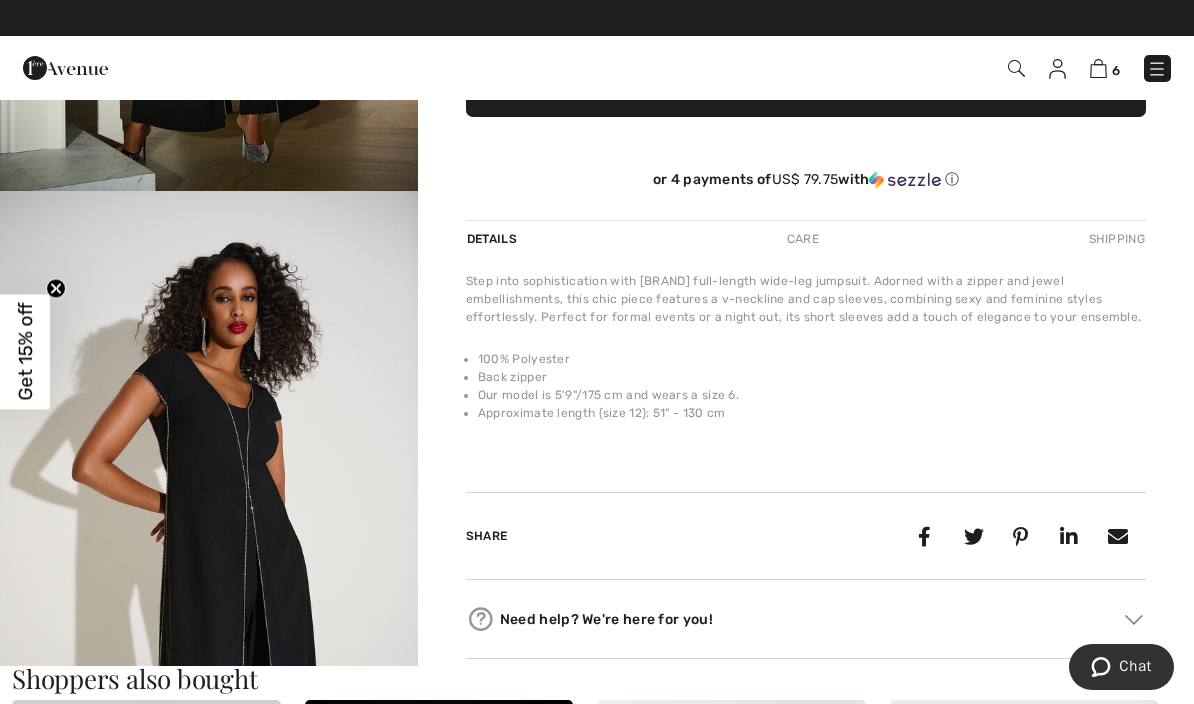 scroll, scrollTop: 536, scrollLeft: 0, axis: vertical 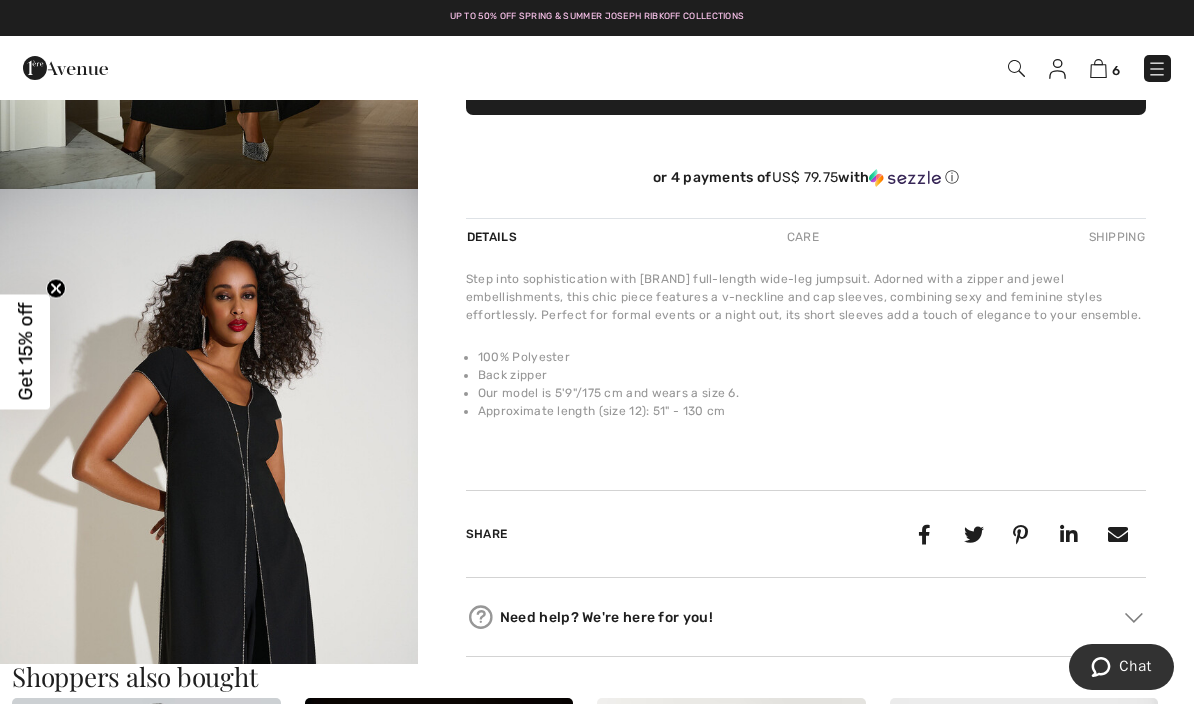 click at bounding box center (209, 502) 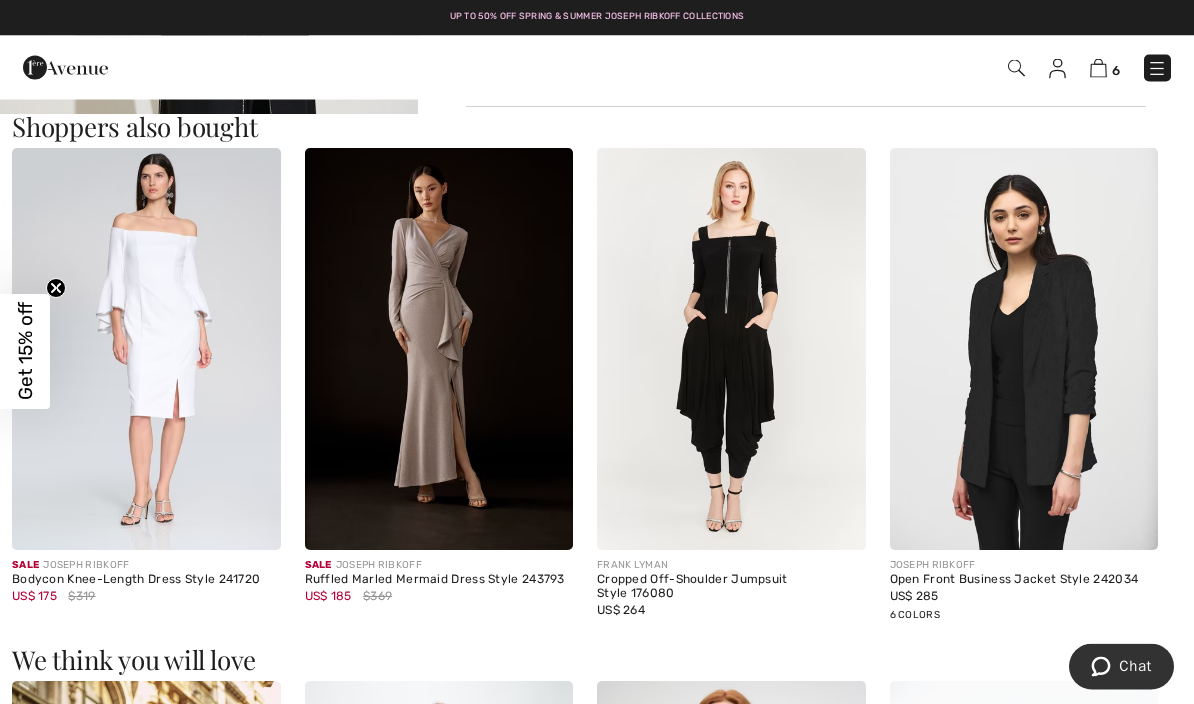 scroll, scrollTop: 1087, scrollLeft: 0, axis: vertical 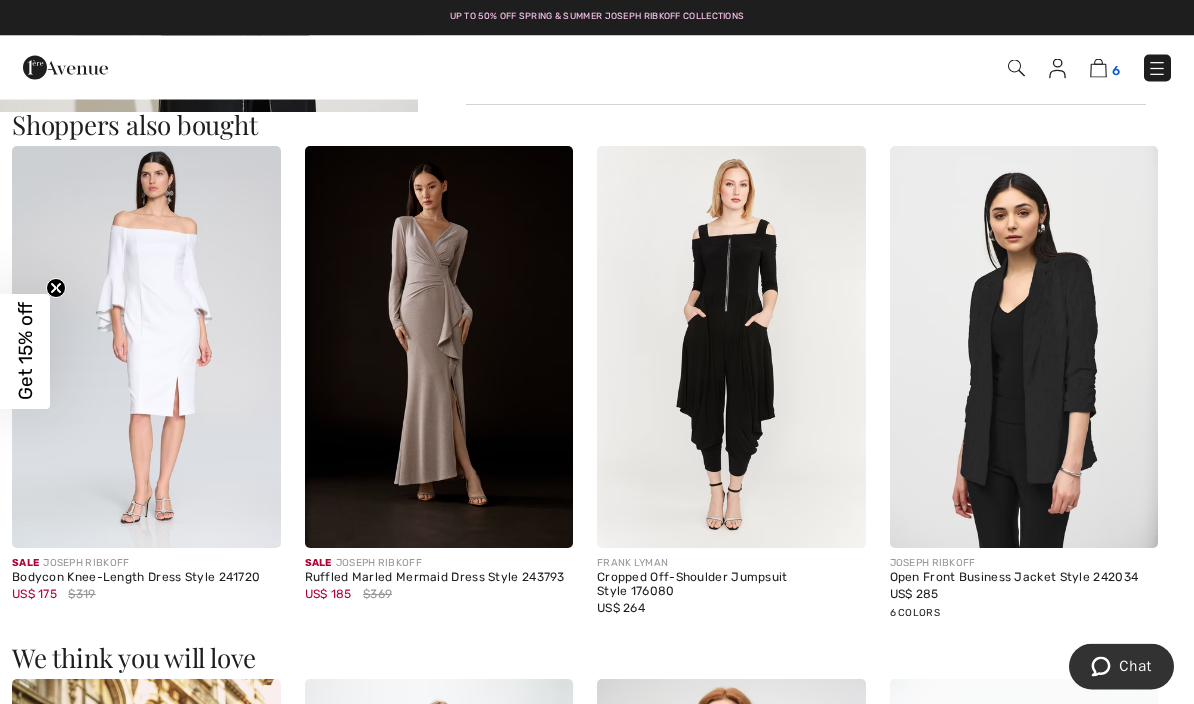 click at bounding box center (1098, 68) 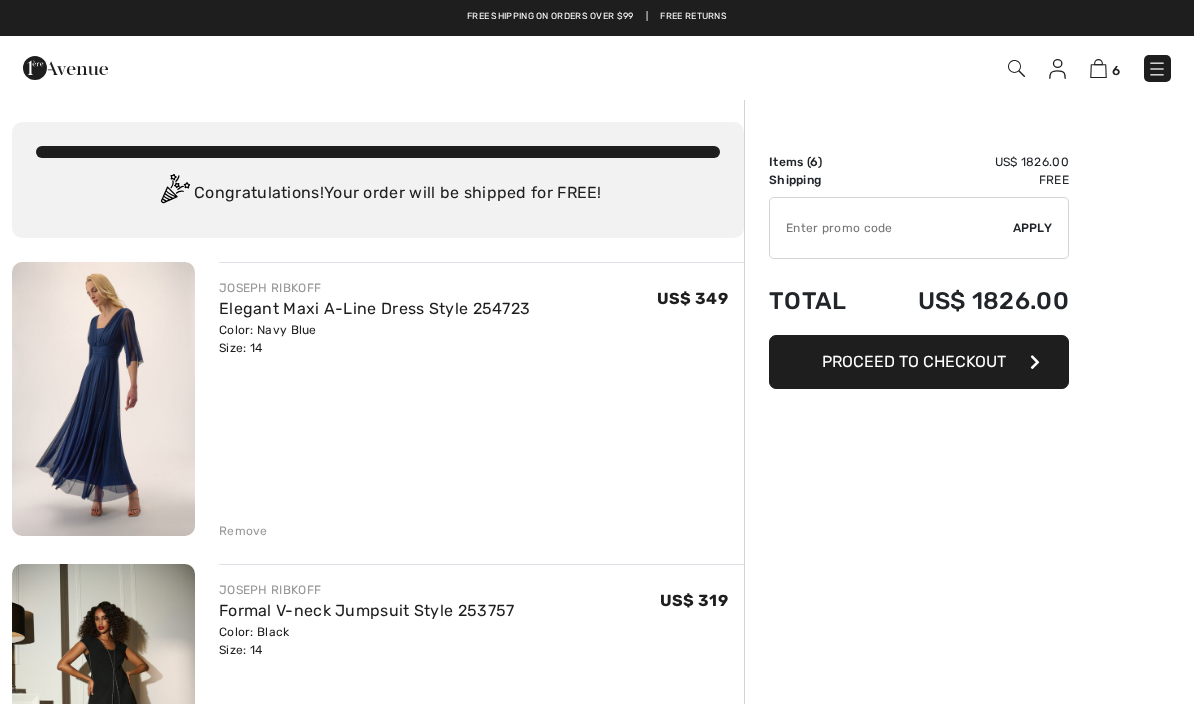 scroll, scrollTop: 0, scrollLeft: 0, axis: both 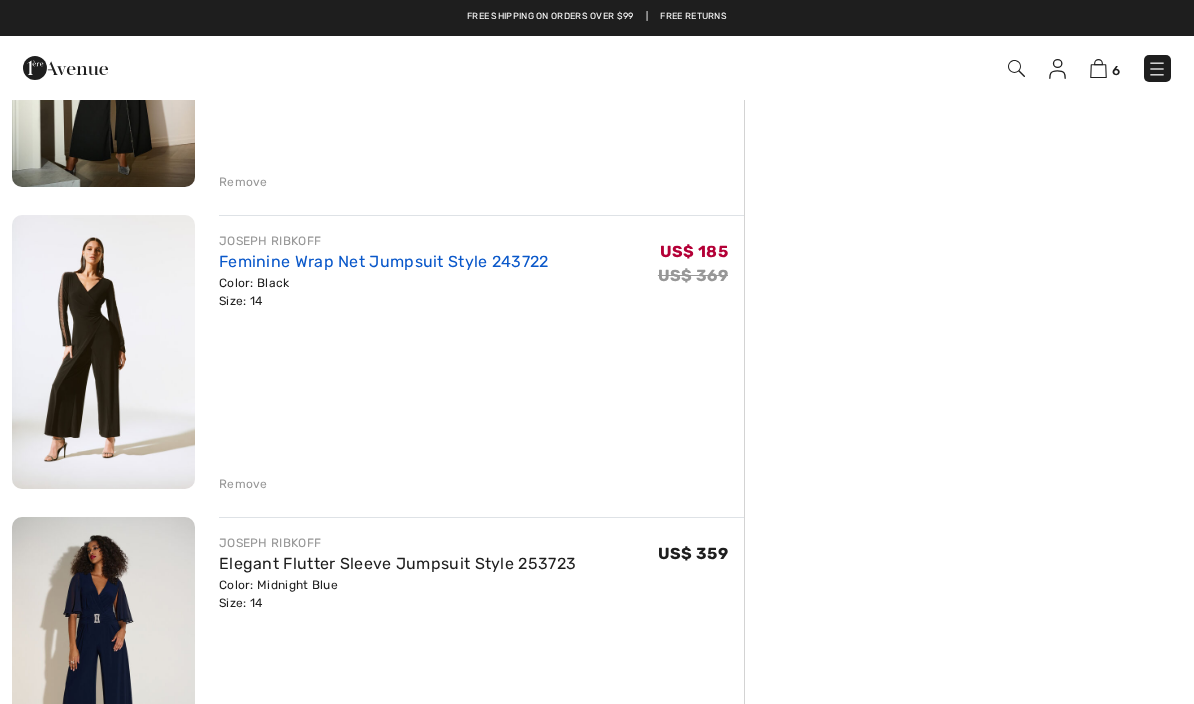 click on "Feminine Wrap Net Jumpsuit Style 243722" at bounding box center [384, 261] 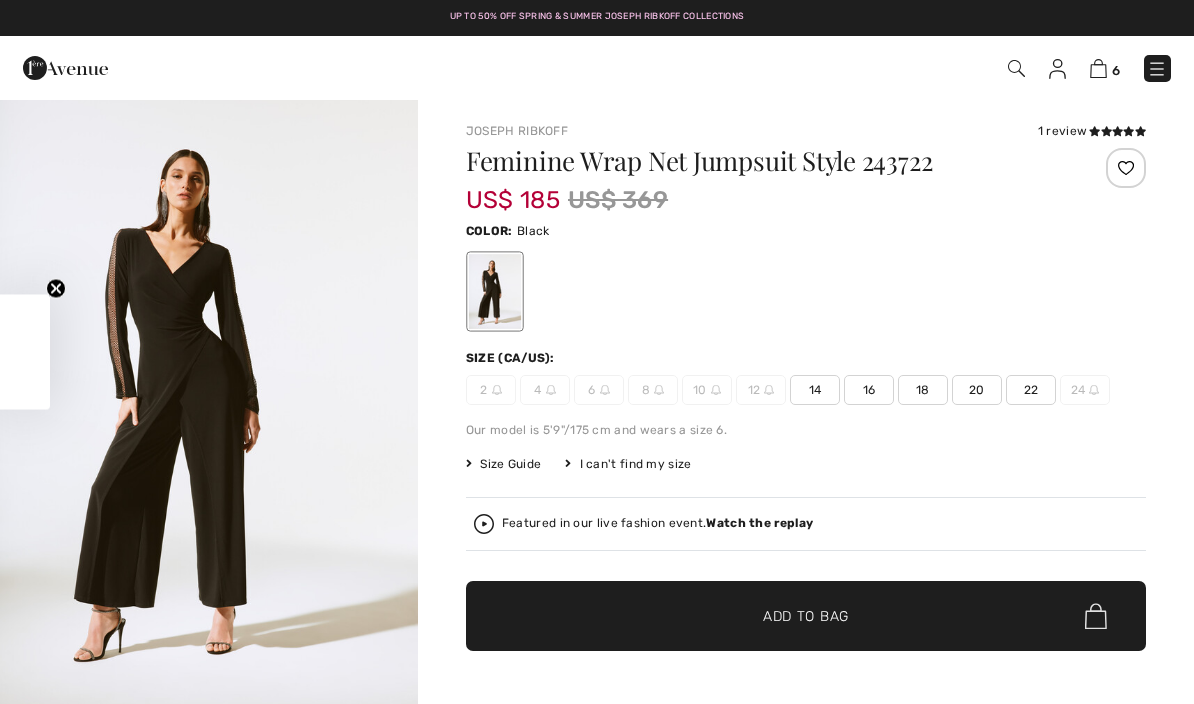scroll, scrollTop: 0, scrollLeft: 0, axis: both 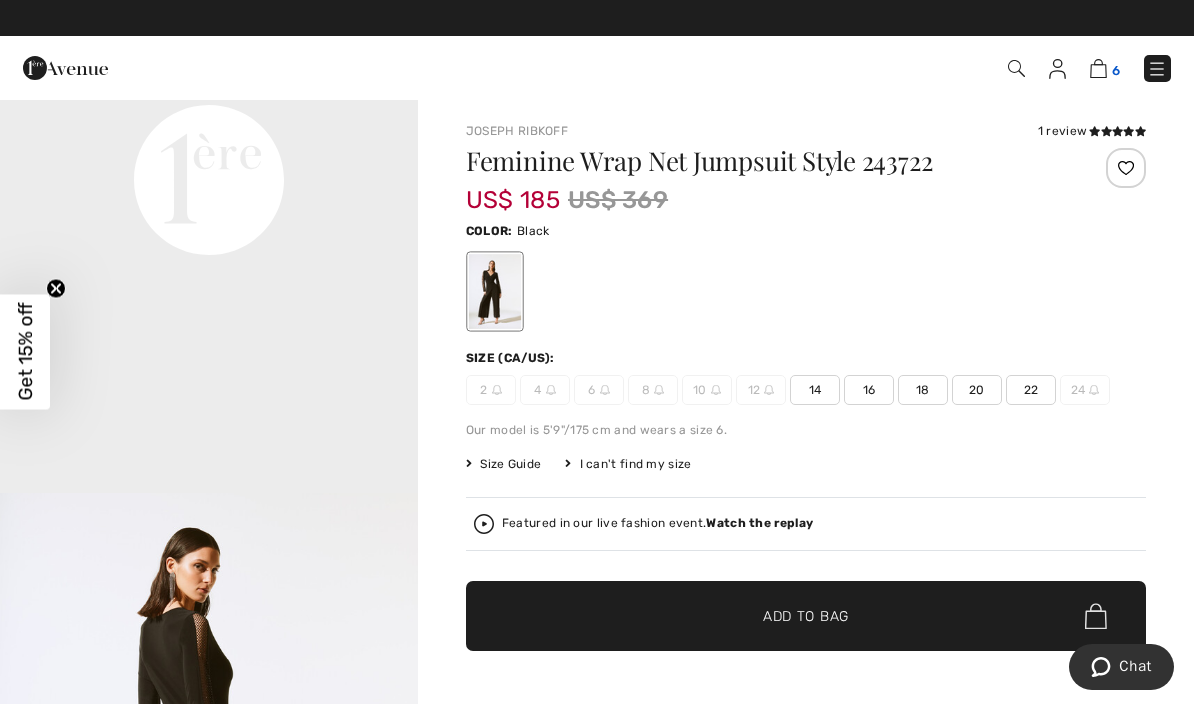 click at bounding box center [1098, 68] 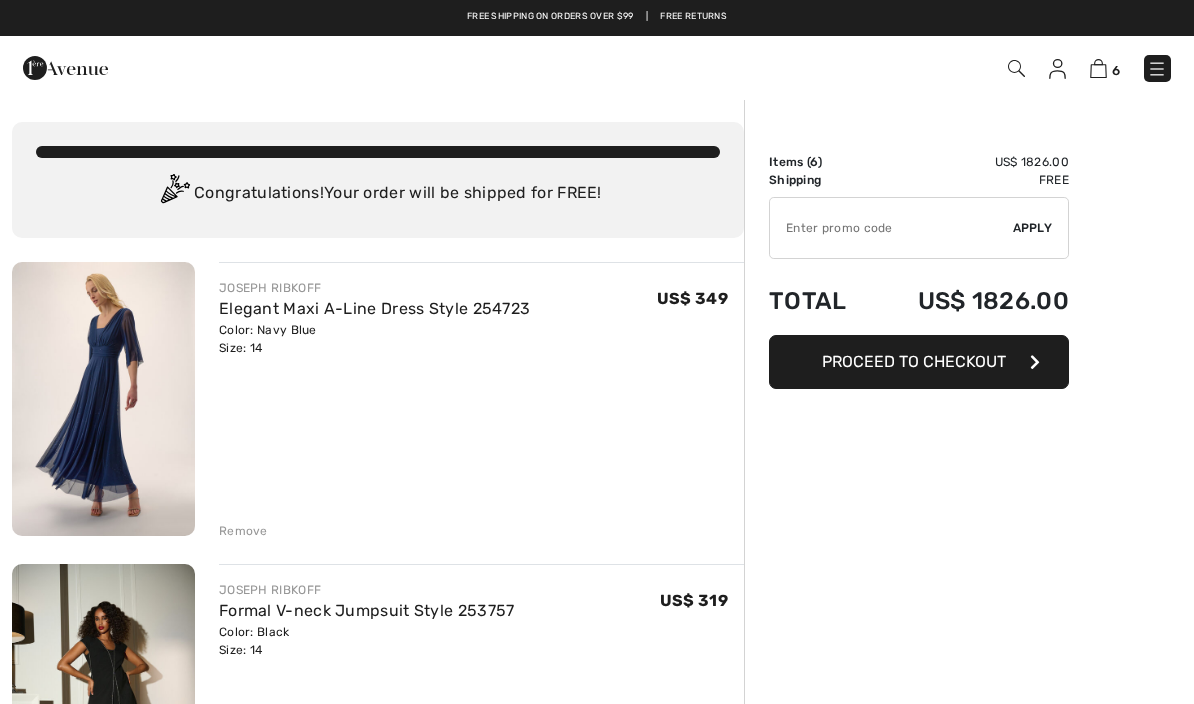 scroll, scrollTop: 0, scrollLeft: 0, axis: both 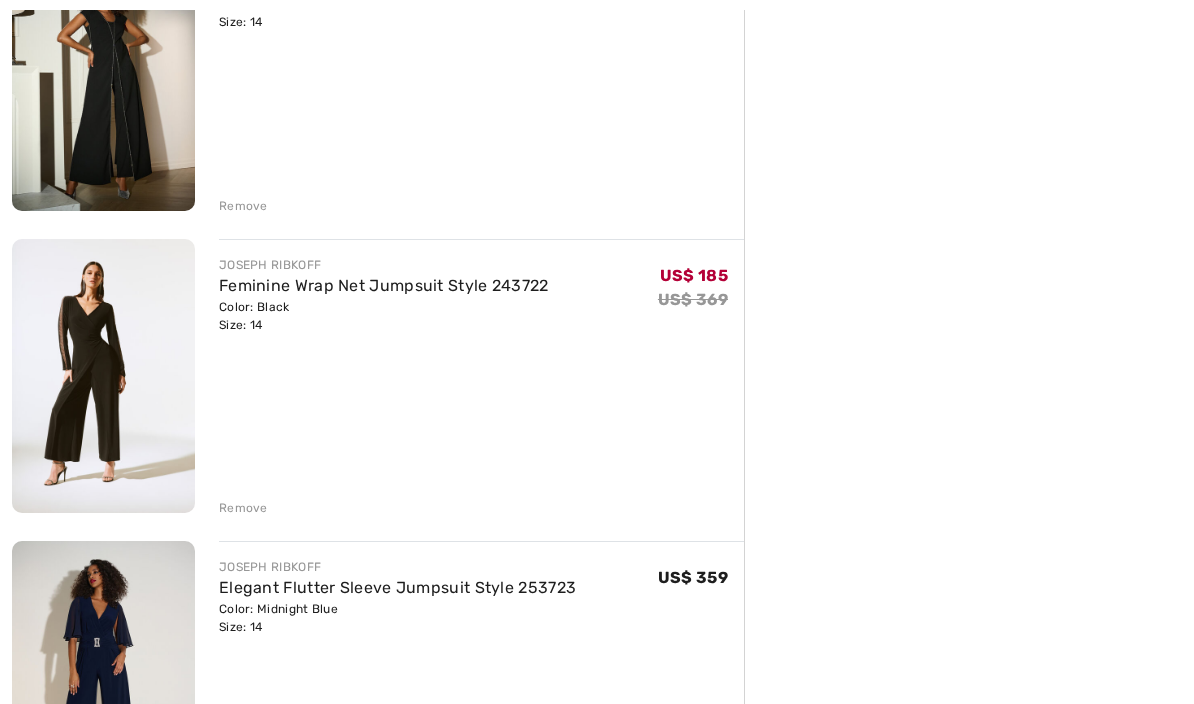 click on "Remove" at bounding box center (243, 509) 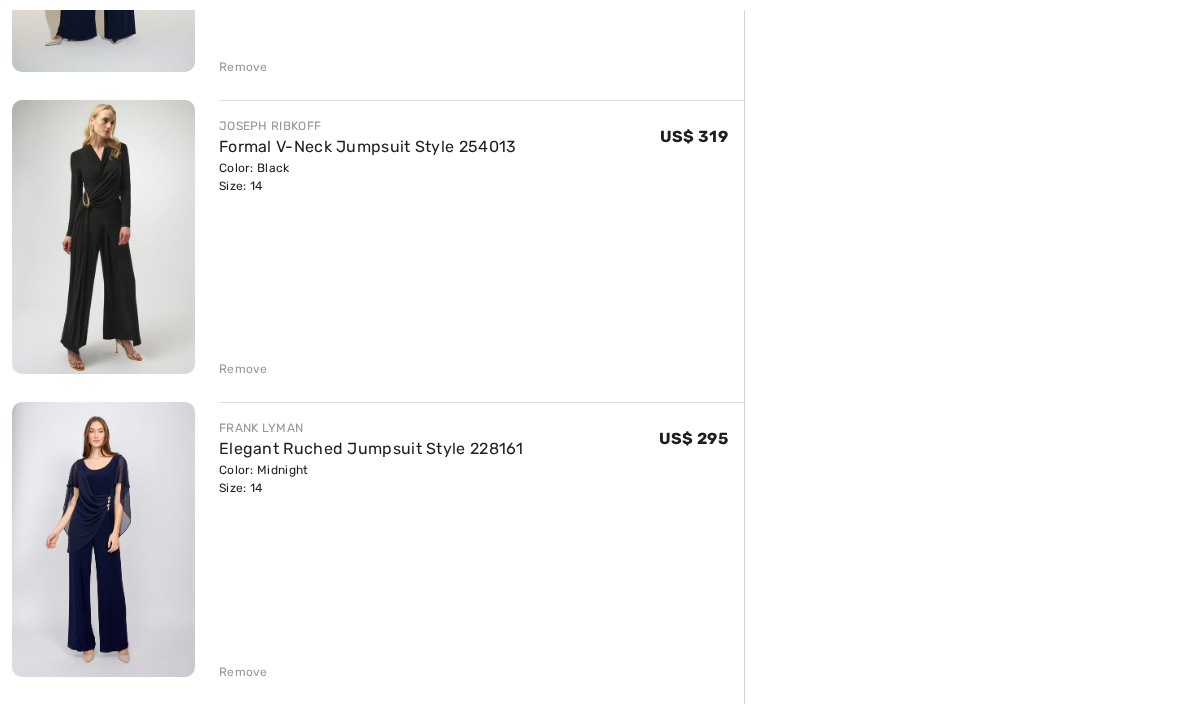 scroll, scrollTop: 1103, scrollLeft: 0, axis: vertical 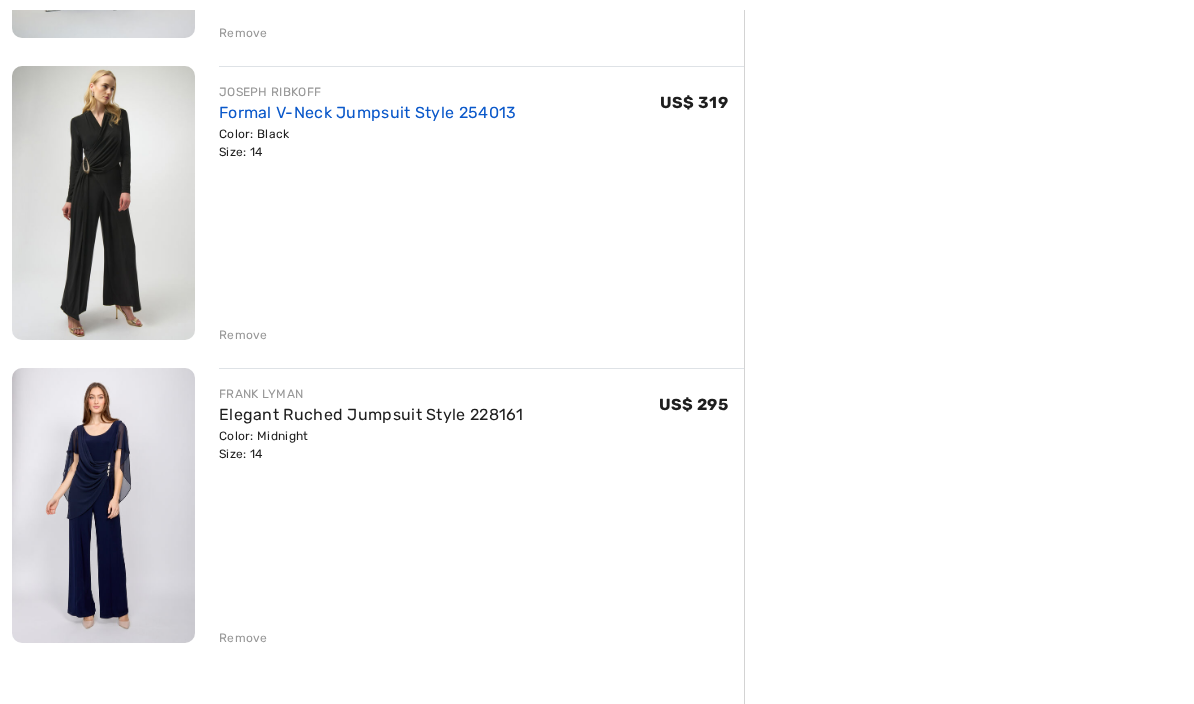 click on "Formal V-Neck Jumpsuit Style 254013" at bounding box center [368, 112] 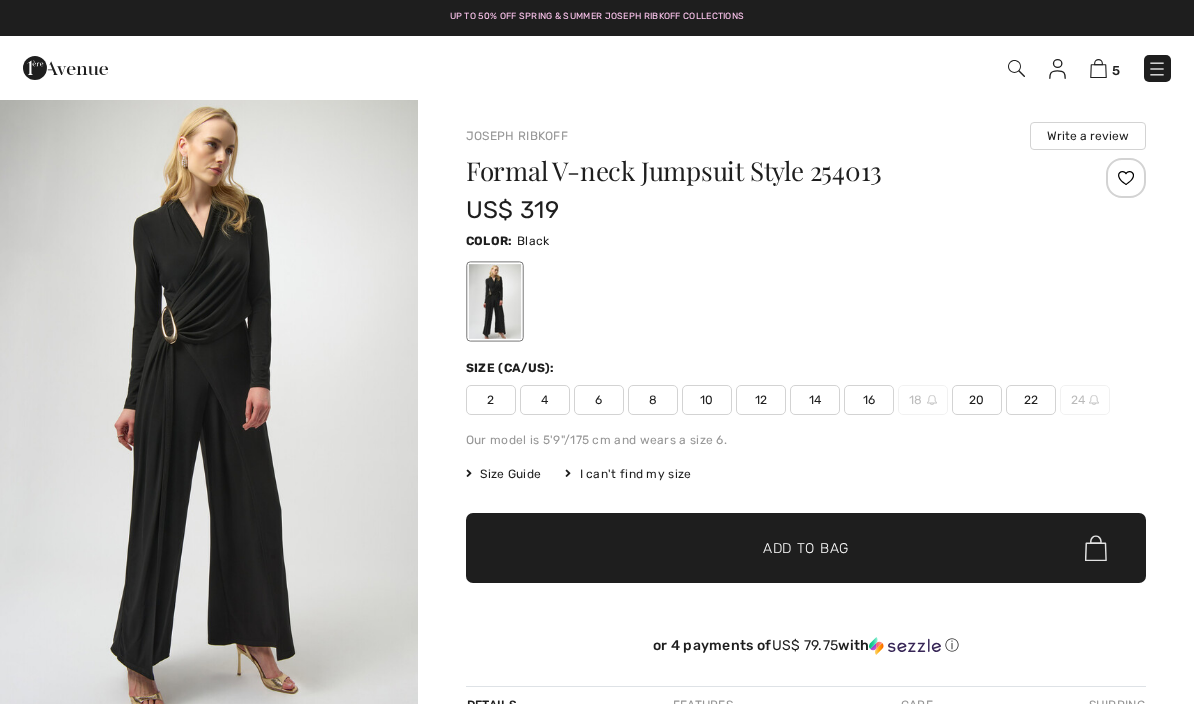 scroll, scrollTop: 0, scrollLeft: 0, axis: both 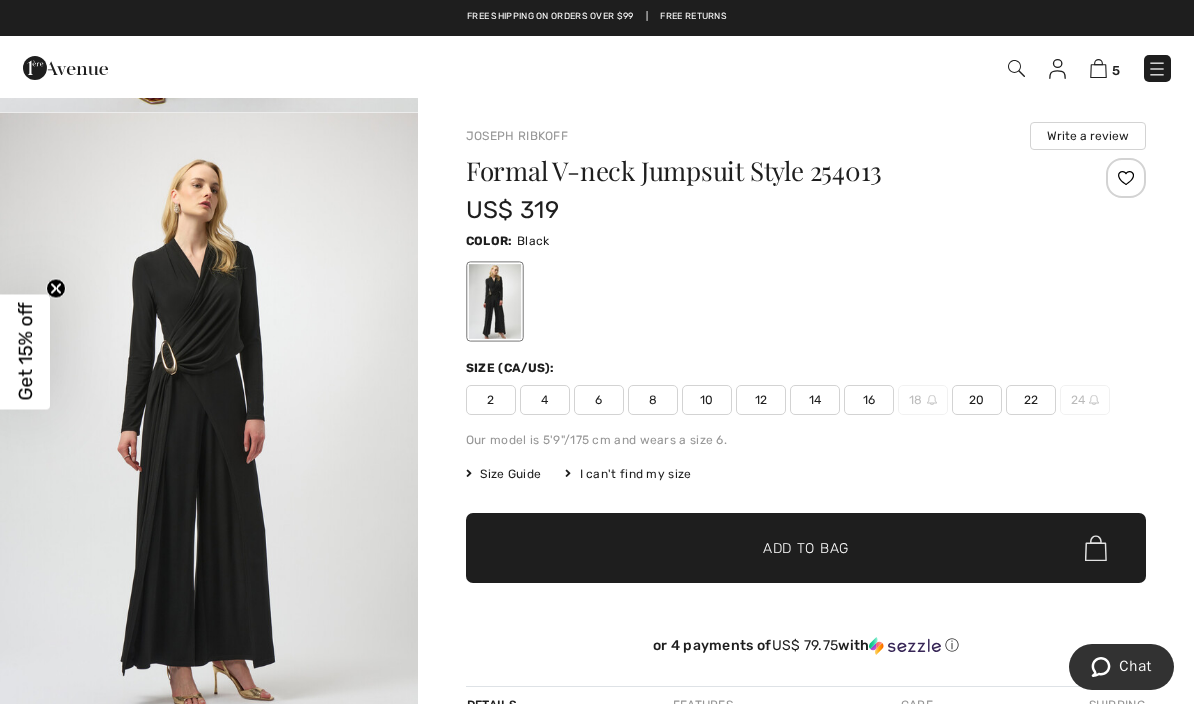 click at bounding box center (209, 426) 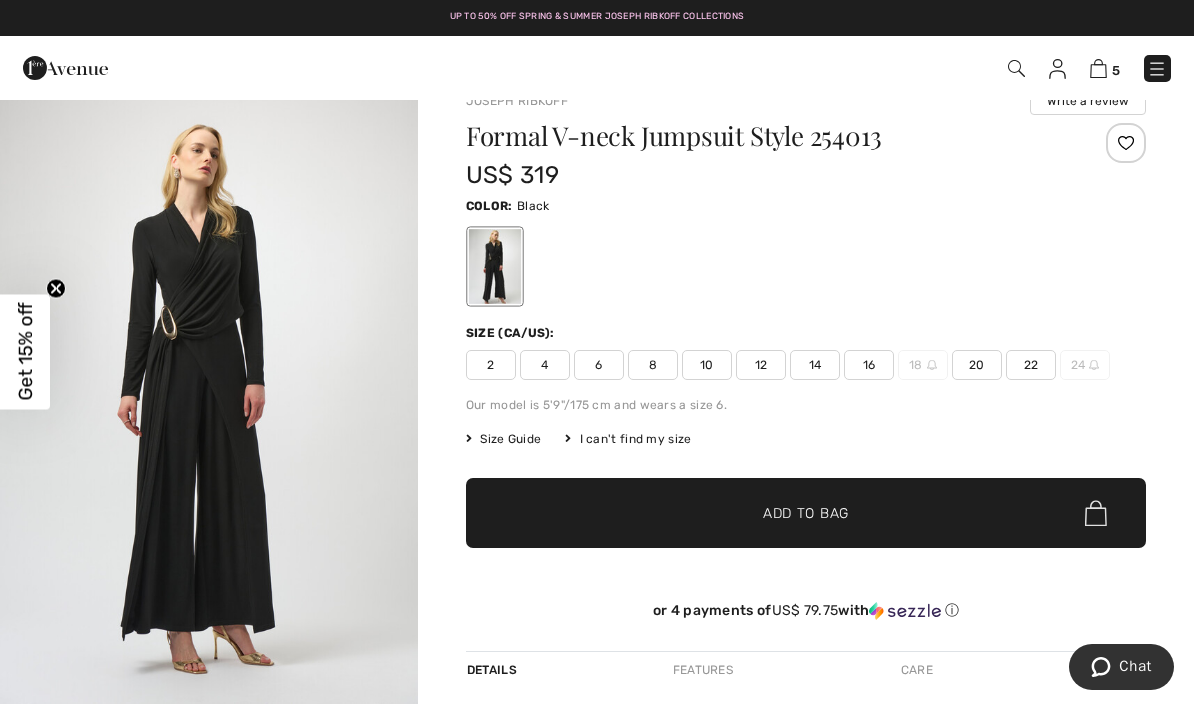 scroll, scrollTop: 0, scrollLeft: 0, axis: both 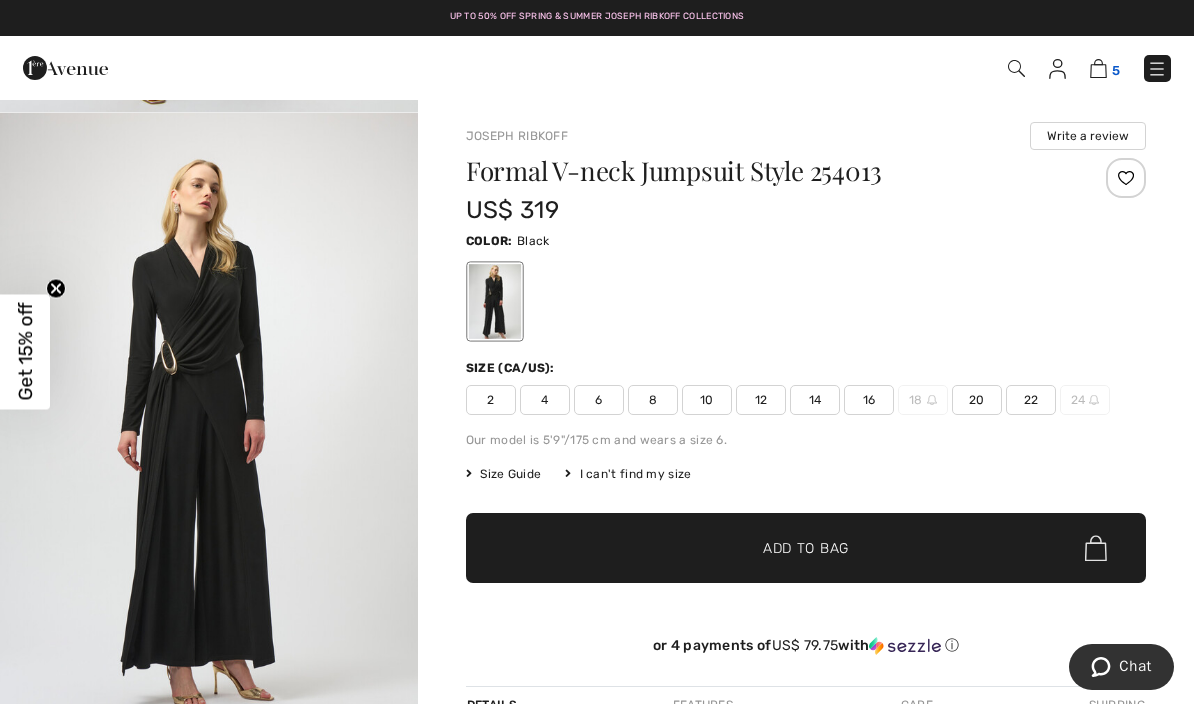 click at bounding box center [1098, 68] 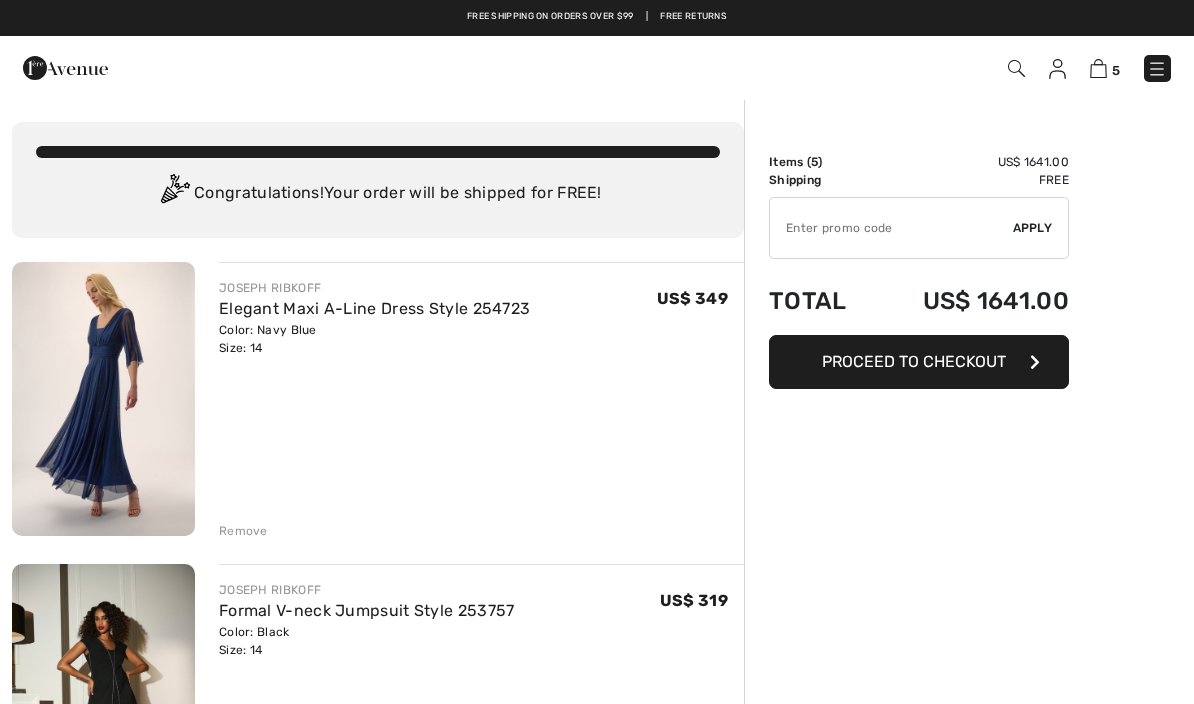 scroll, scrollTop: 0, scrollLeft: 0, axis: both 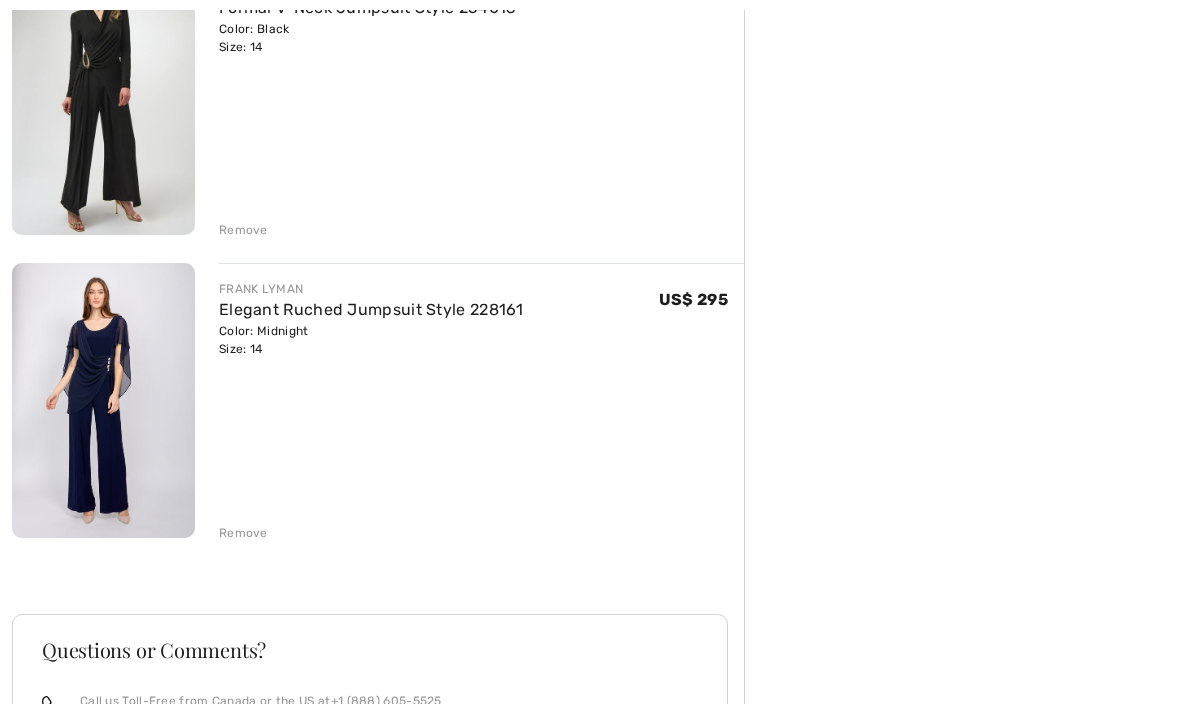 click at bounding box center (103, 401) 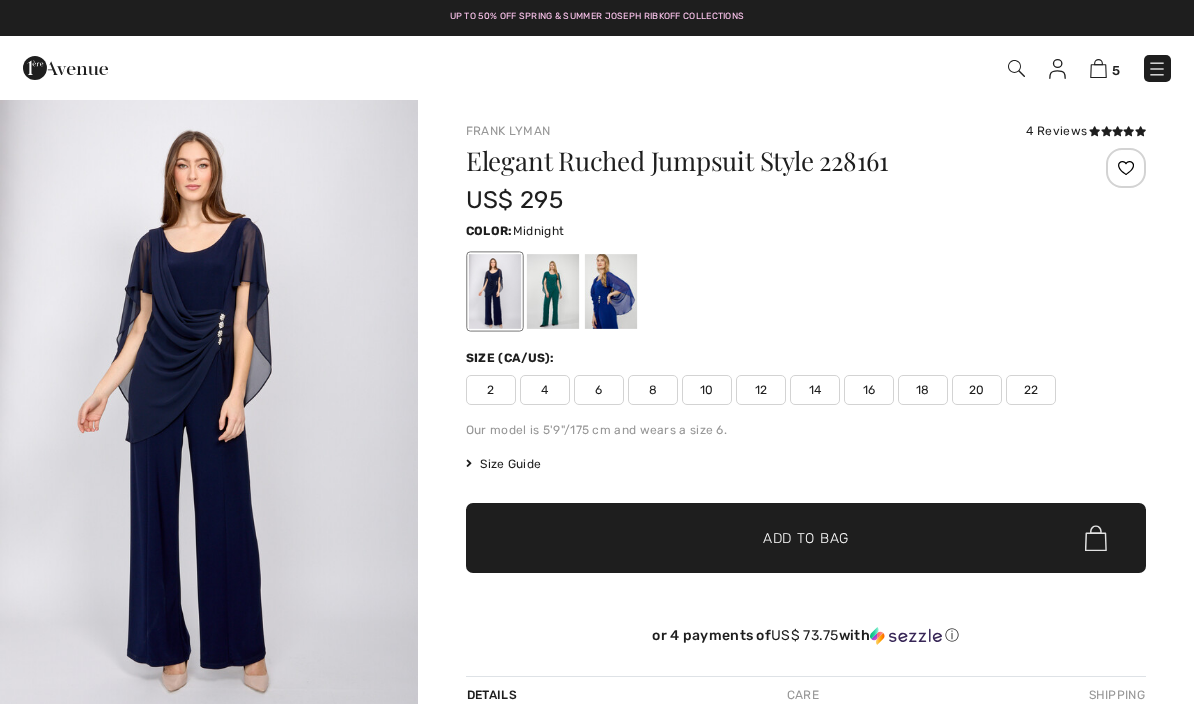 scroll, scrollTop: 0, scrollLeft: 0, axis: both 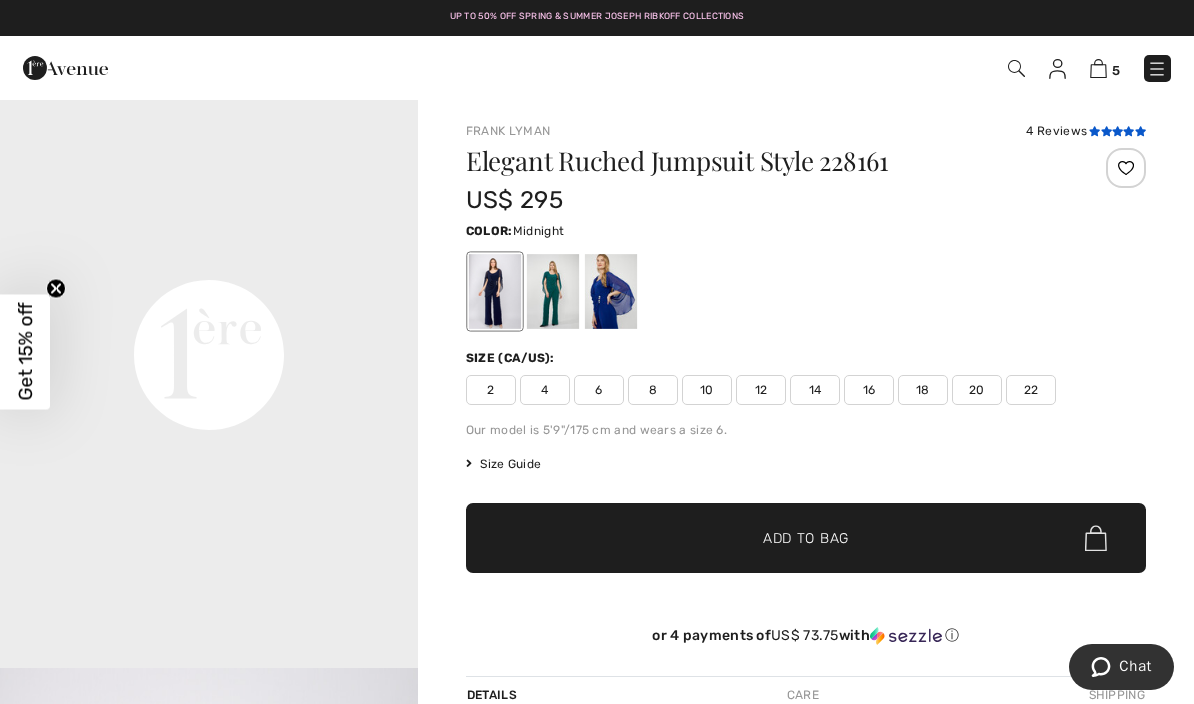 click at bounding box center (1106, 131) 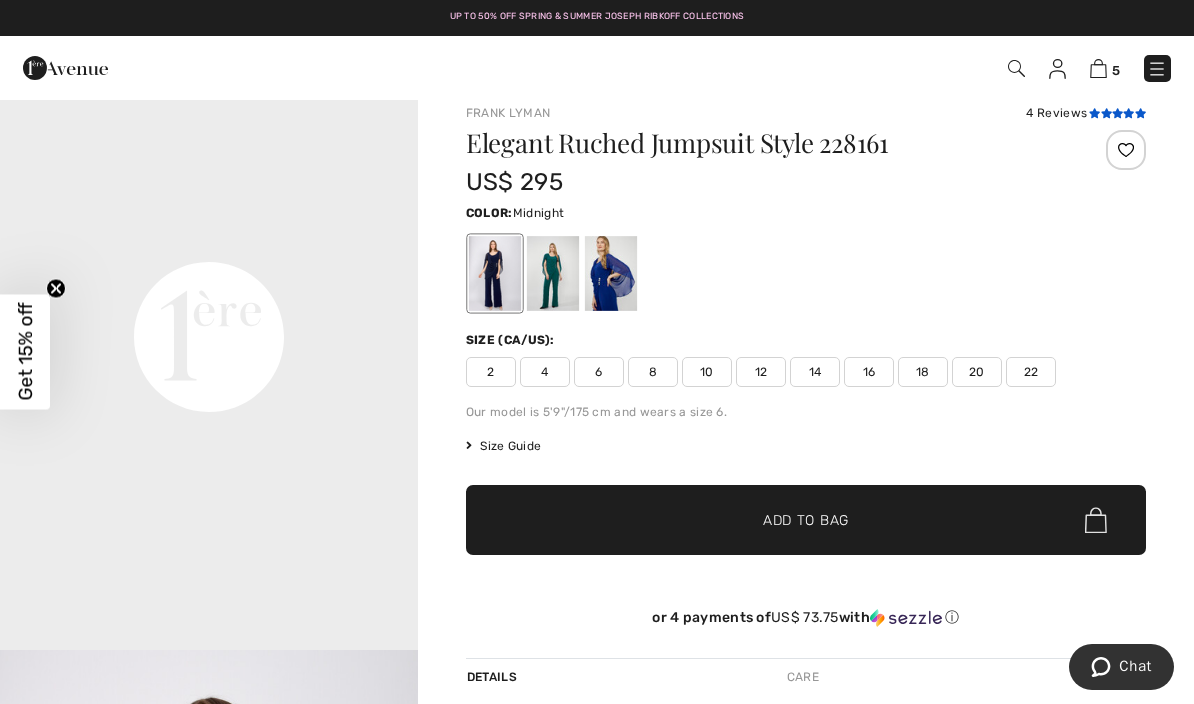 scroll, scrollTop: 44, scrollLeft: 0, axis: vertical 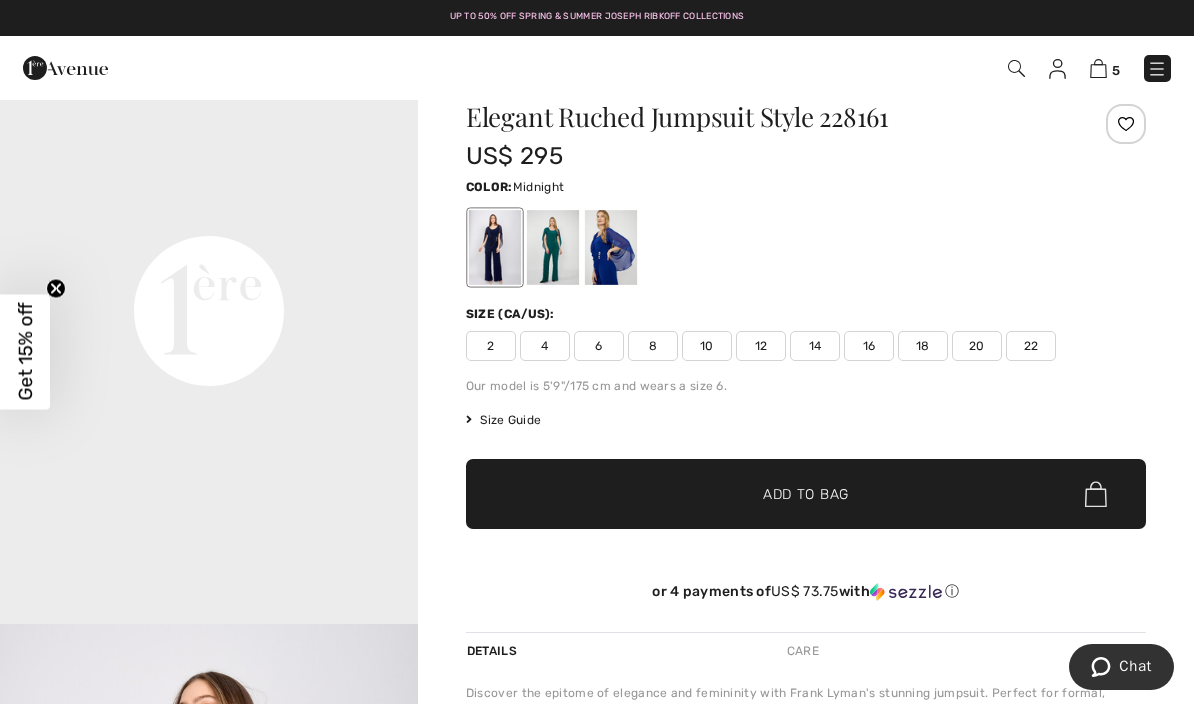 click on "Size Guide" at bounding box center (503, 420) 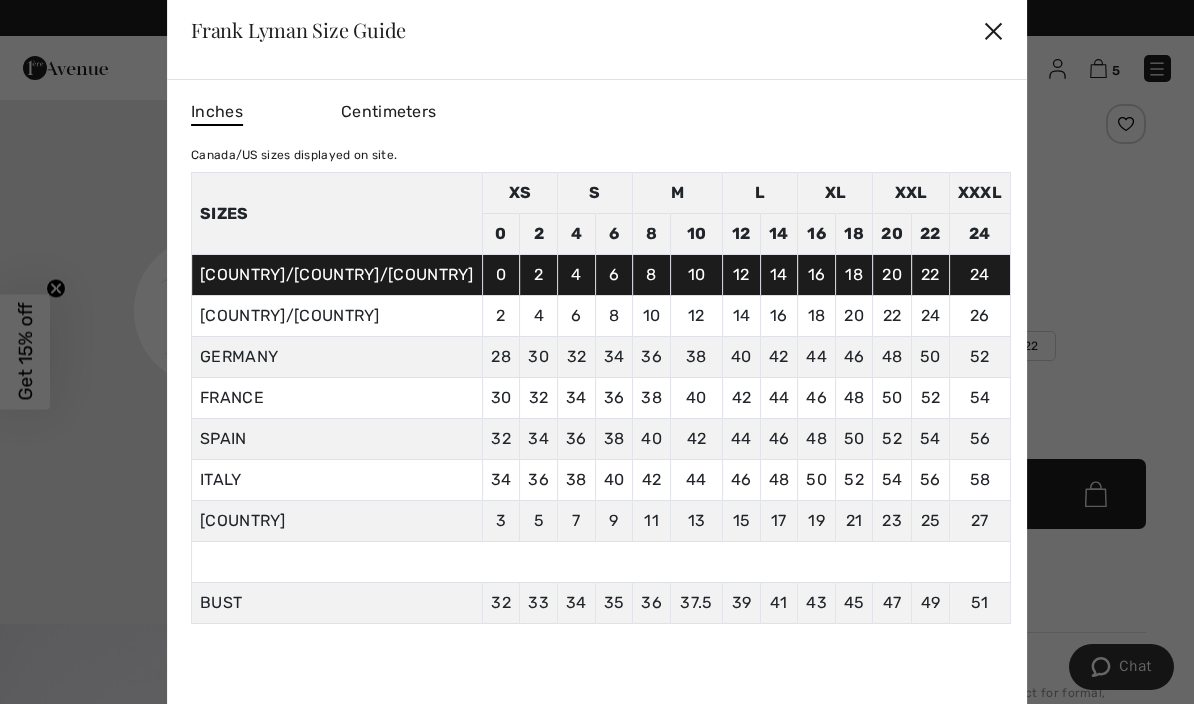 click on "✕" at bounding box center (993, 30) 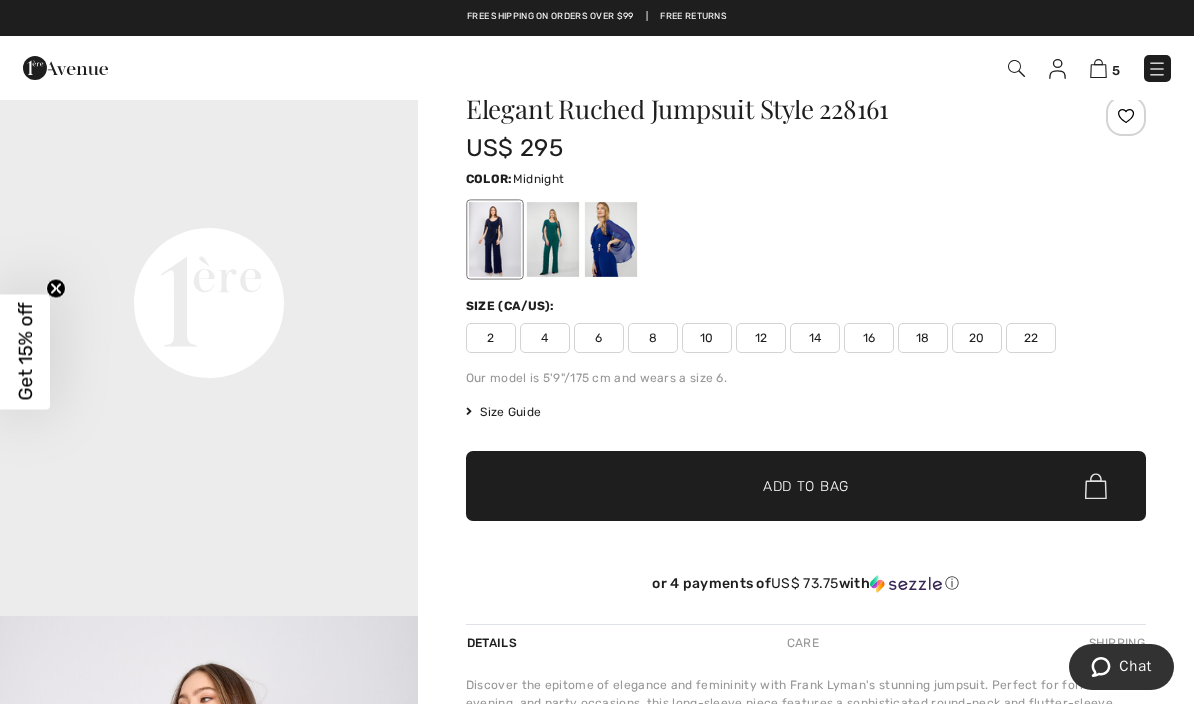 scroll, scrollTop: 53, scrollLeft: 0, axis: vertical 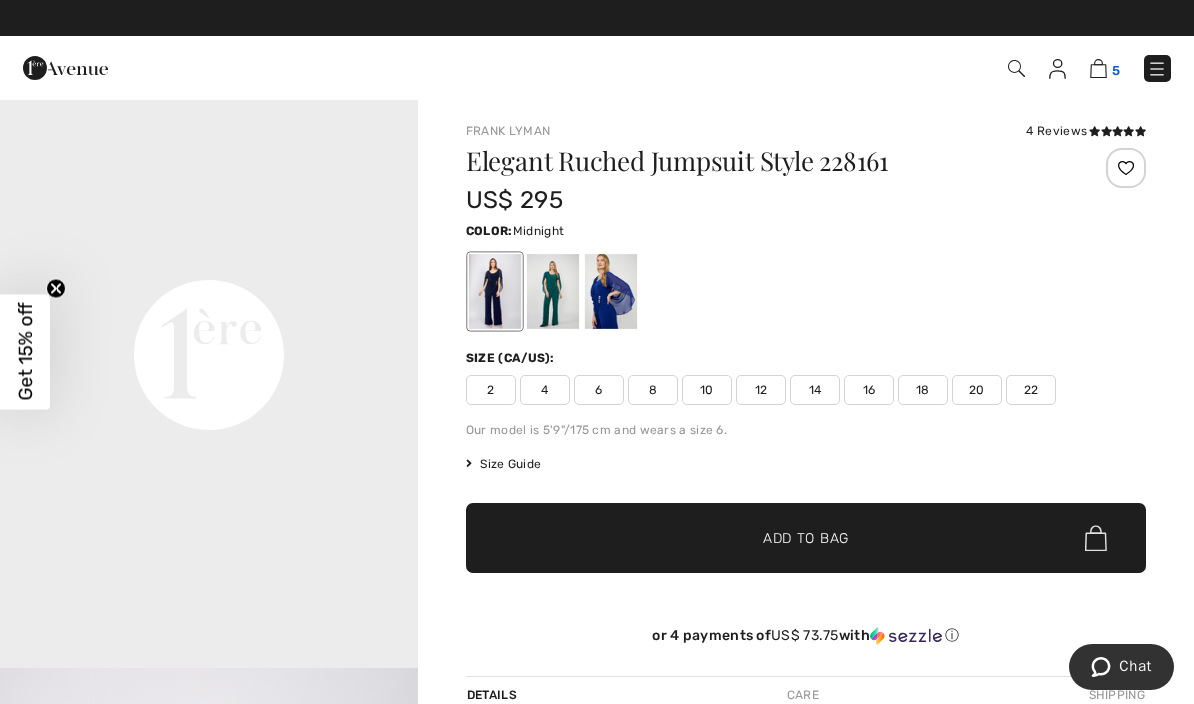 click at bounding box center (1098, 68) 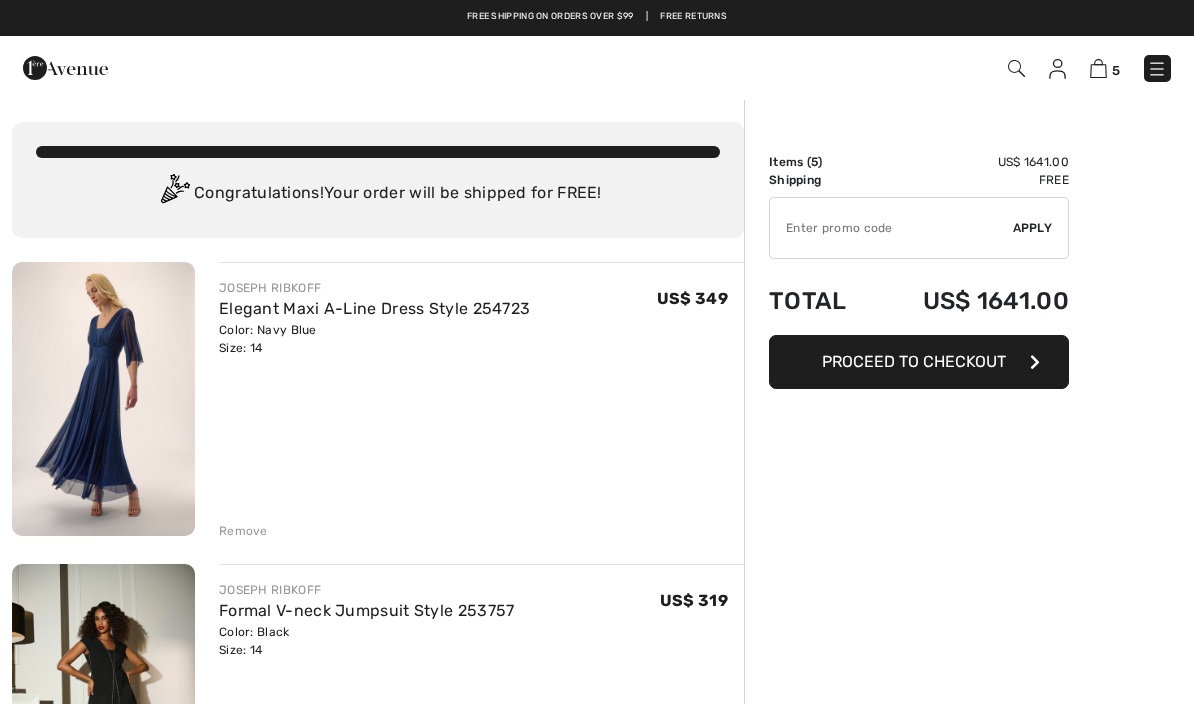 scroll, scrollTop: 0, scrollLeft: 0, axis: both 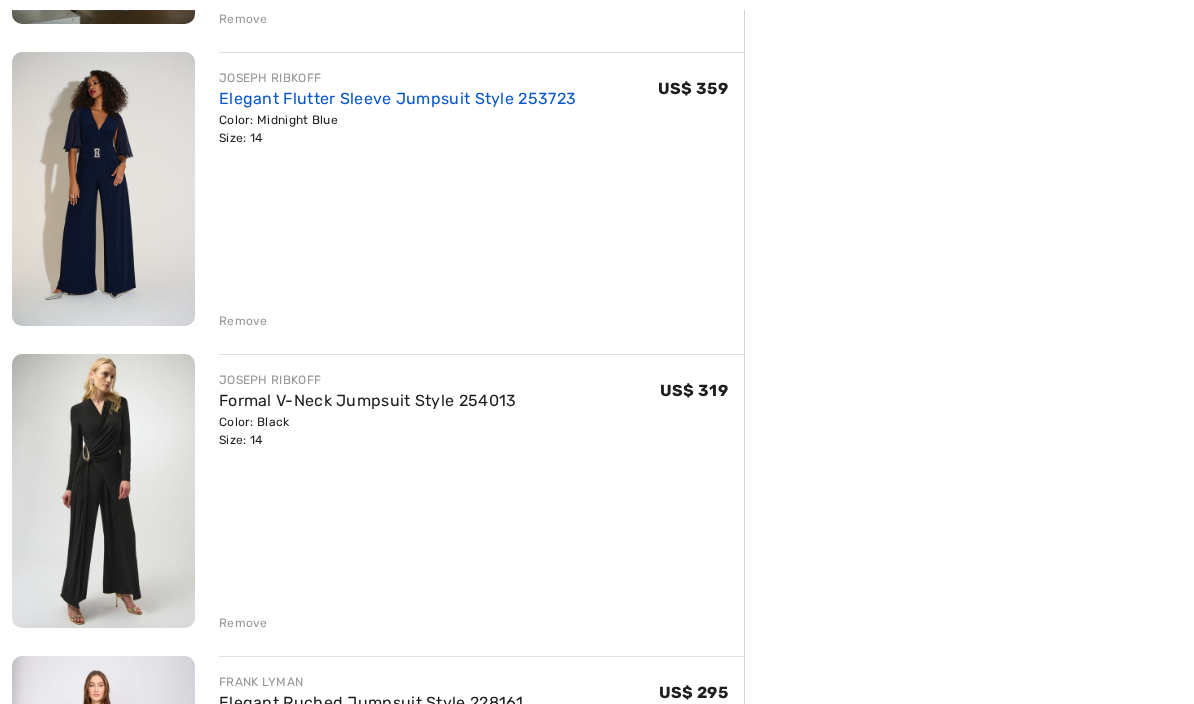 click on "Elegant Flutter Sleeve Jumpsuit Style 253723" at bounding box center [397, 99] 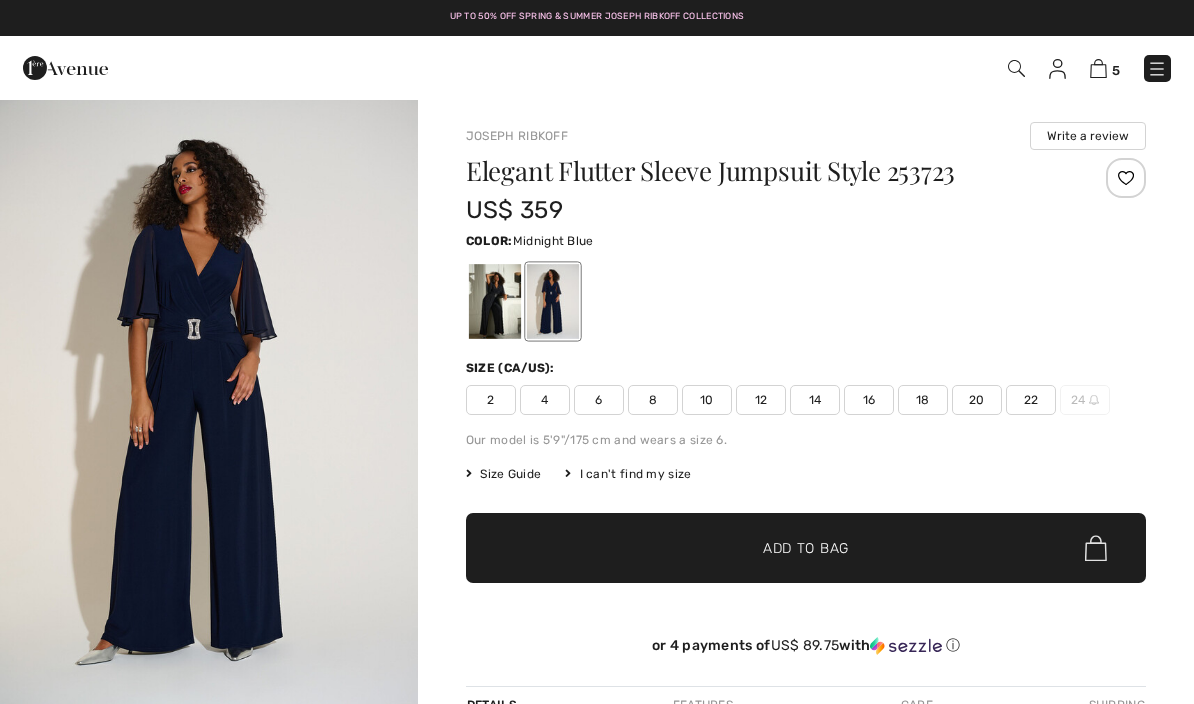 scroll, scrollTop: 0, scrollLeft: 0, axis: both 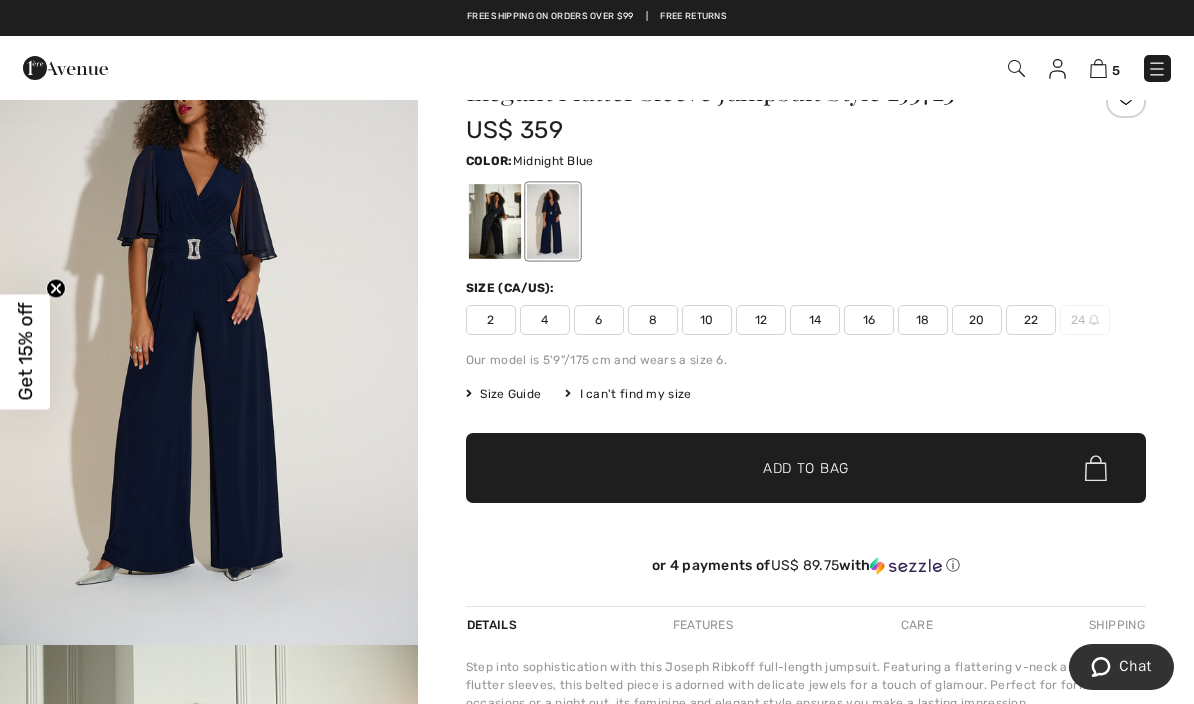 click at bounding box center [209, 331] 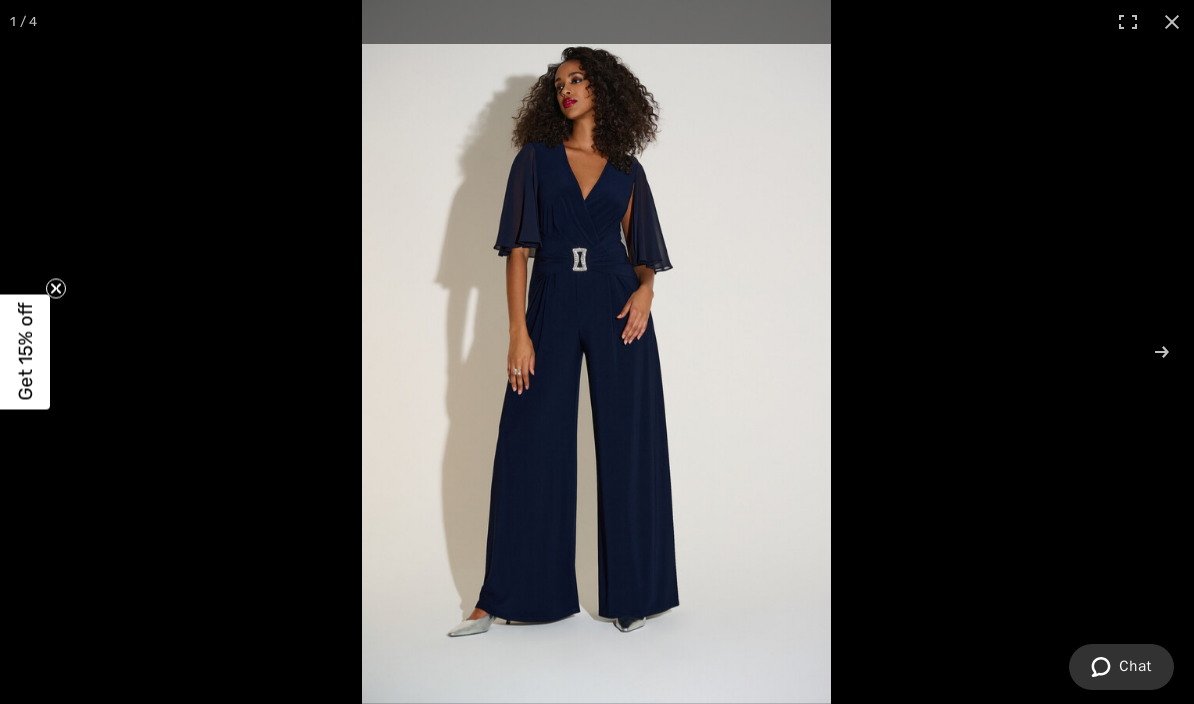 click at bounding box center [596, 352] 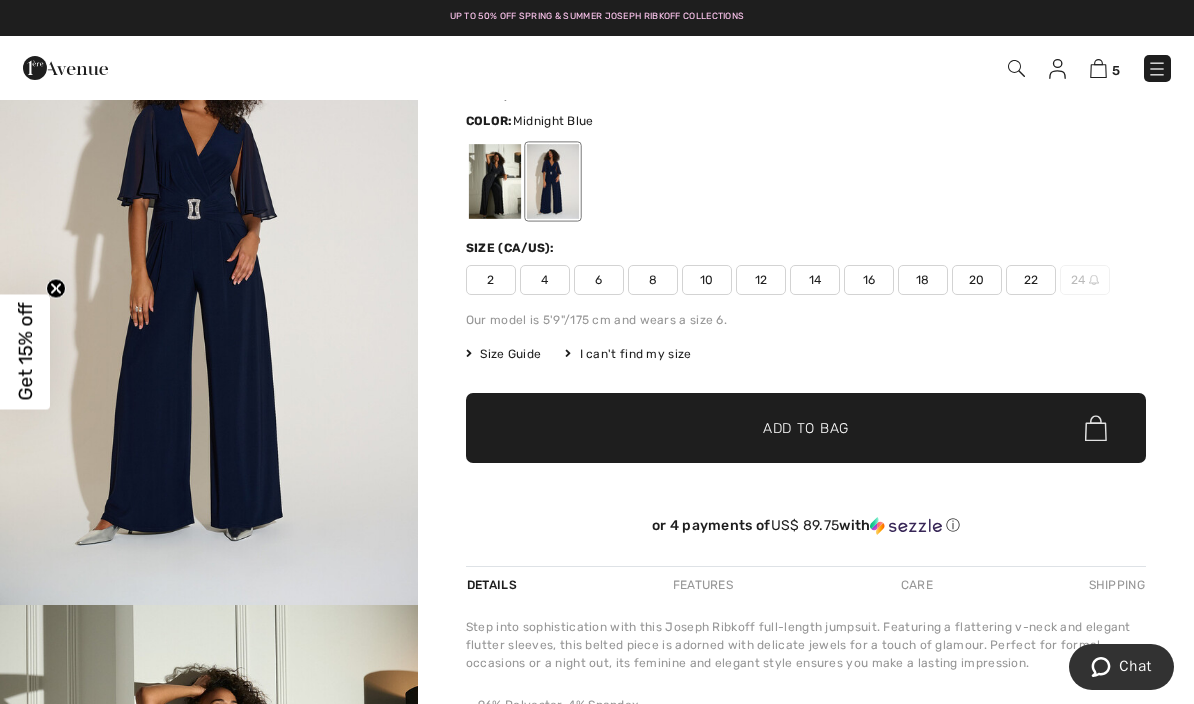 scroll, scrollTop: 0, scrollLeft: 0, axis: both 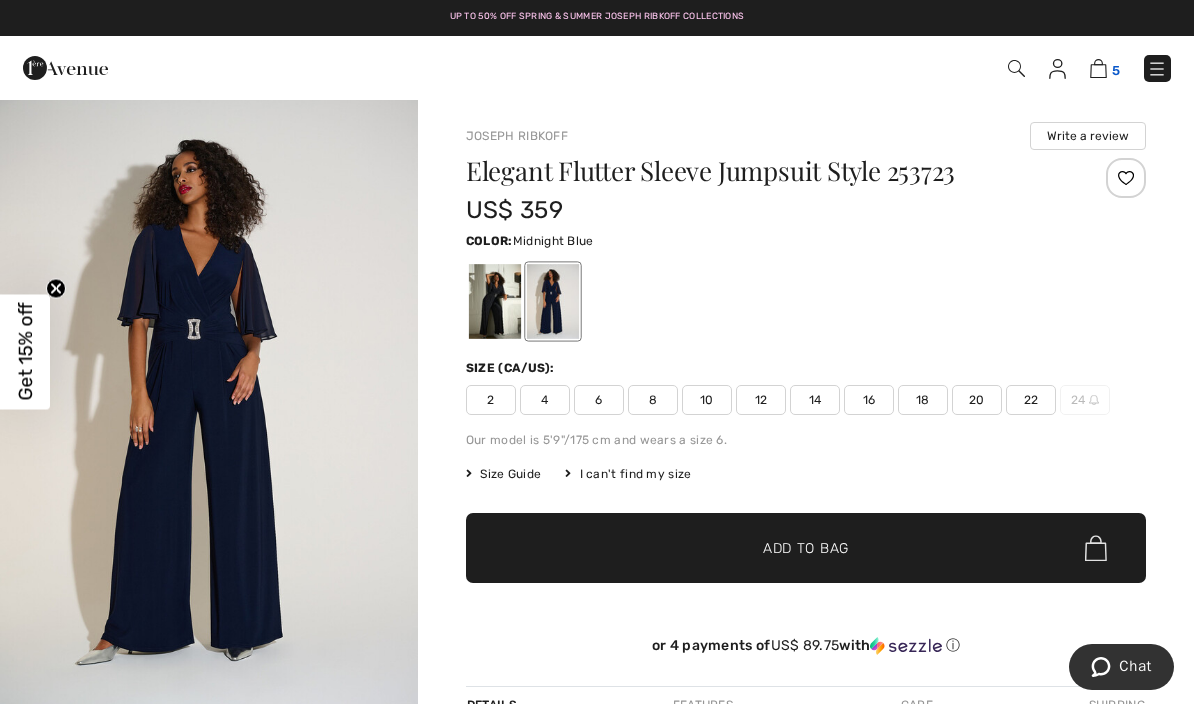 click at bounding box center (1098, 68) 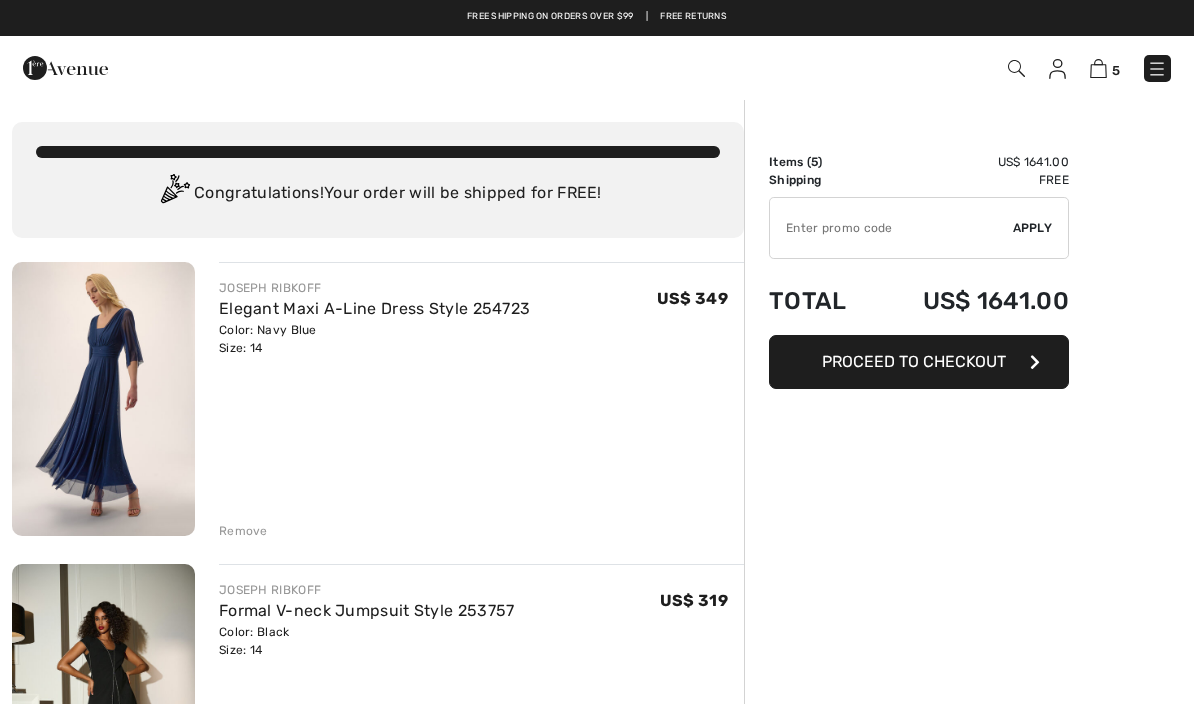scroll, scrollTop: 0, scrollLeft: 0, axis: both 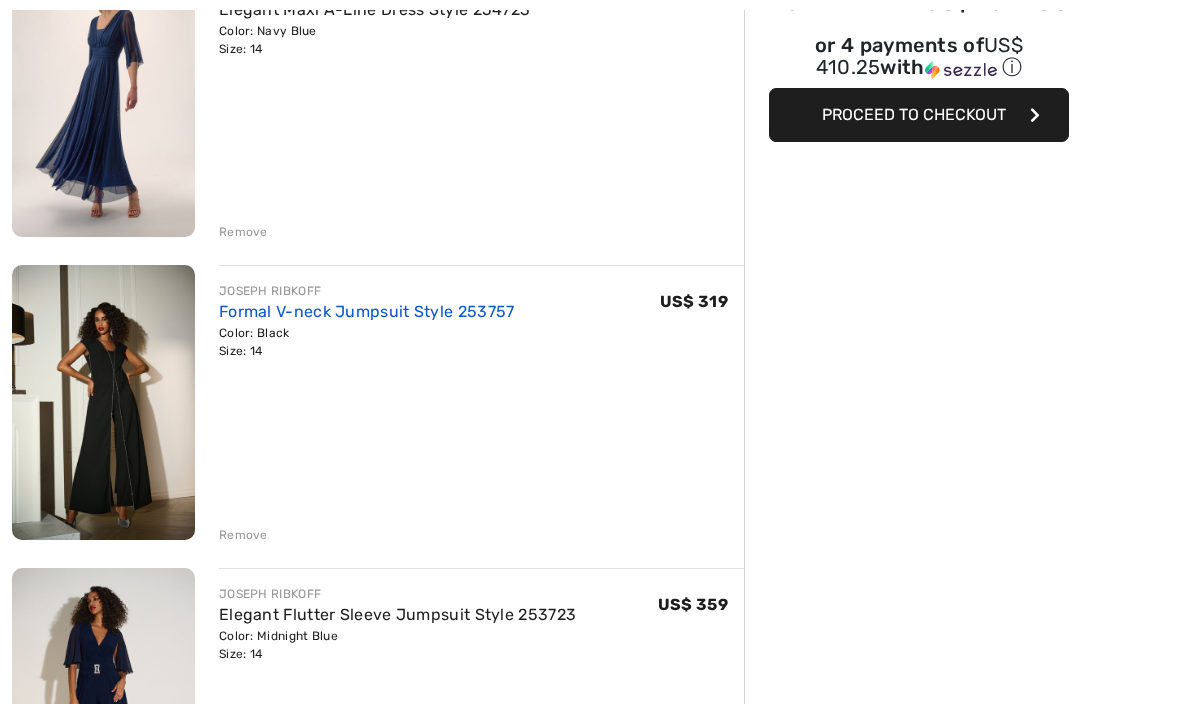 click on "Formal V-neck Jumpsuit Style 253757" at bounding box center (367, 311) 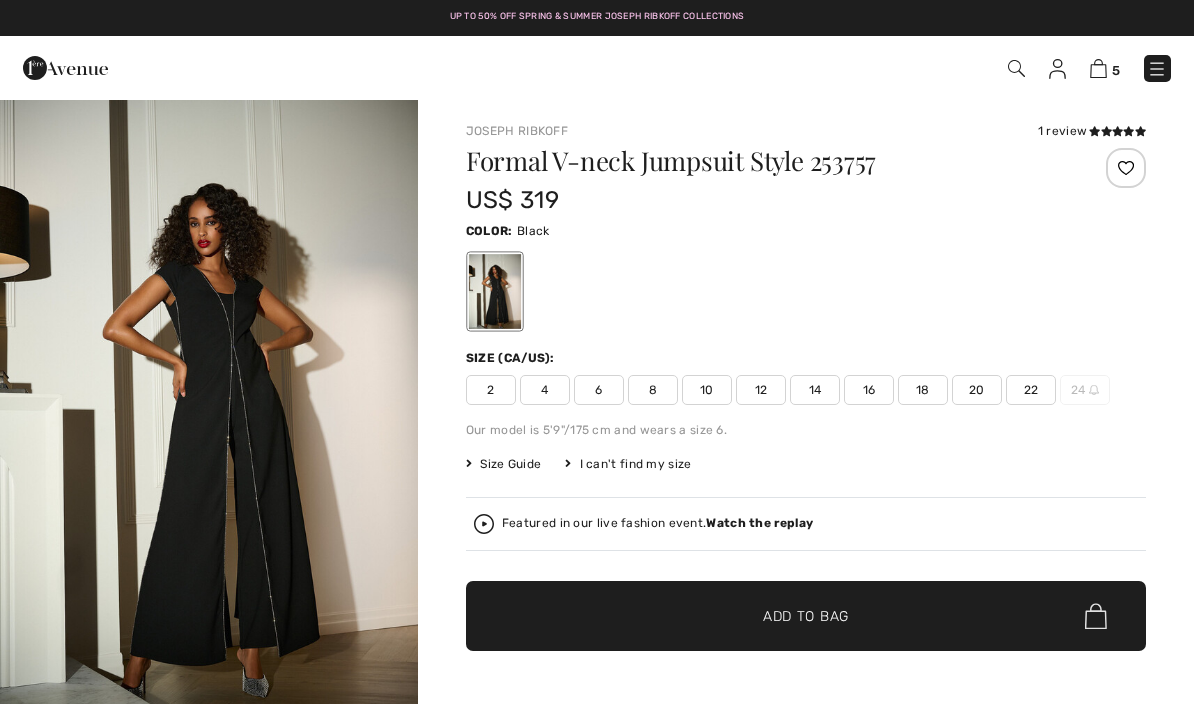 scroll, scrollTop: 0, scrollLeft: 0, axis: both 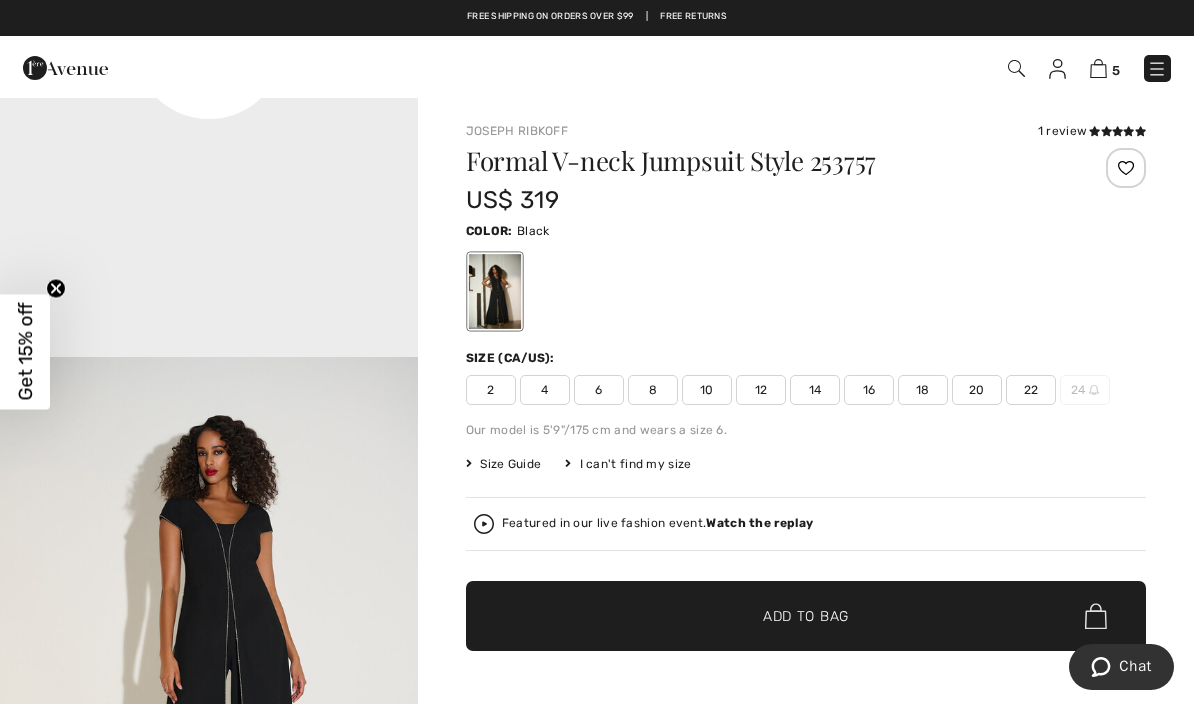 click on "Your browser does not support the video tag." at bounding box center [209, -165] 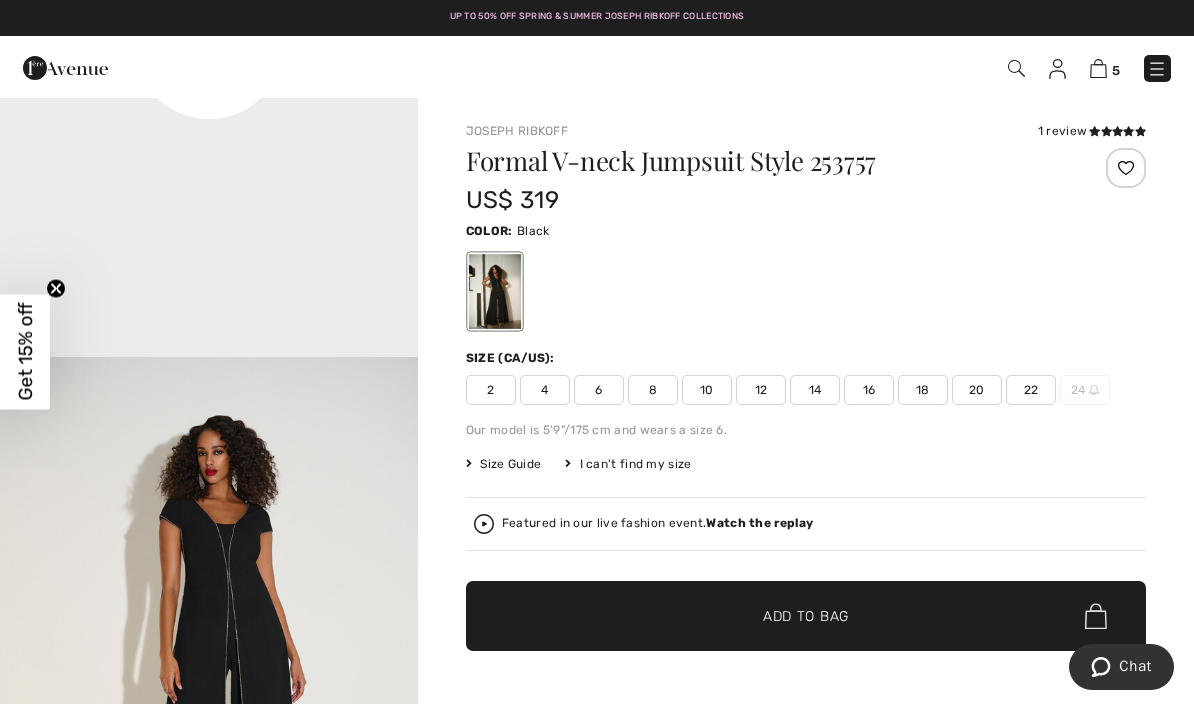 click at bounding box center (209, 670) 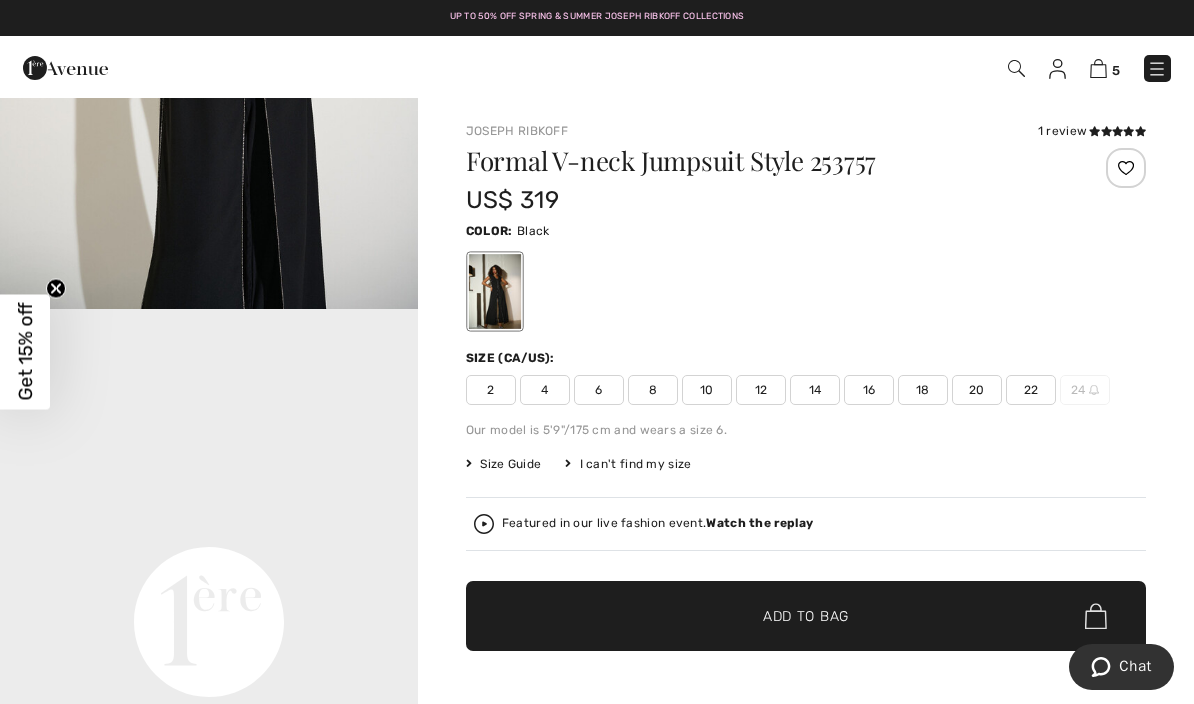 scroll, scrollTop: 987, scrollLeft: 0, axis: vertical 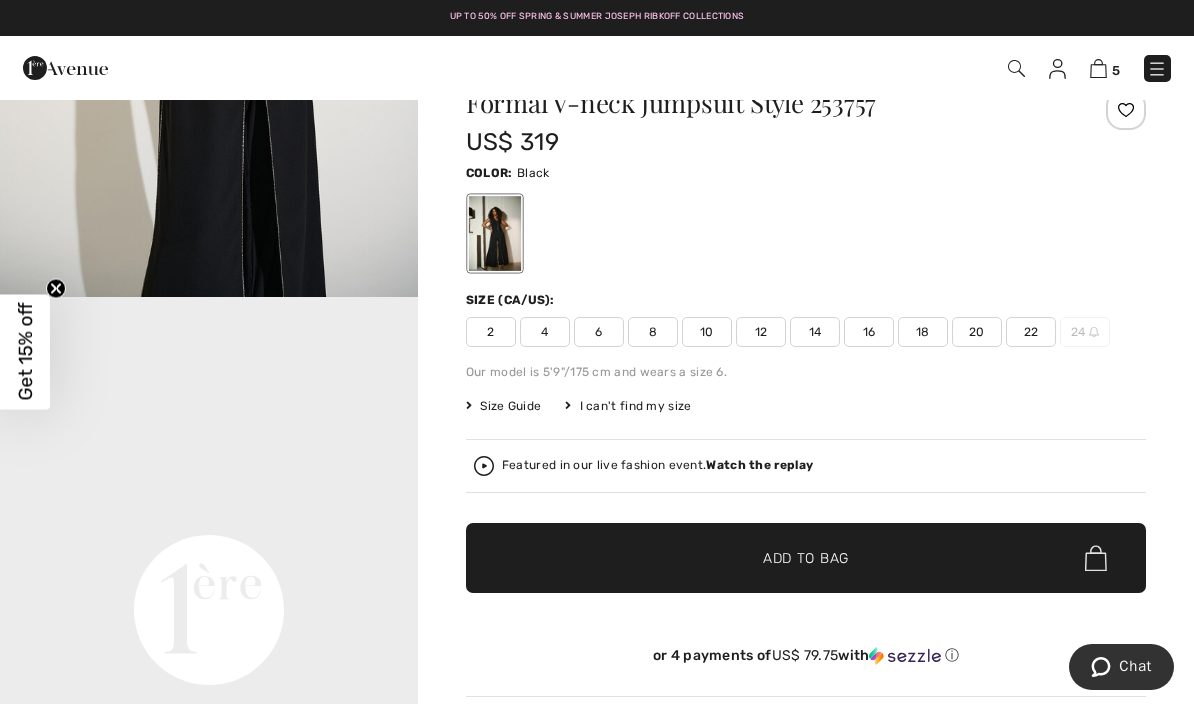 click on "Your browser does not support the video tag." at bounding box center (209, 401) 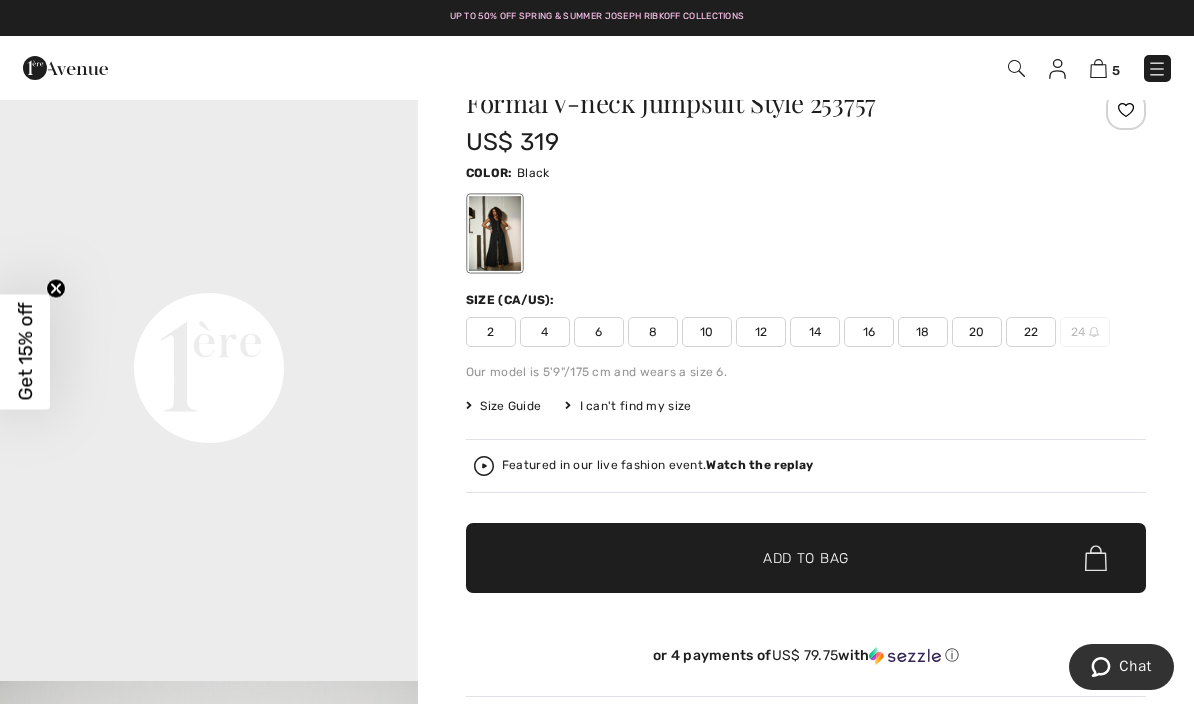 scroll, scrollTop: 1237, scrollLeft: 0, axis: vertical 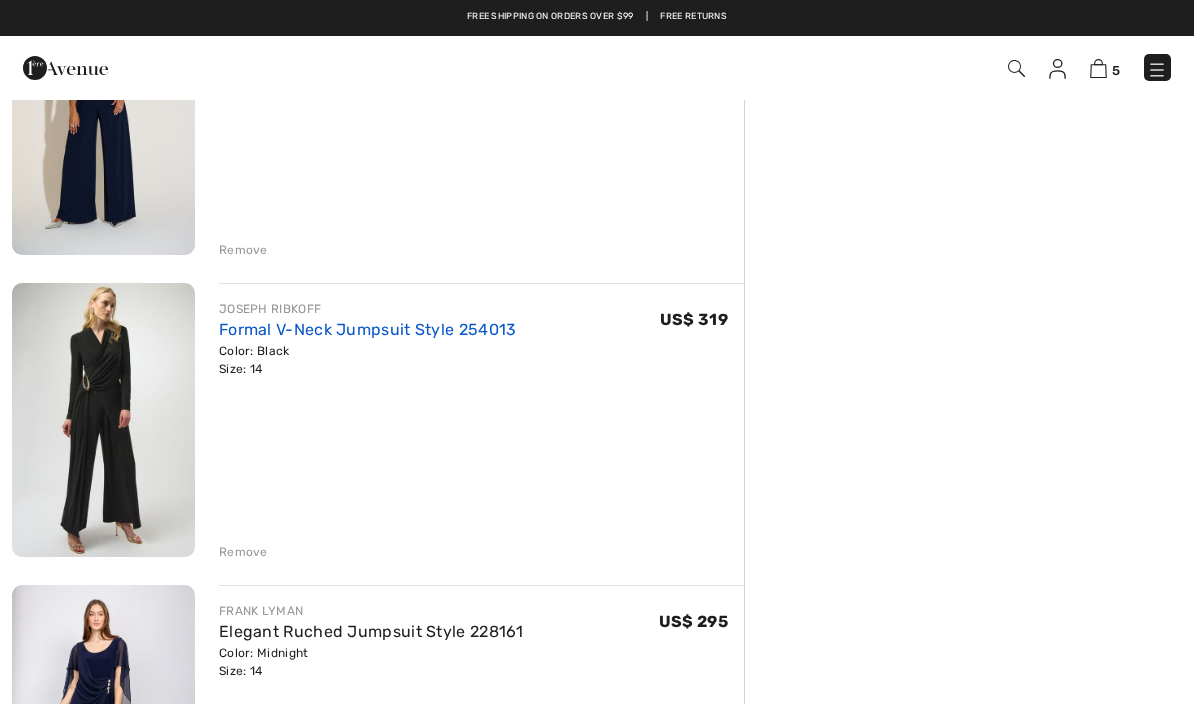 click on "Formal V-Neck Jumpsuit Style 254013" at bounding box center (368, 329) 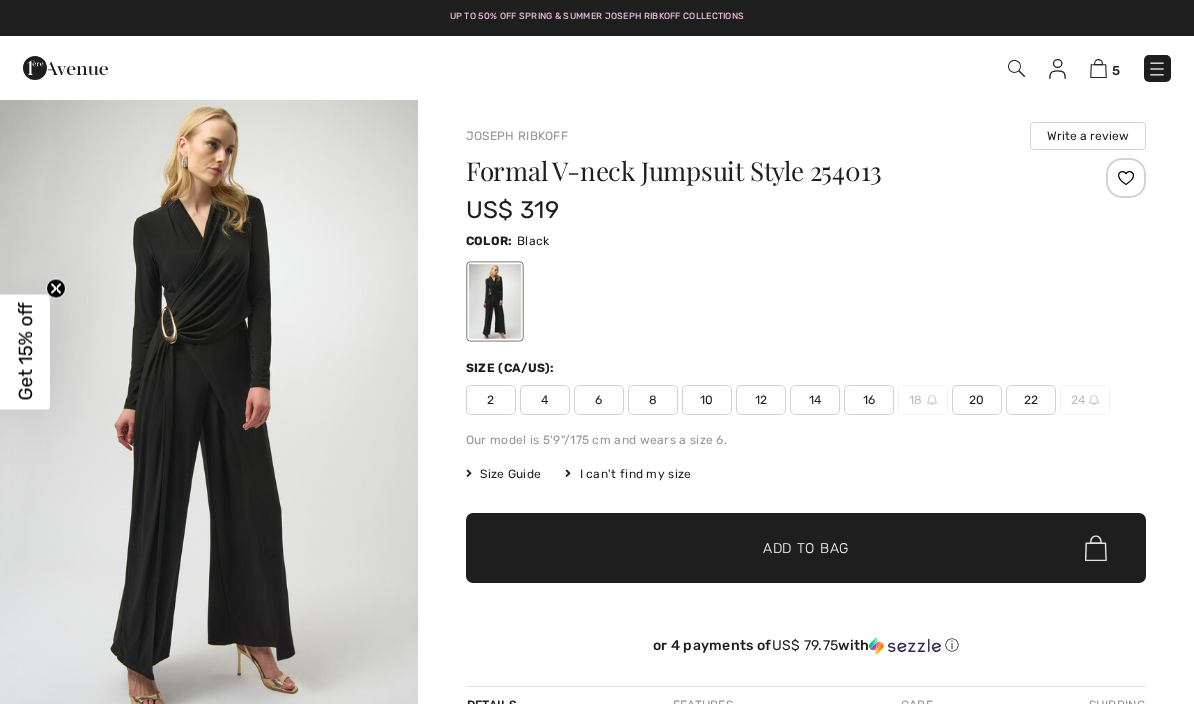 scroll, scrollTop: 0, scrollLeft: 0, axis: both 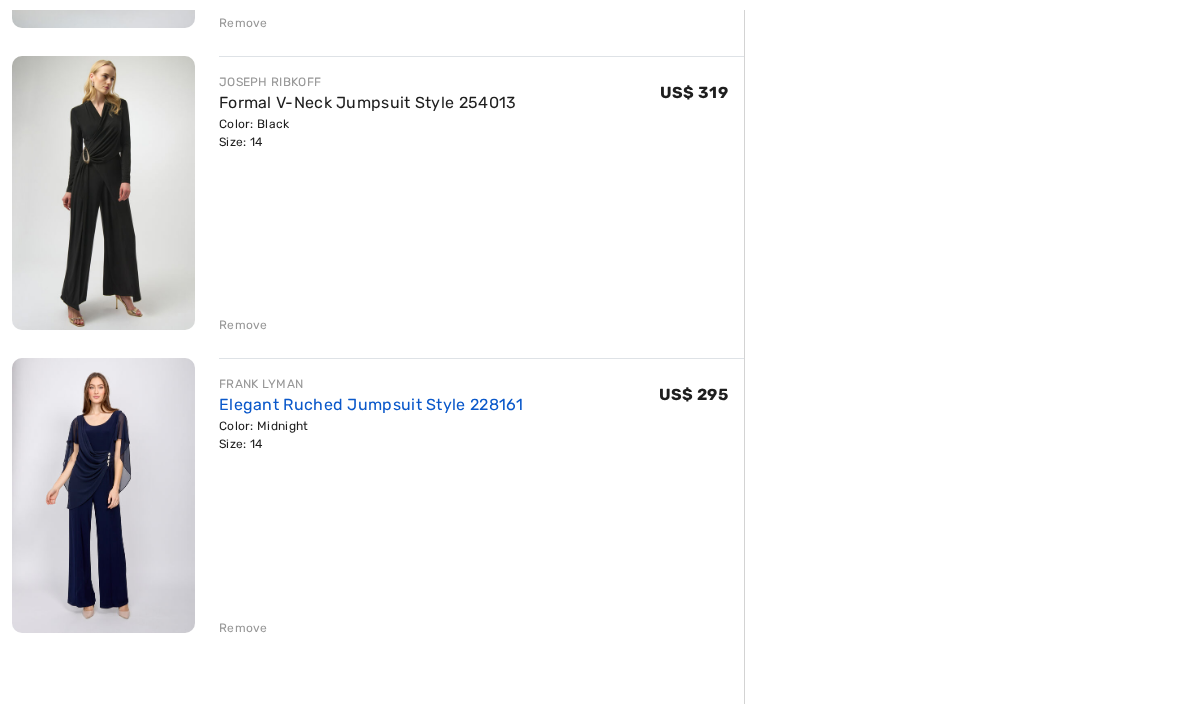 click on "Elegant Ruched Jumpsuit Style 228161" at bounding box center (371, 404) 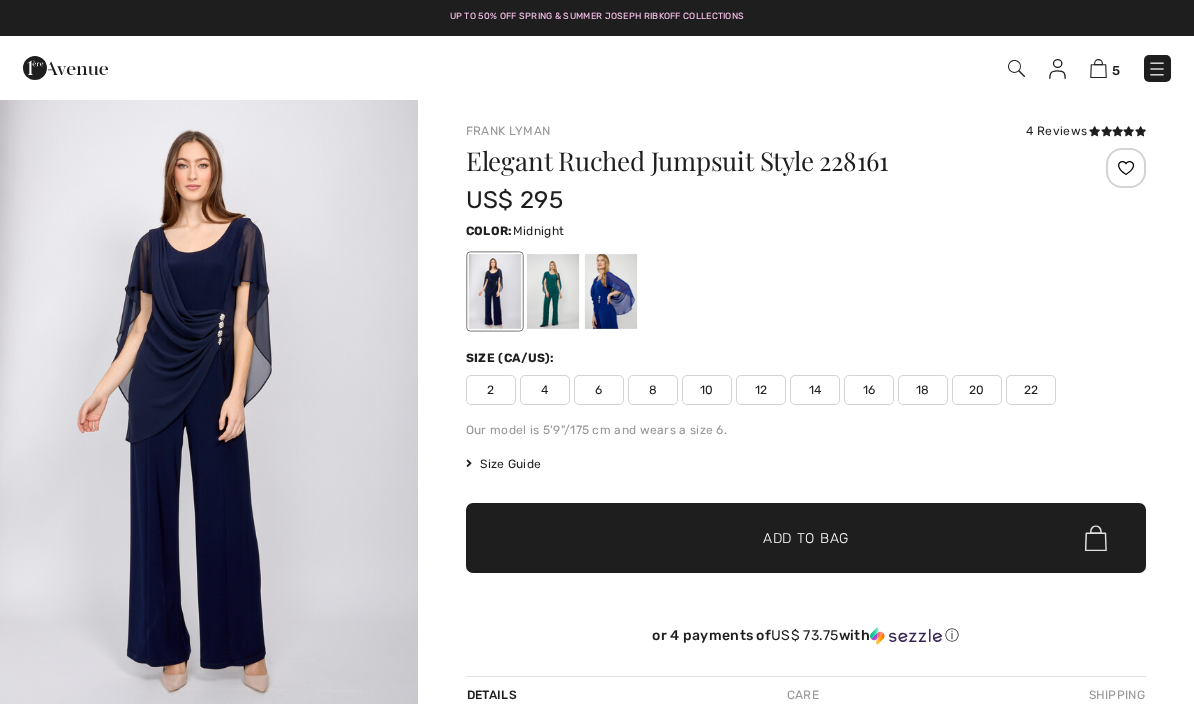 checkbox on "true" 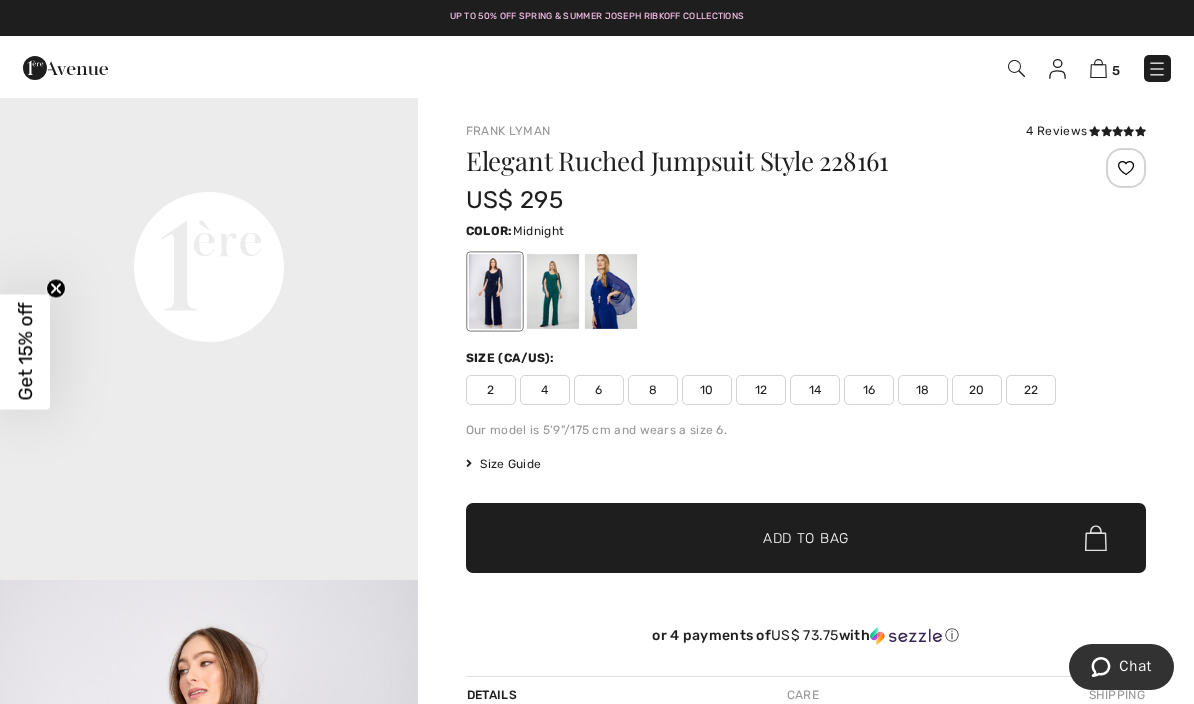 scroll, scrollTop: 1406, scrollLeft: 0, axis: vertical 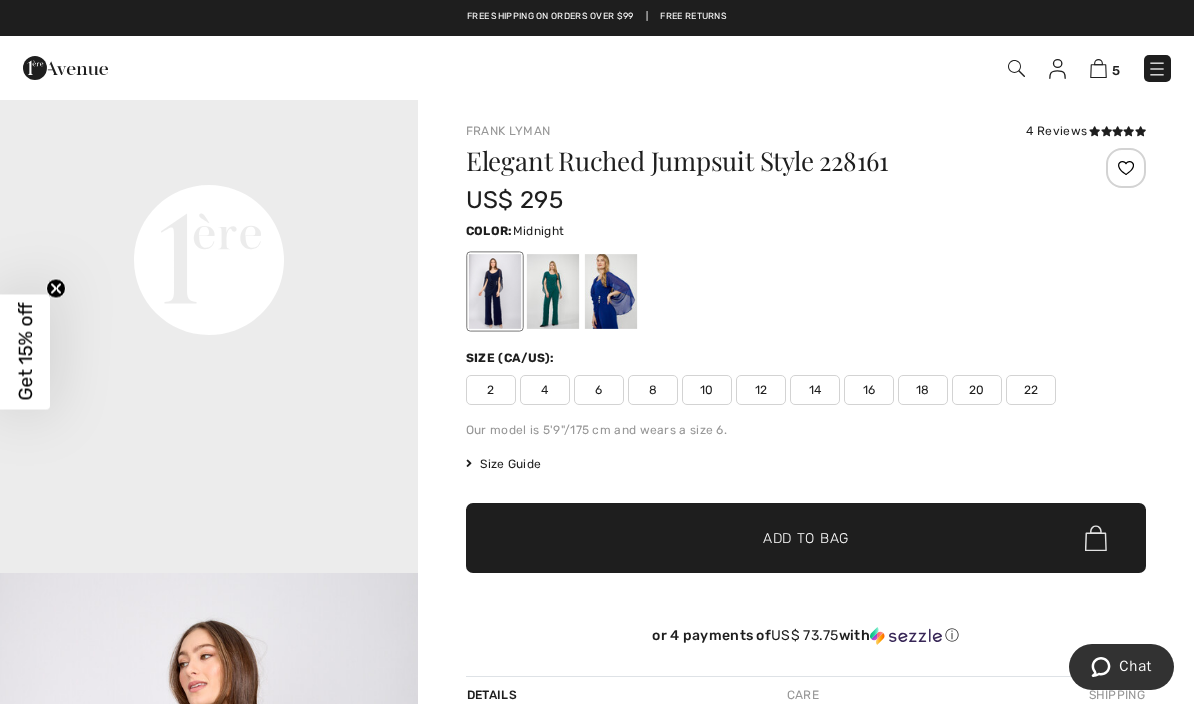 click at bounding box center [611, 291] 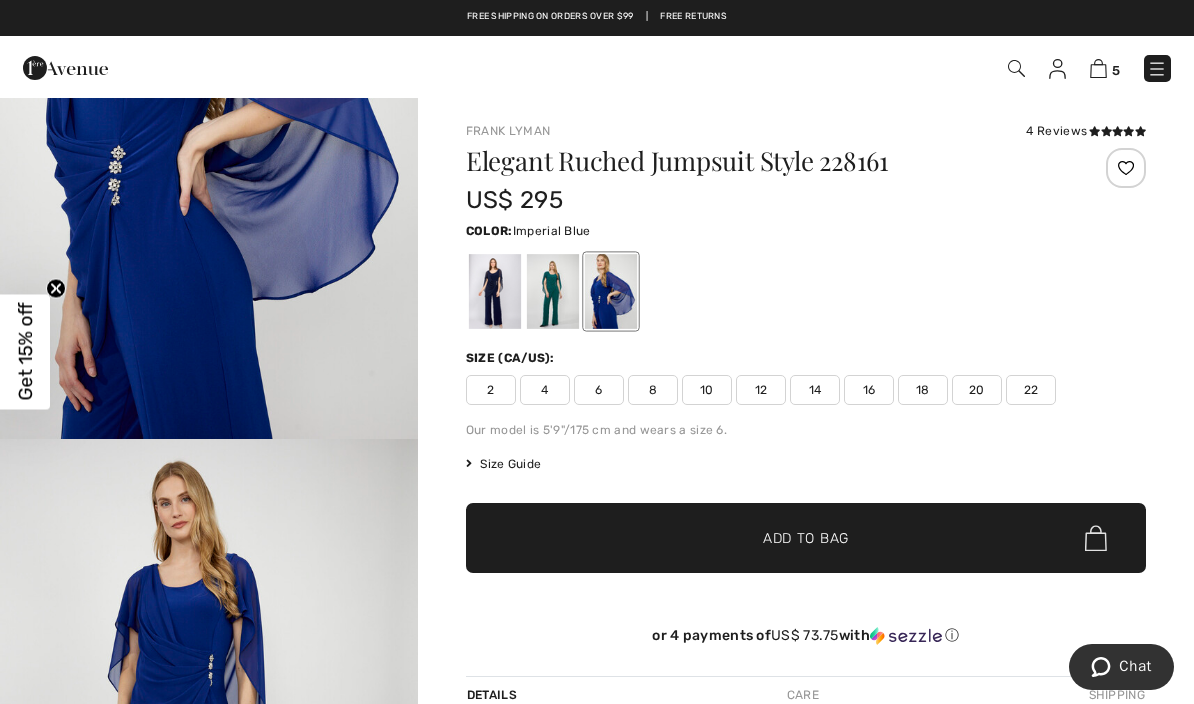 scroll, scrollTop: 417, scrollLeft: 0, axis: vertical 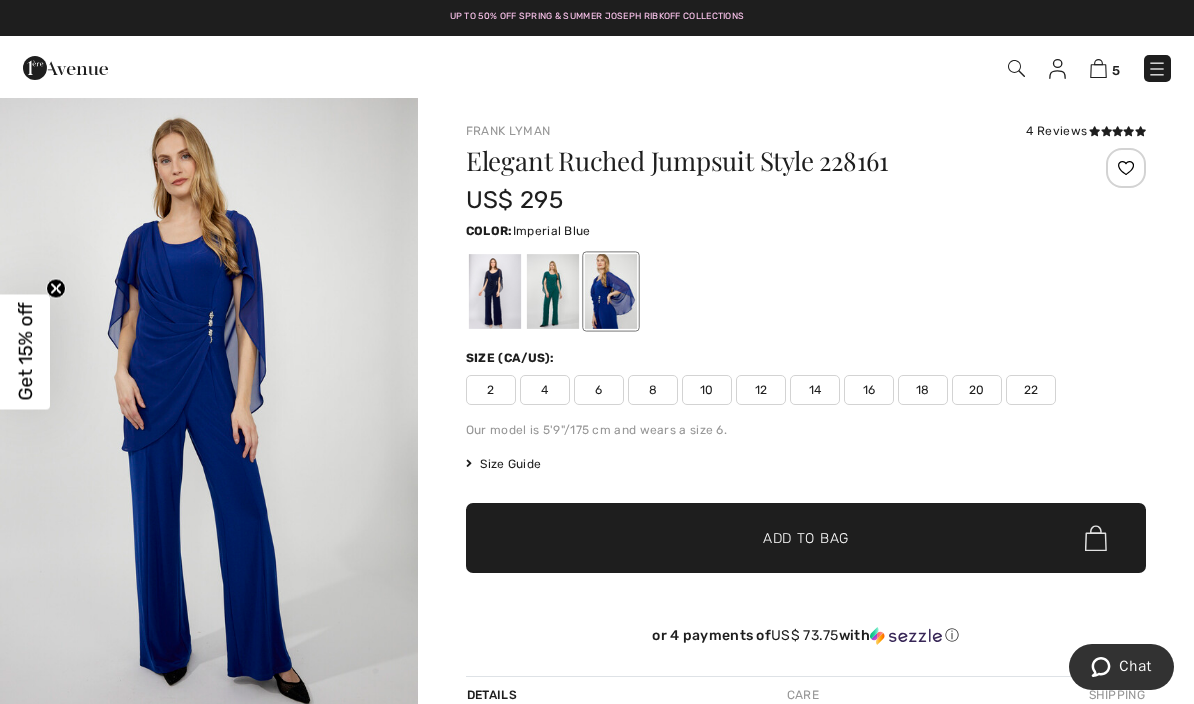 click at bounding box center (209, 409) 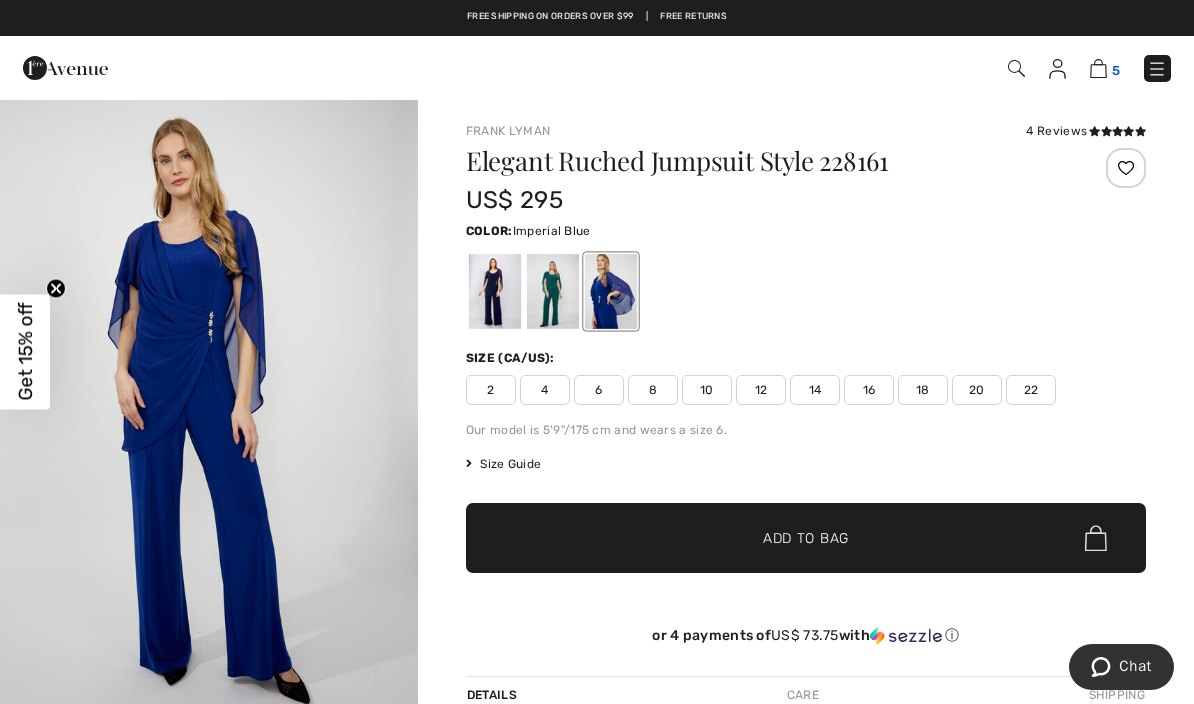 click at bounding box center (1098, 68) 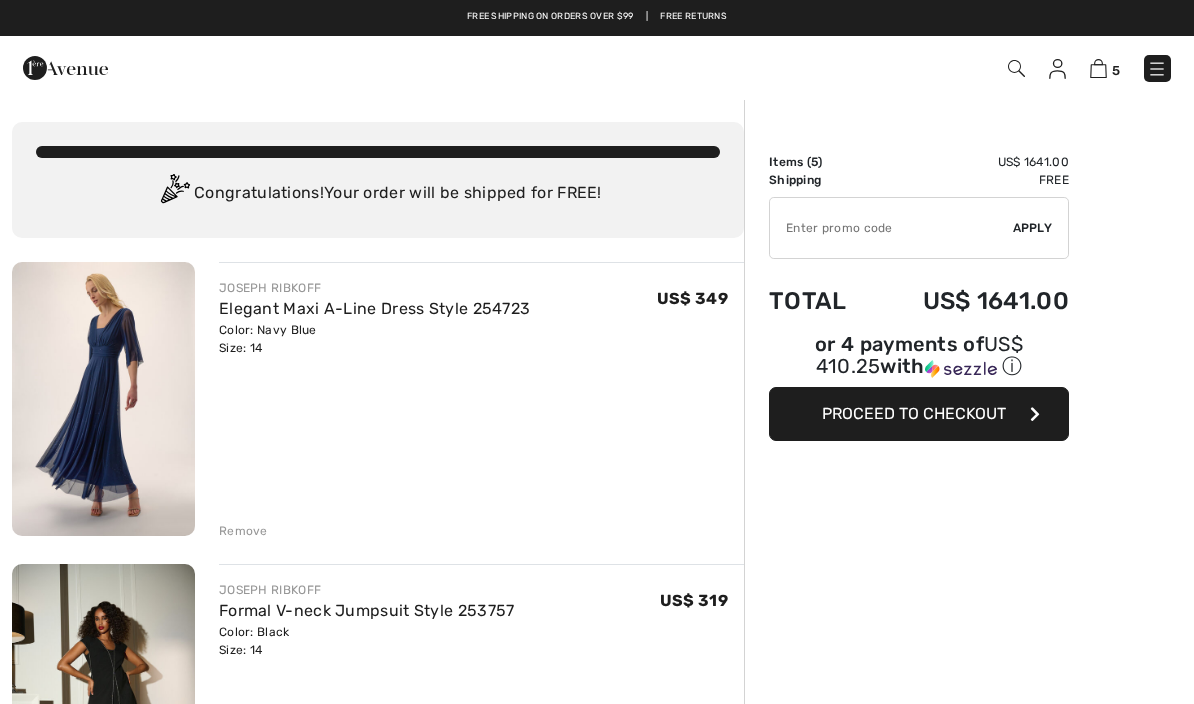 scroll, scrollTop: 0, scrollLeft: 0, axis: both 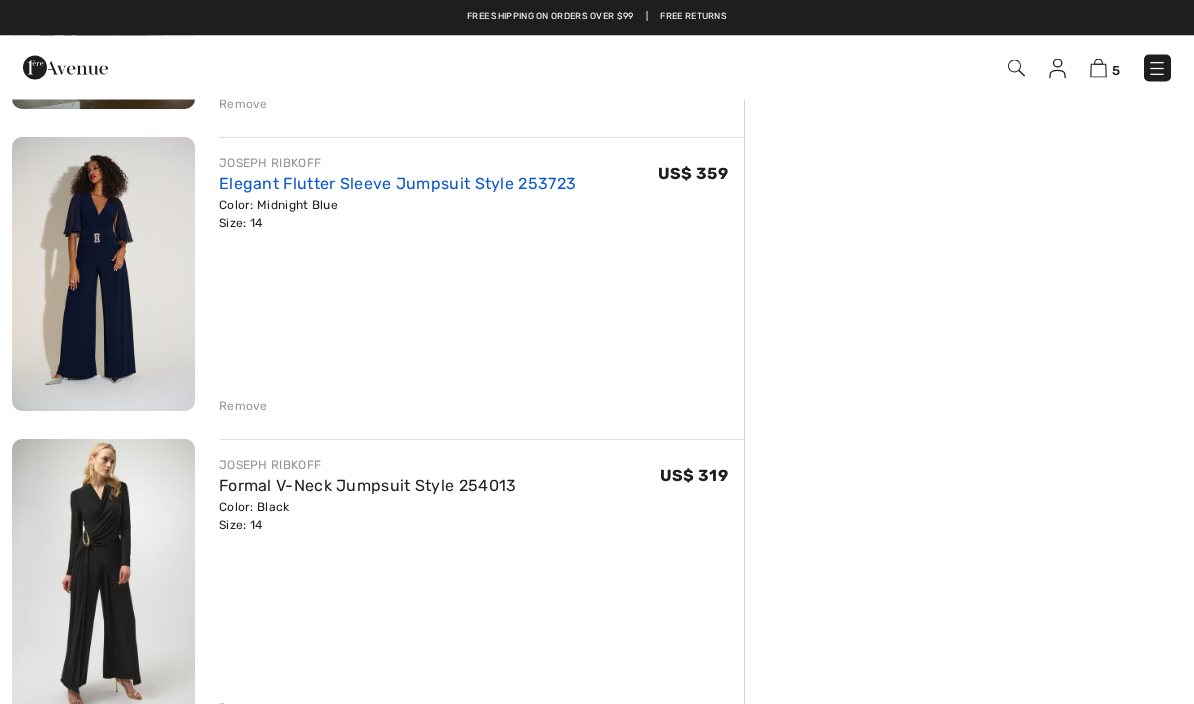 click on "Elegant Flutter Sleeve Jumpsuit Style 253723" at bounding box center [397, 184] 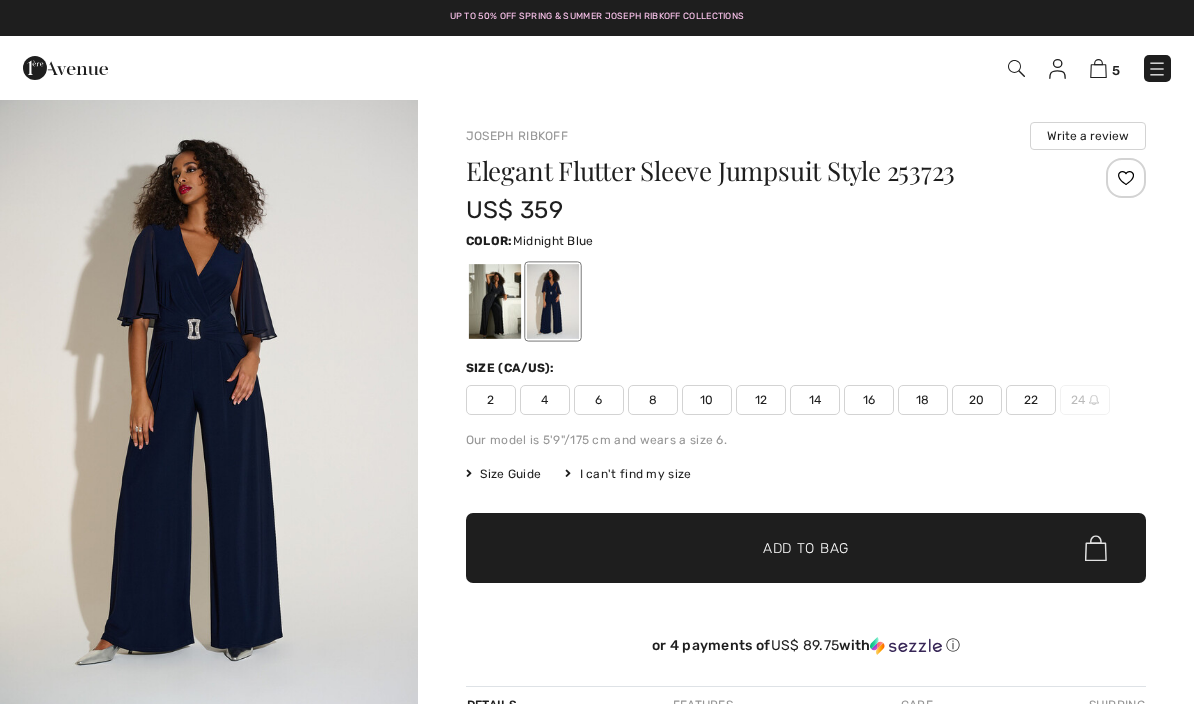 scroll, scrollTop: 0, scrollLeft: 0, axis: both 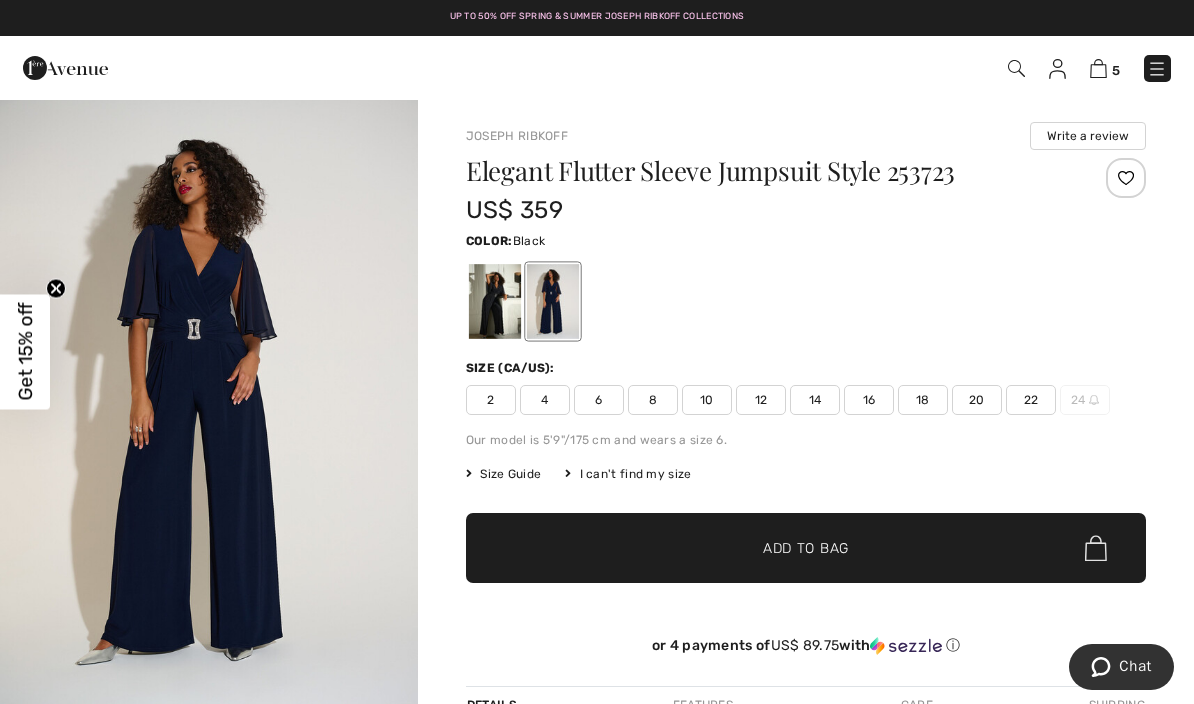 click at bounding box center (495, 301) 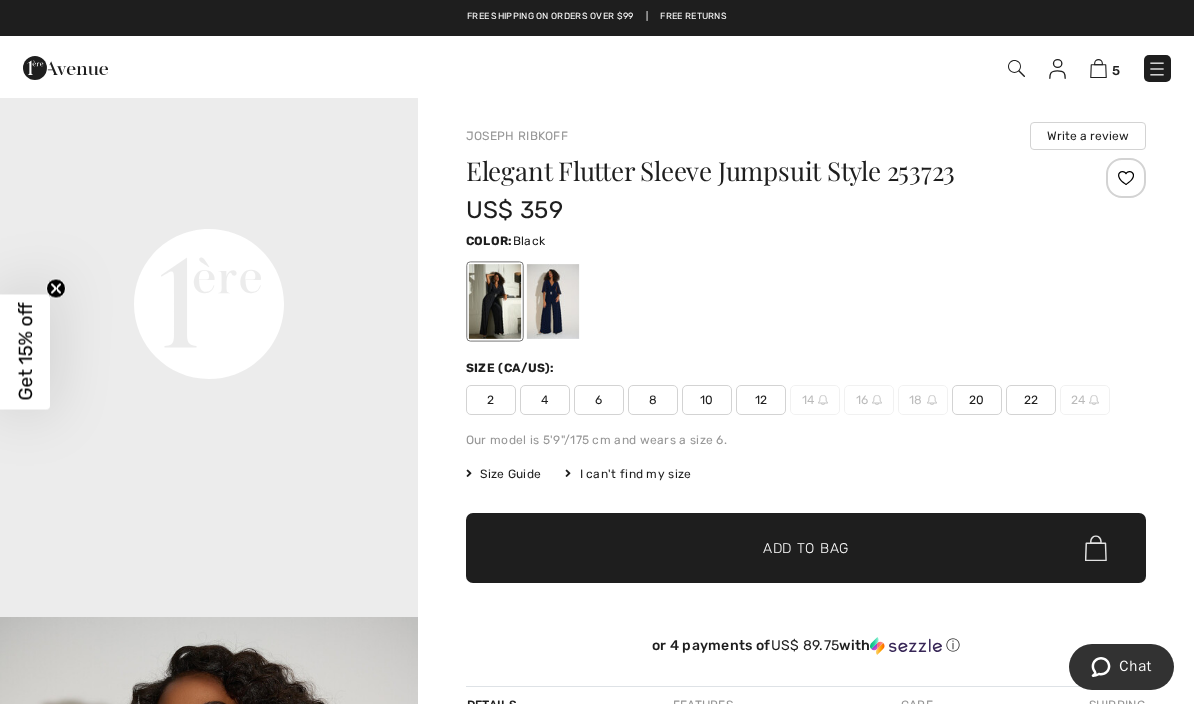 scroll, scrollTop: 1358, scrollLeft: 0, axis: vertical 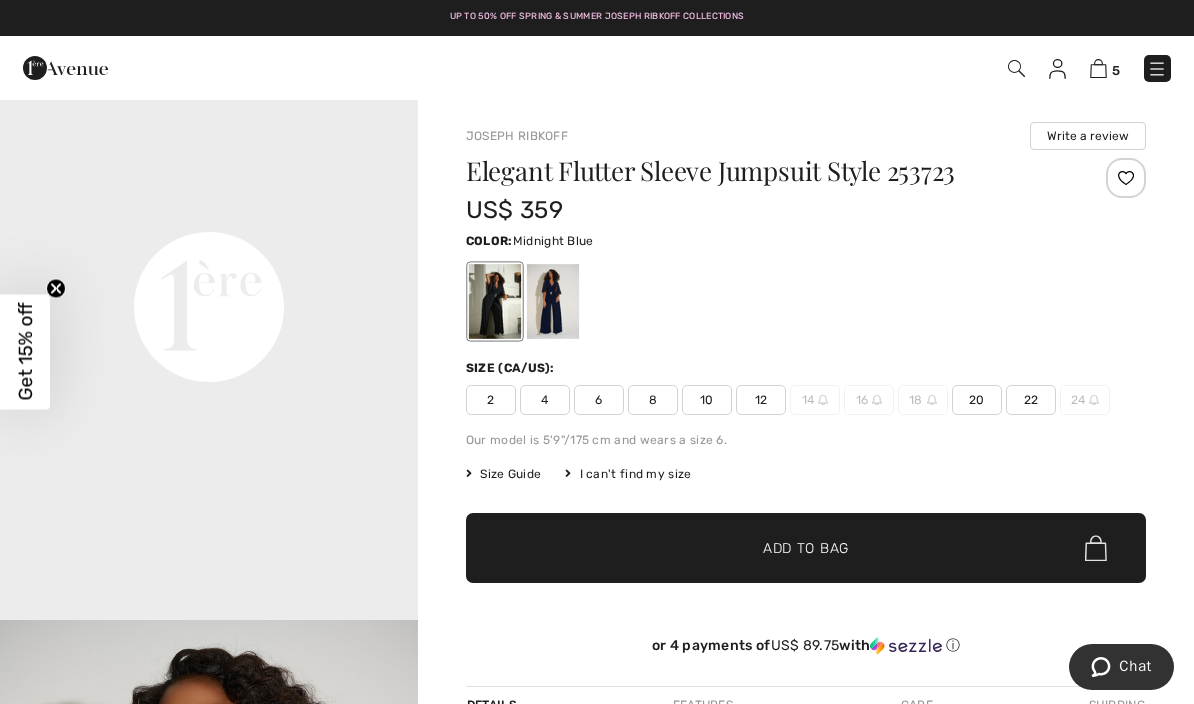 click at bounding box center (553, 301) 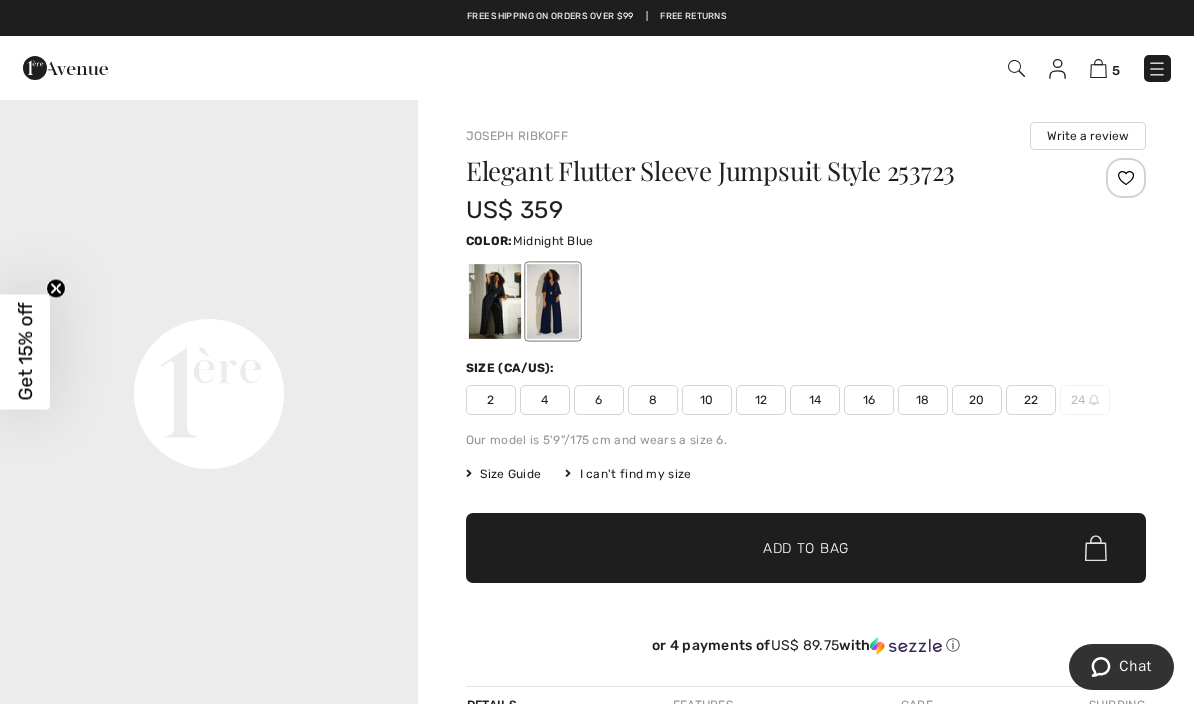 scroll, scrollTop: 1296, scrollLeft: 0, axis: vertical 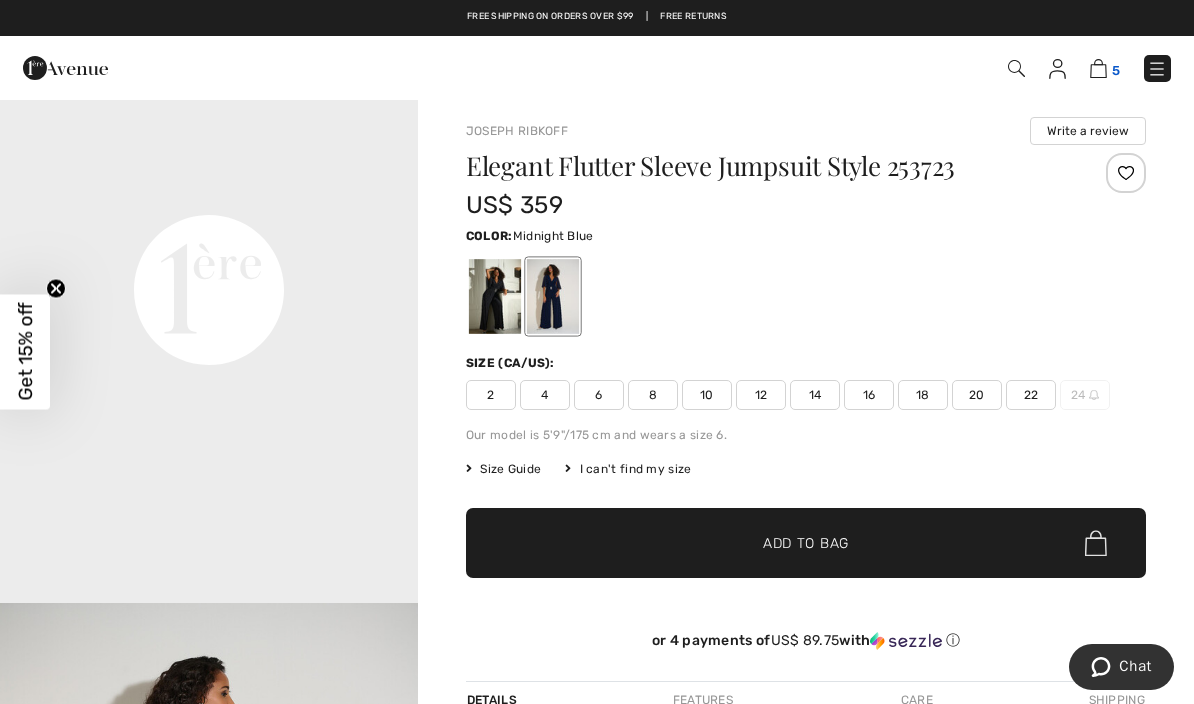 click at bounding box center [1098, 68] 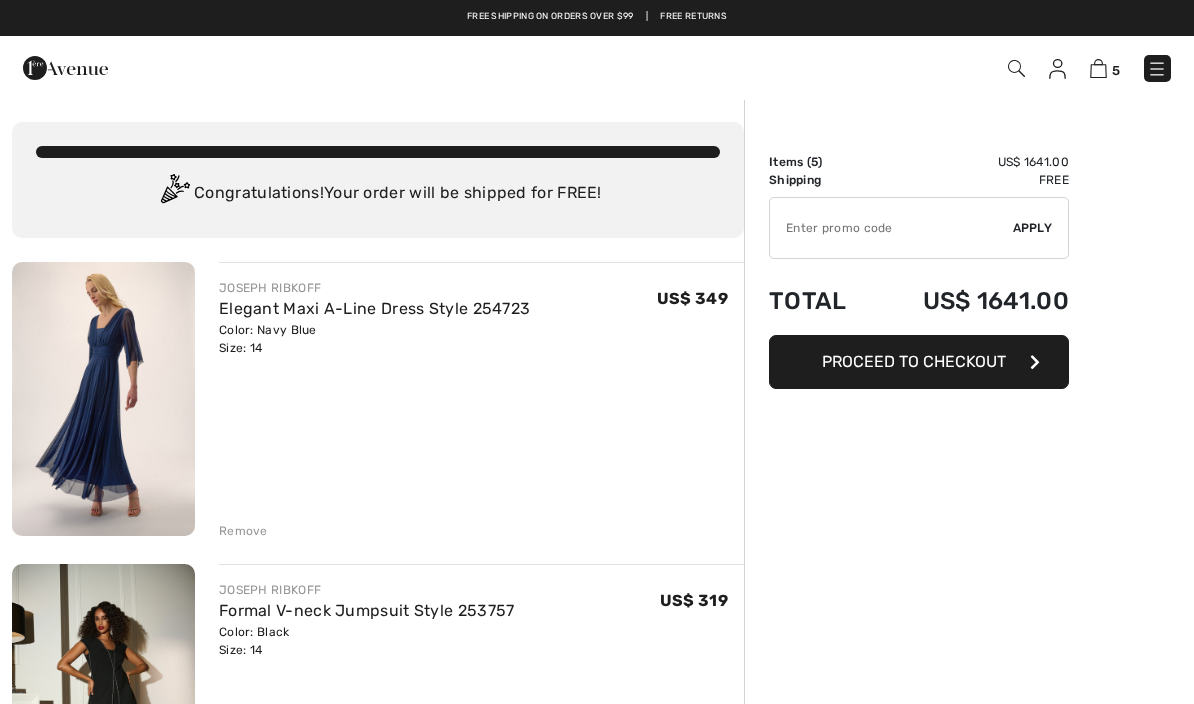 scroll, scrollTop: 0, scrollLeft: 0, axis: both 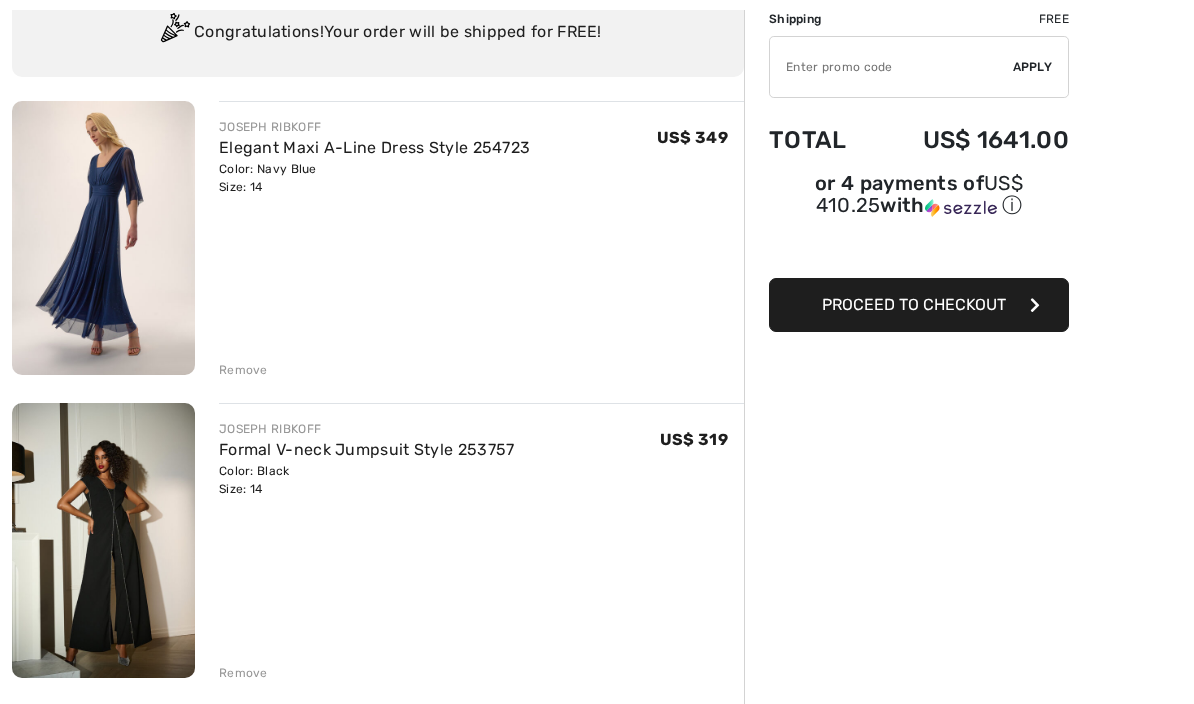 click on "Remove" at bounding box center [243, 371] 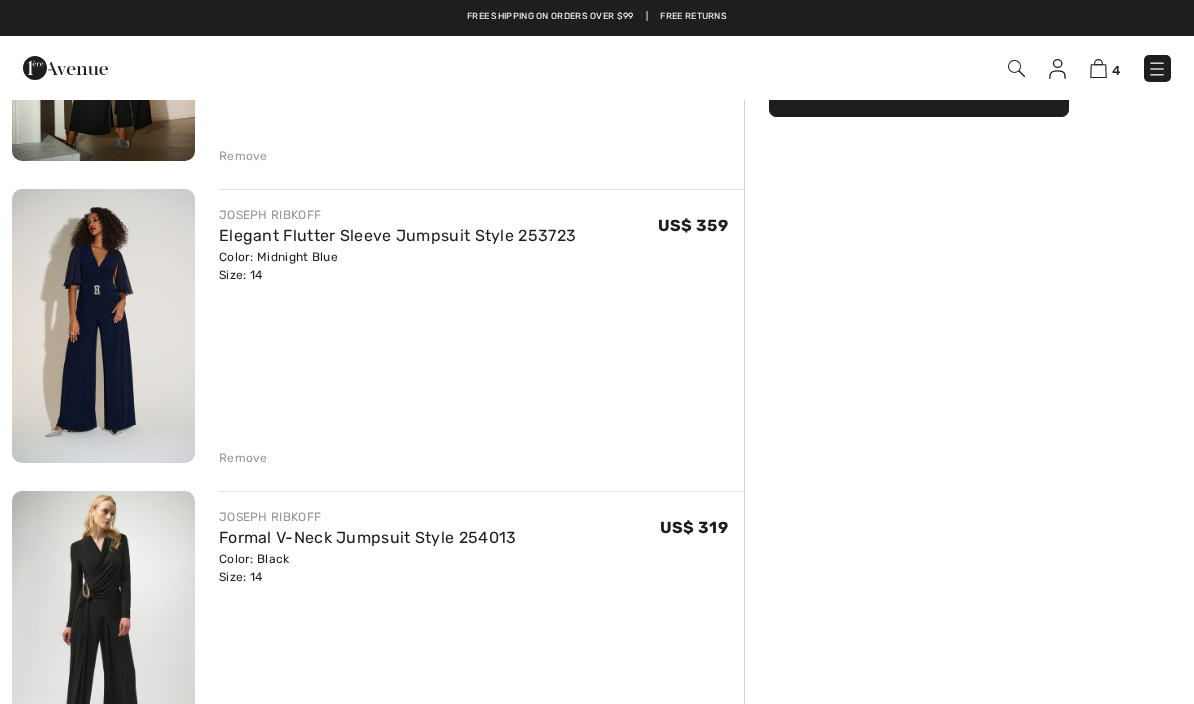 scroll, scrollTop: 323, scrollLeft: 0, axis: vertical 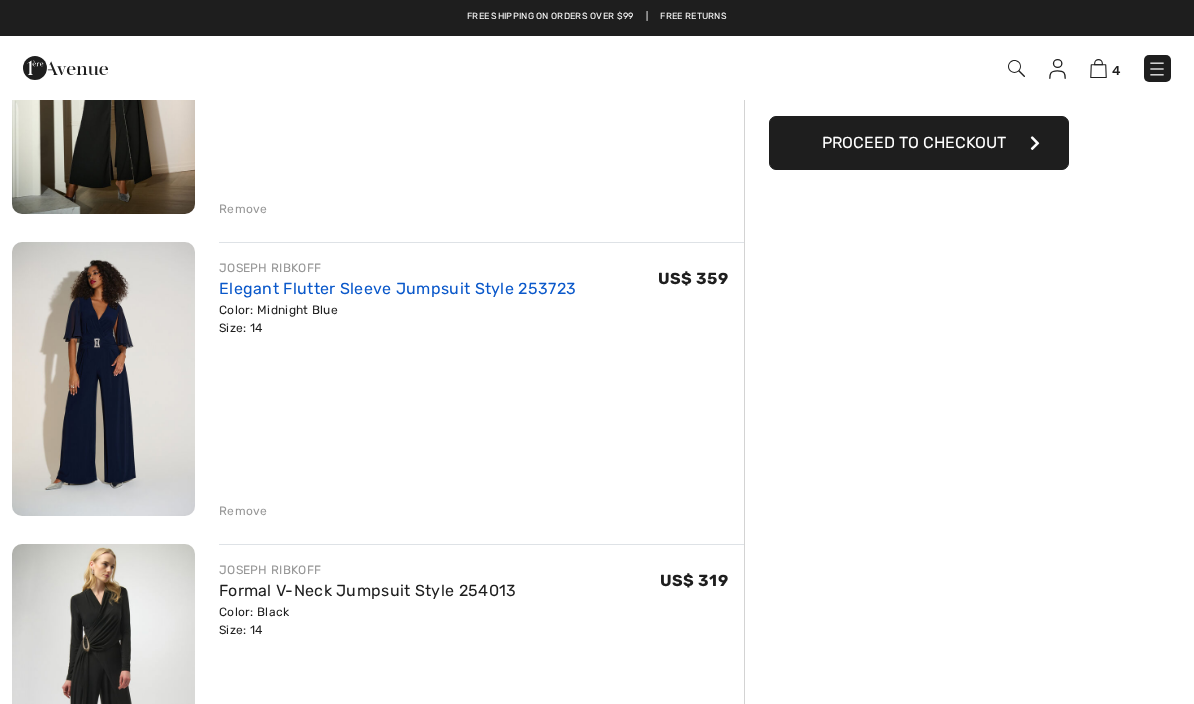 click on "Elegant Flutter Sleeve Jumpsuit Style 253723" at bounding box center (397, 288) 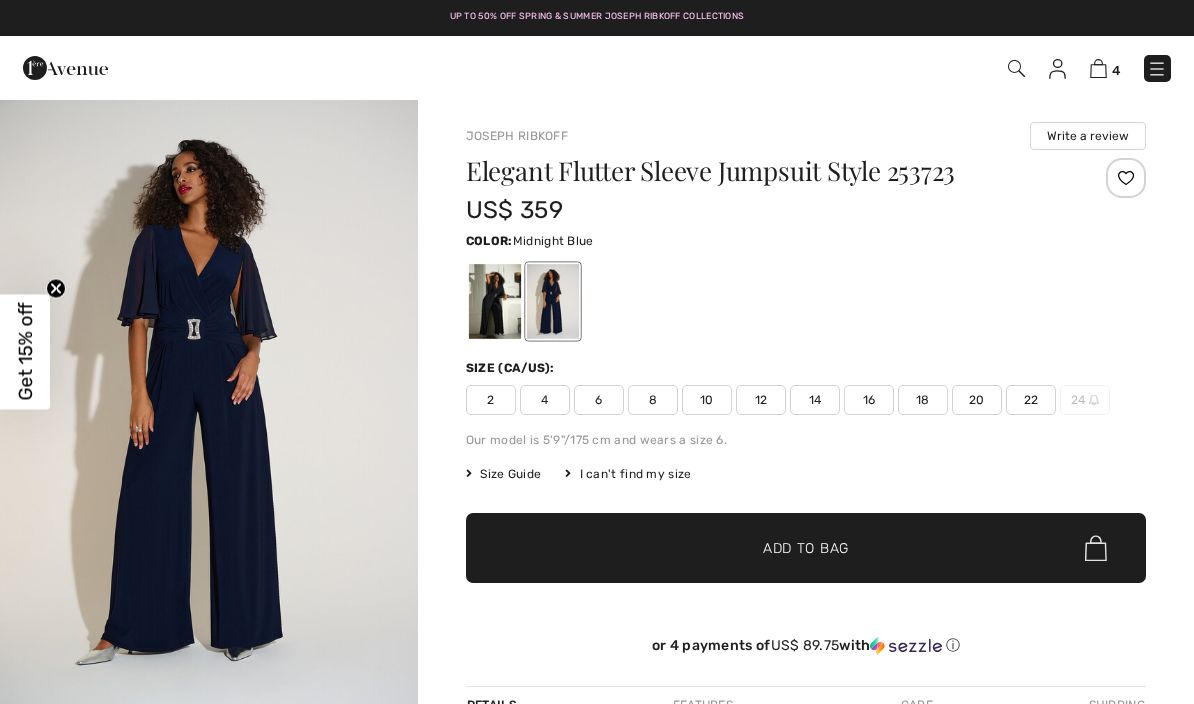 checkbox on "true" 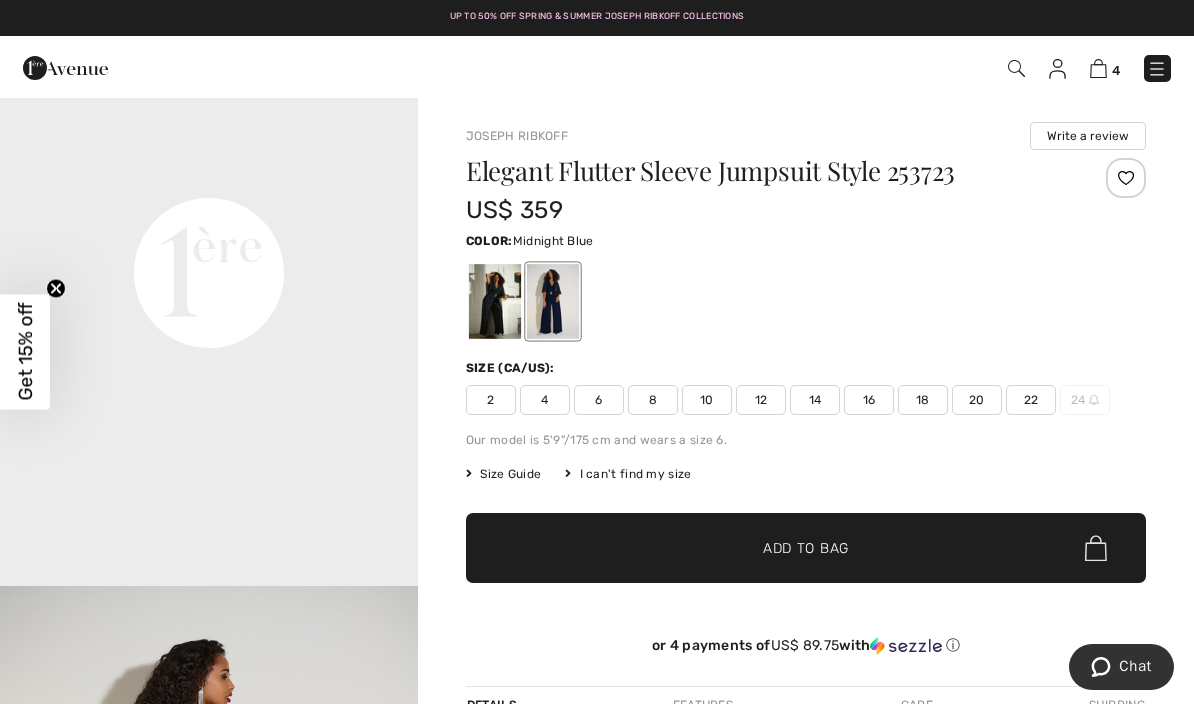 scroll, scrollTop: 1414, scrollLeft: 0, axis: vertical 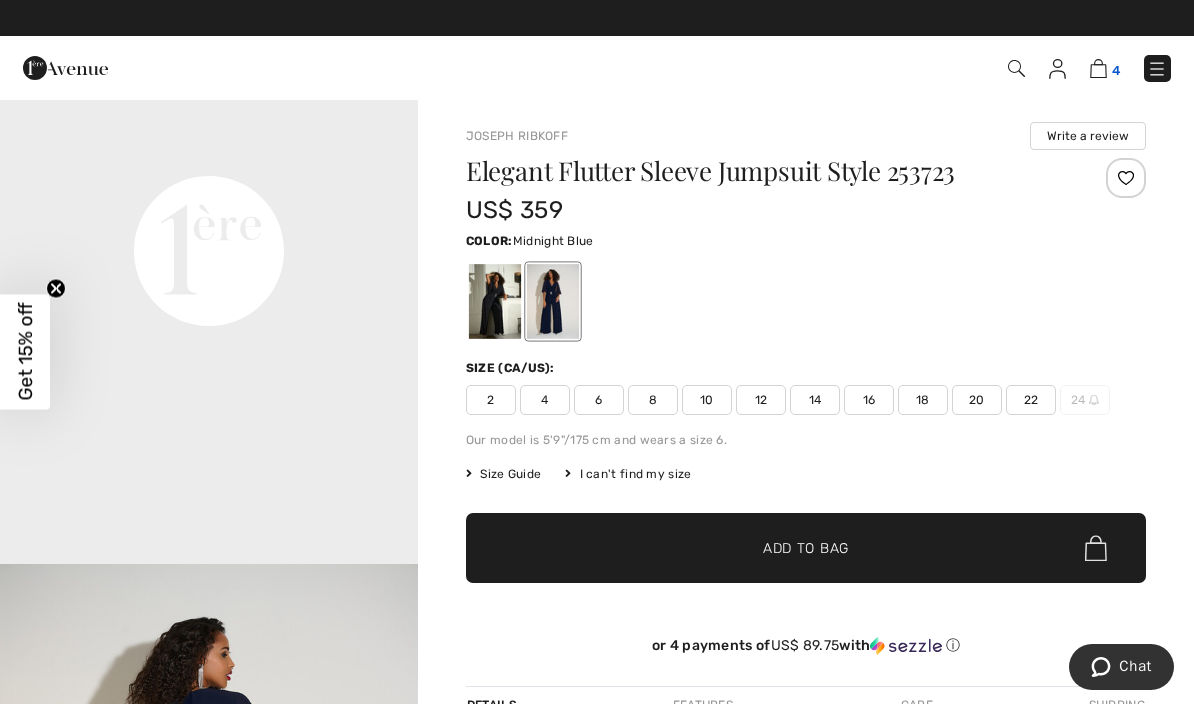 click at bounding box center [1098, 68] 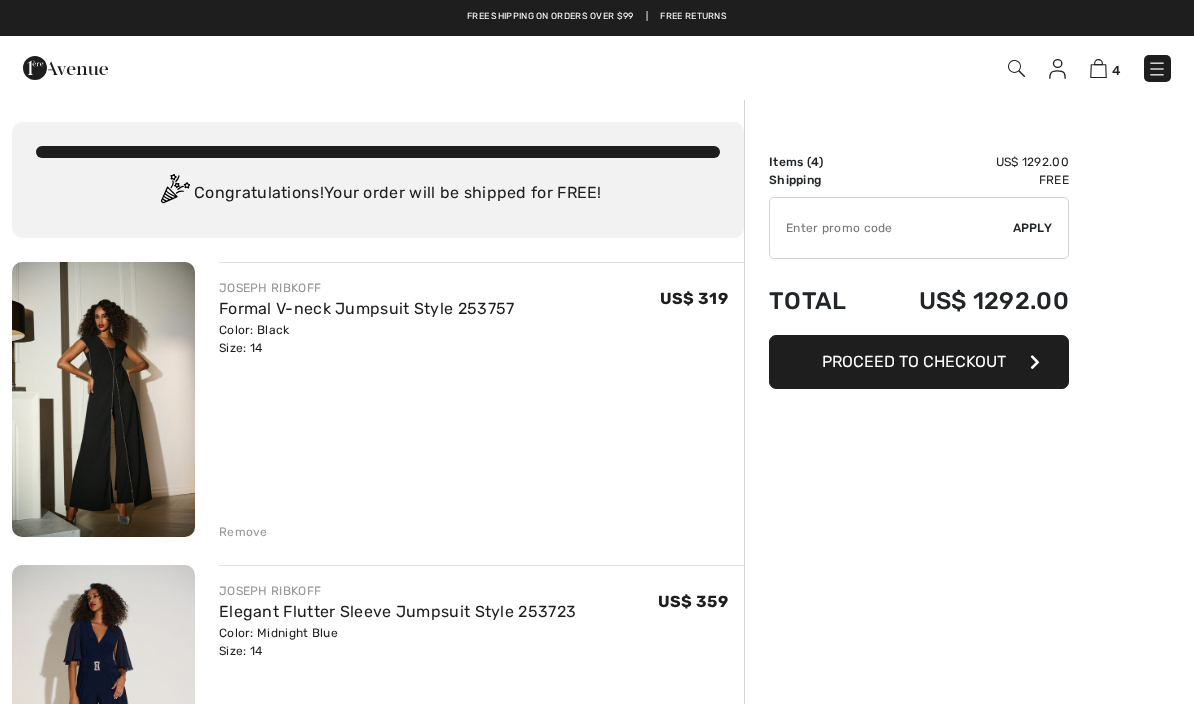 scroll, scrollTop: 0, scrollLeft: 0, axis: both 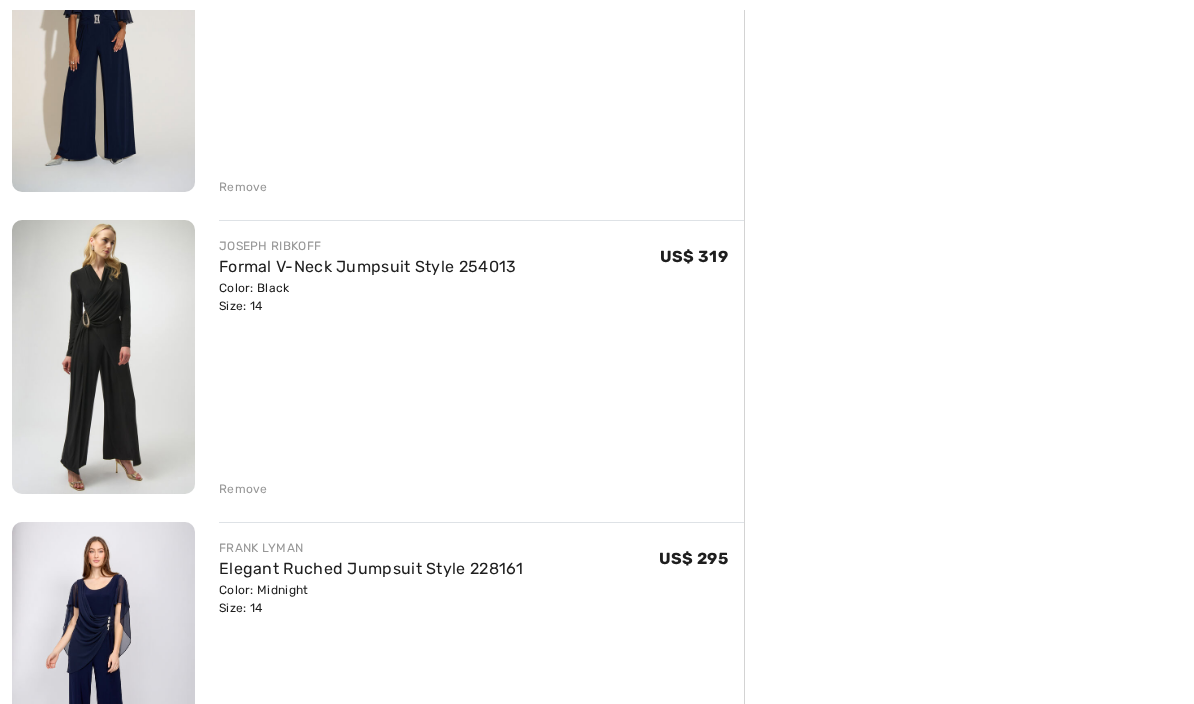 click at bounding box center (103, 358) 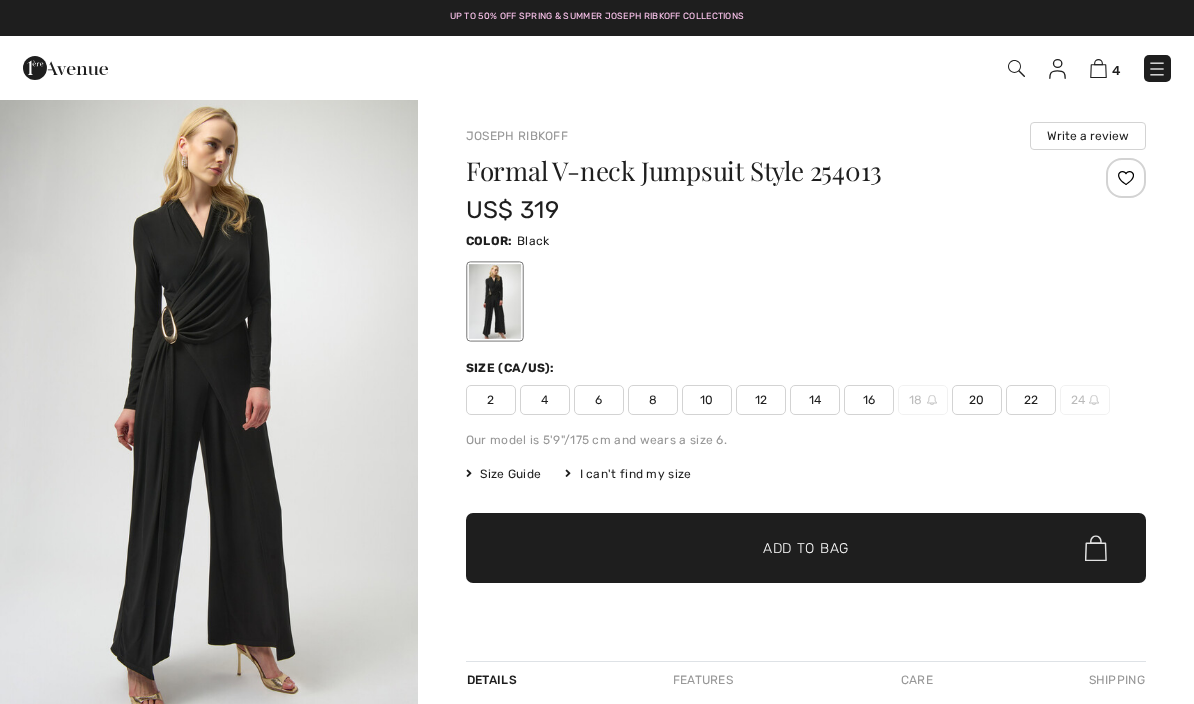 scroll, scrollTop: 0, scrollLeft: 0, axis: both 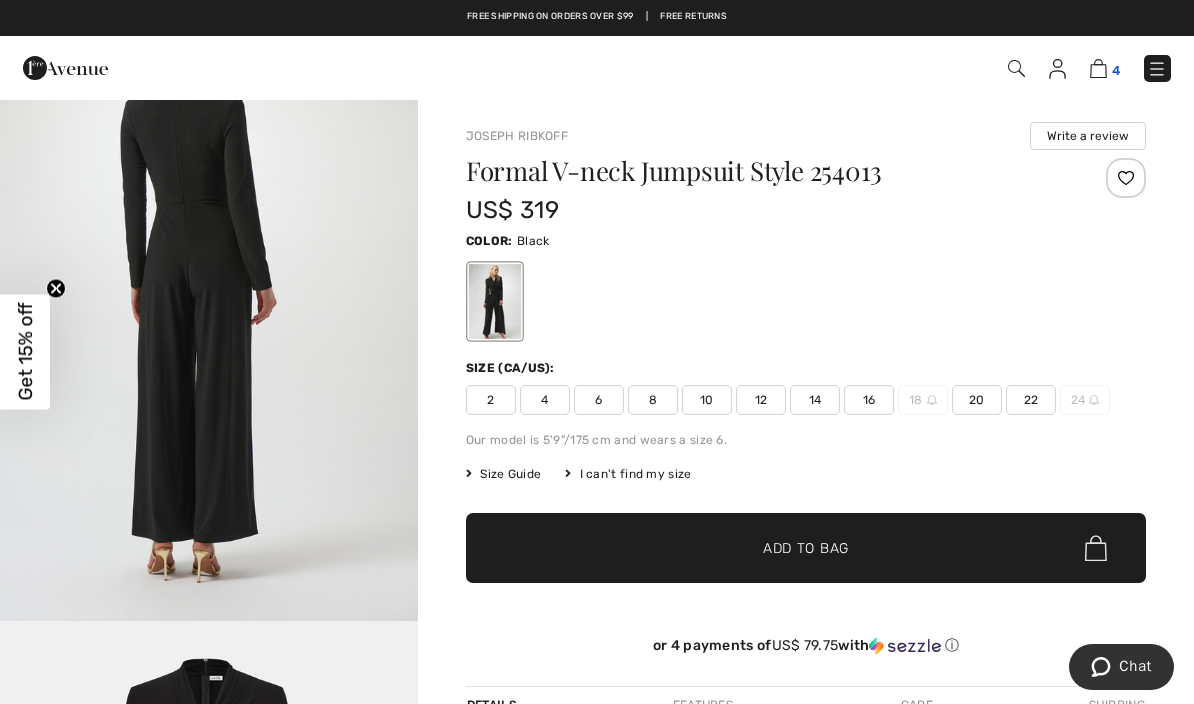 click at bounding box center [1098, 68] 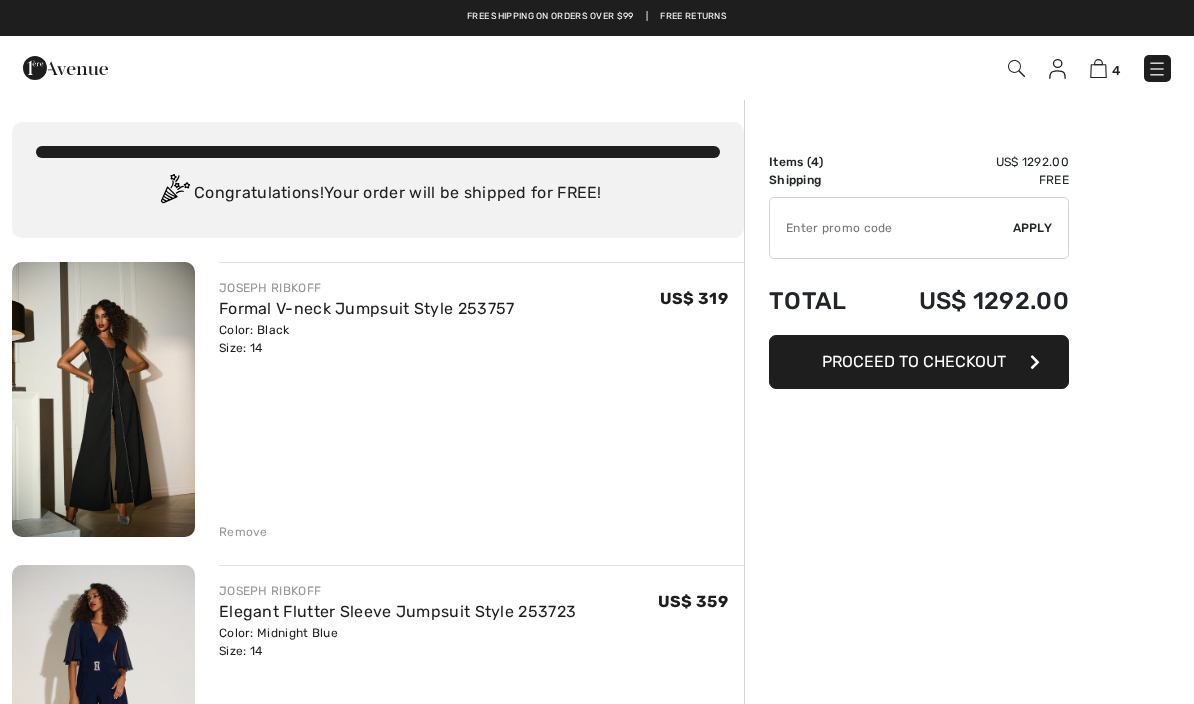 scroll, scrollTop: 0, scrollLeft: 0, axis: both 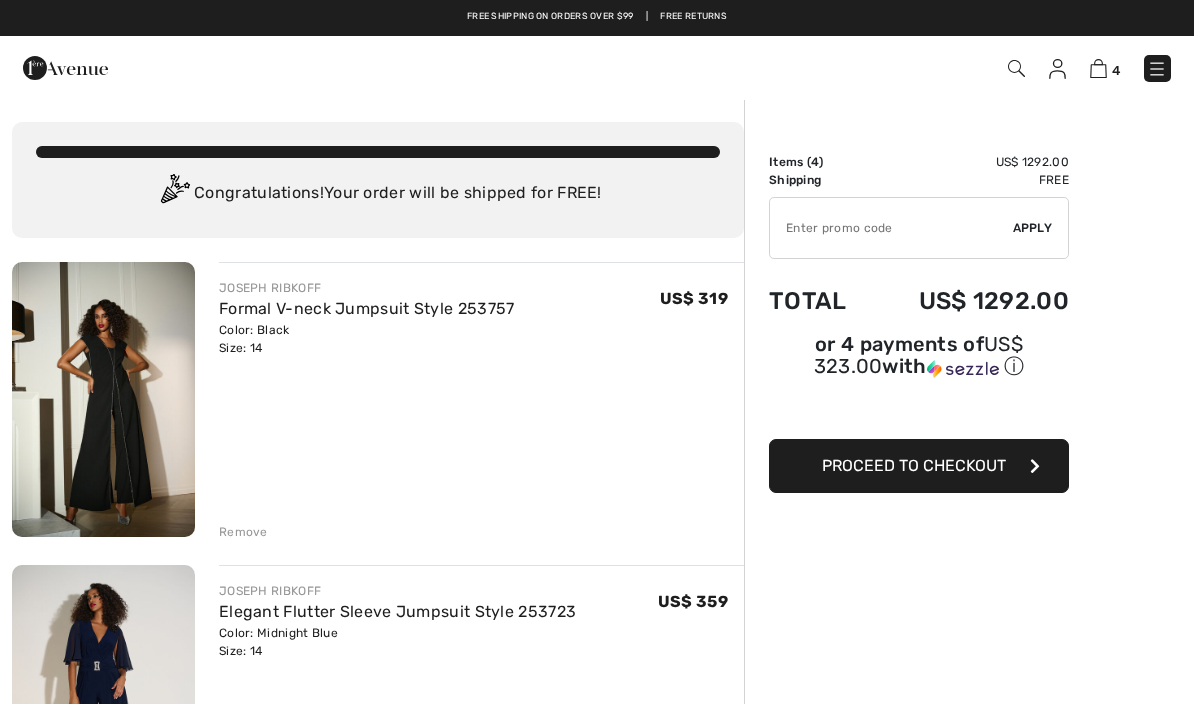 click at bounding box center [1157, 69] 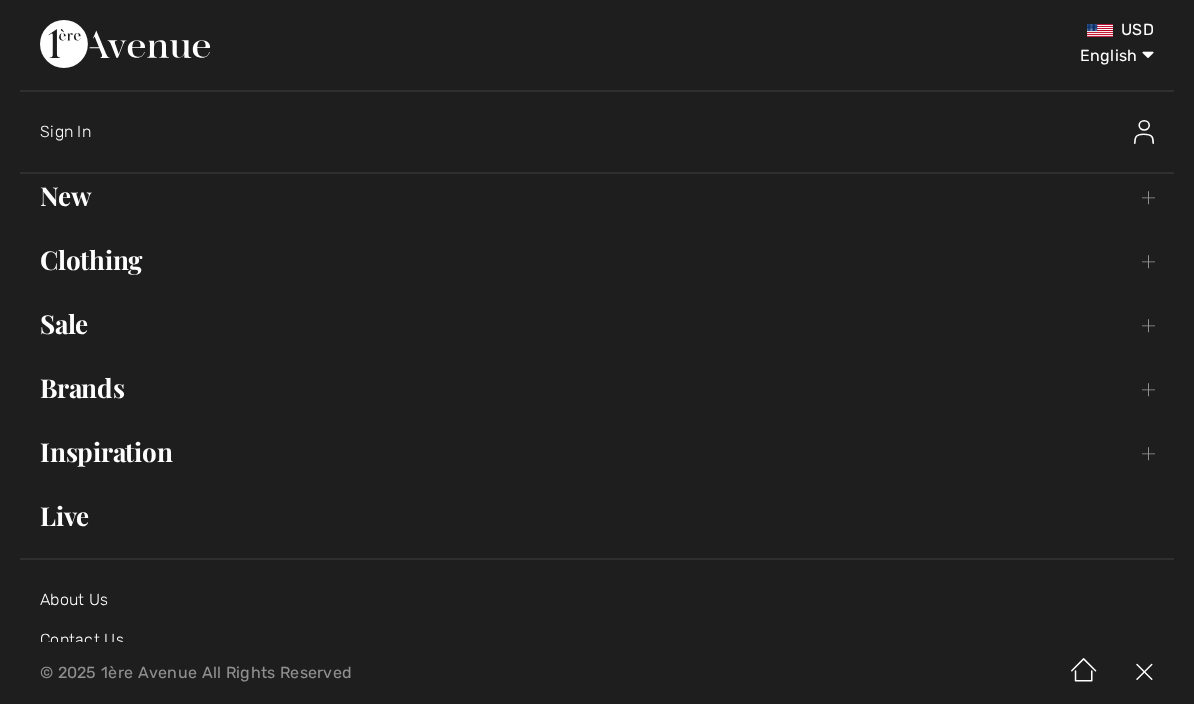 click on "Clothing Toggle submenu" at bounding box center (597, 260) 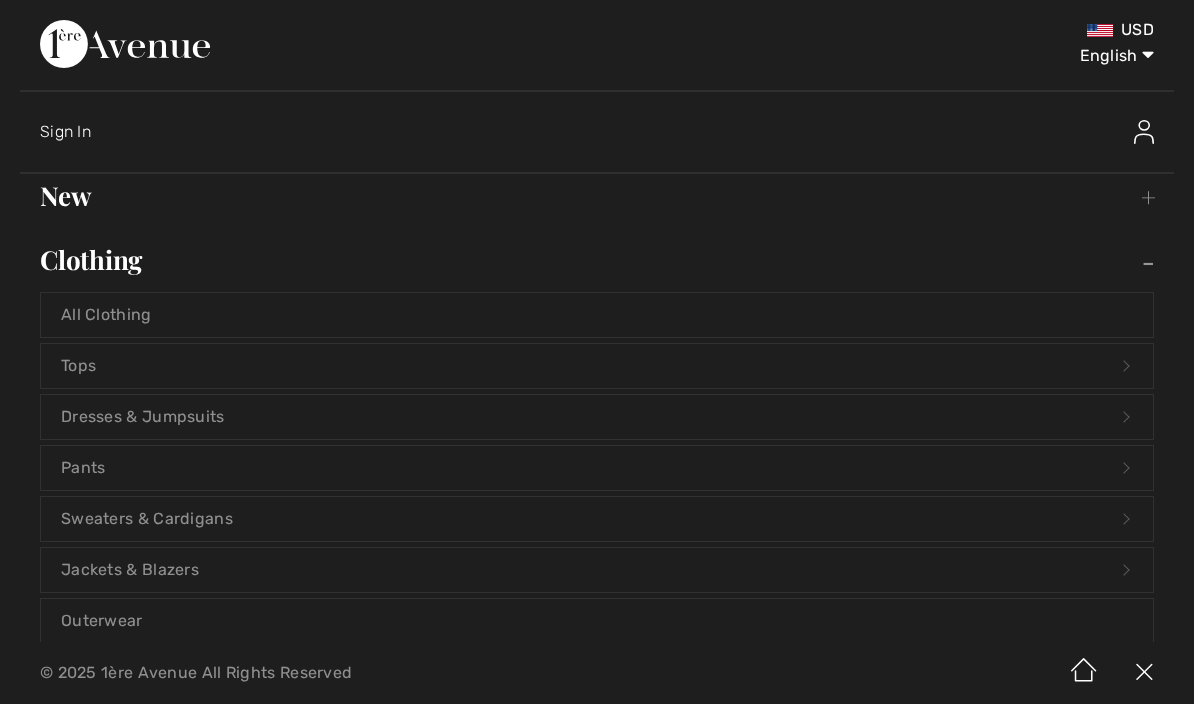 click on "Dresses & Jumpsuits Open submenu" at bounding box center (597, 417) 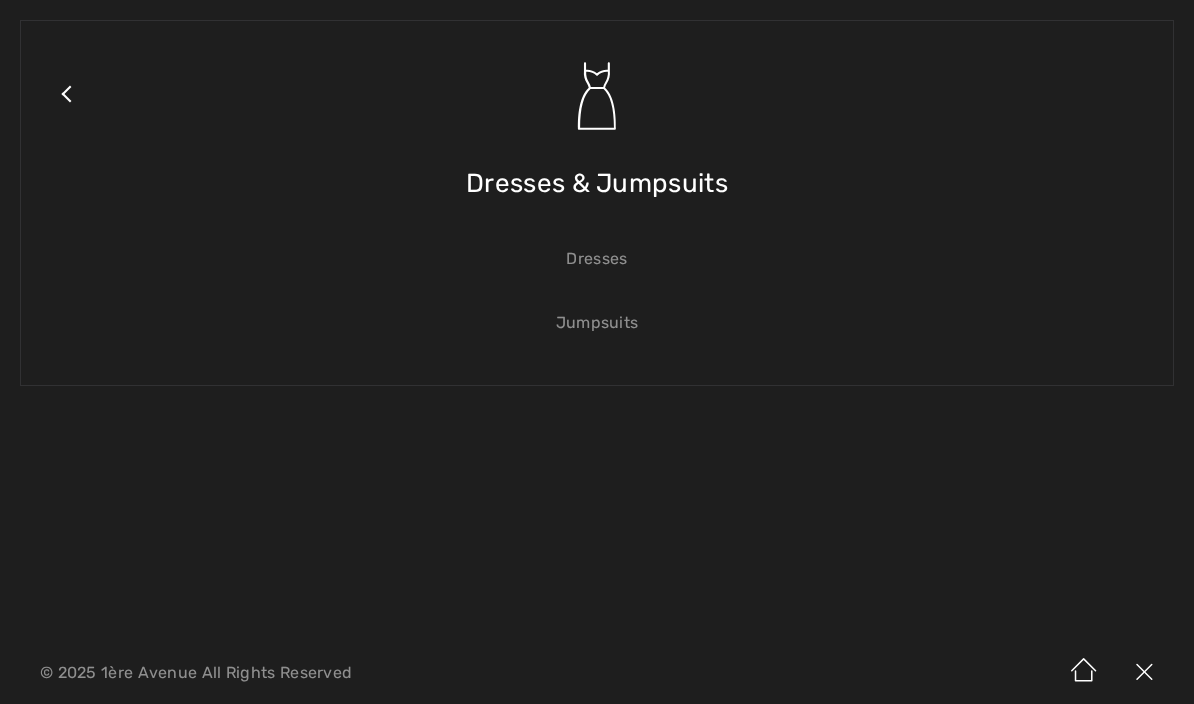 click on "Jumpsuits" at bounding box center [597, 323] 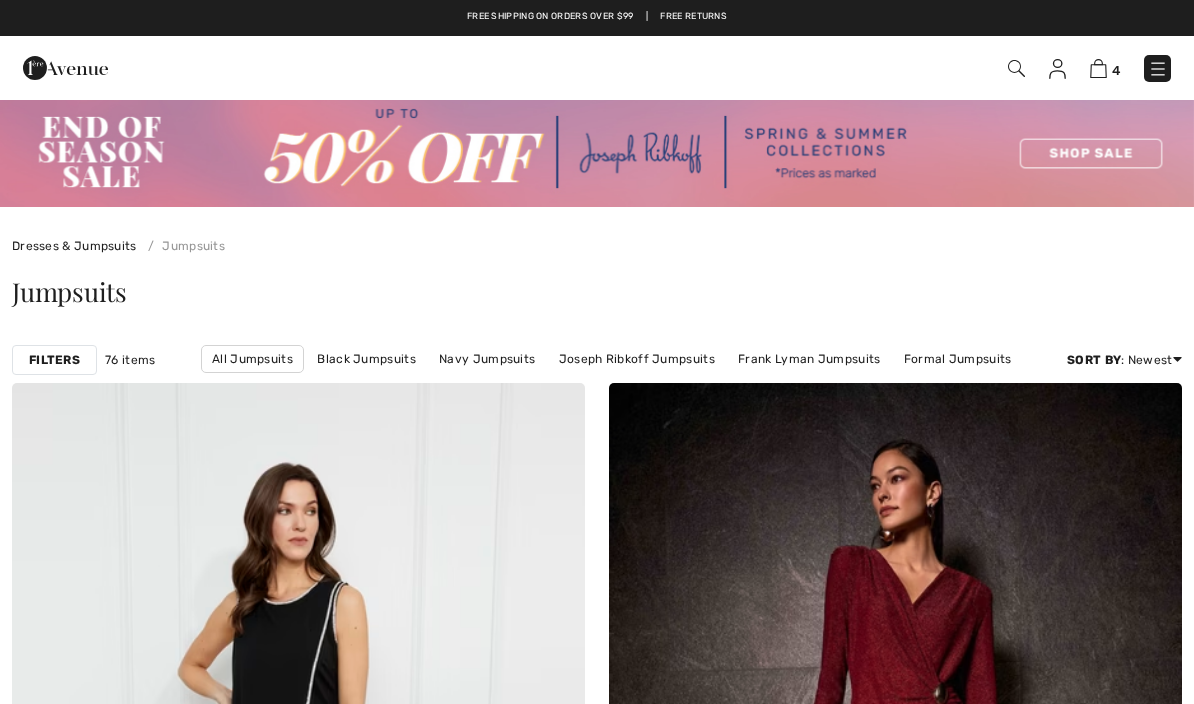 scroll, scrollTop: 0, scrollLeft: 0, axis: both 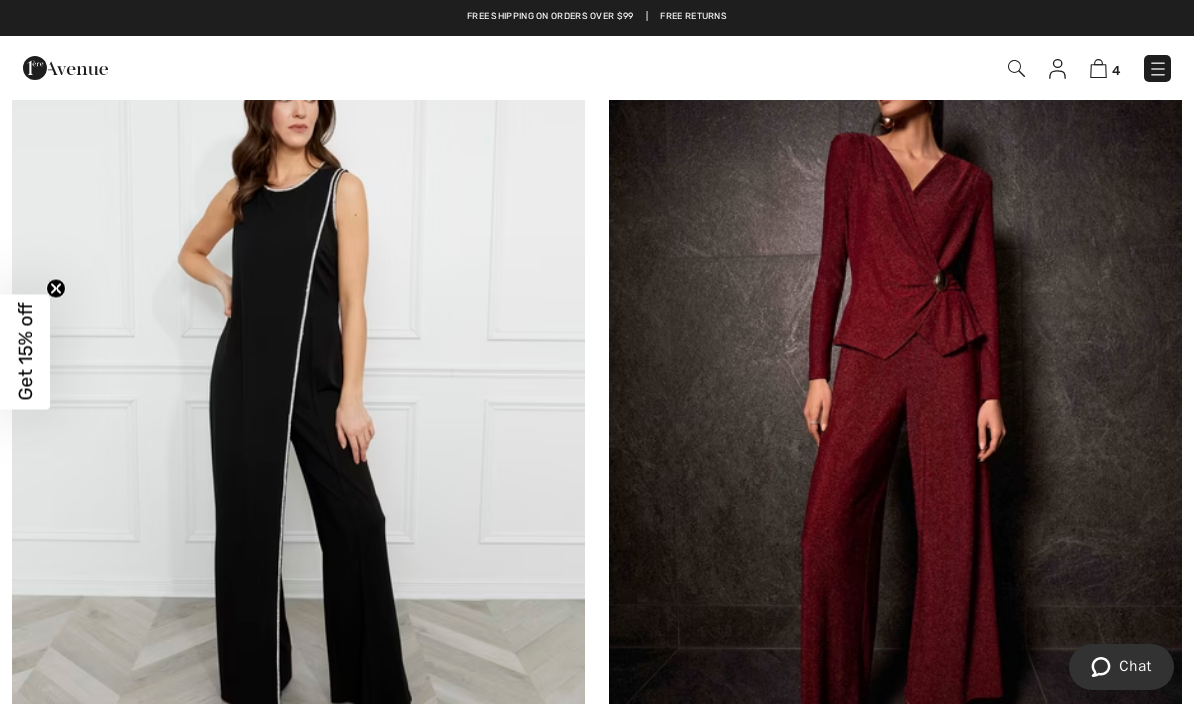 click at bounding box center [298, 400] 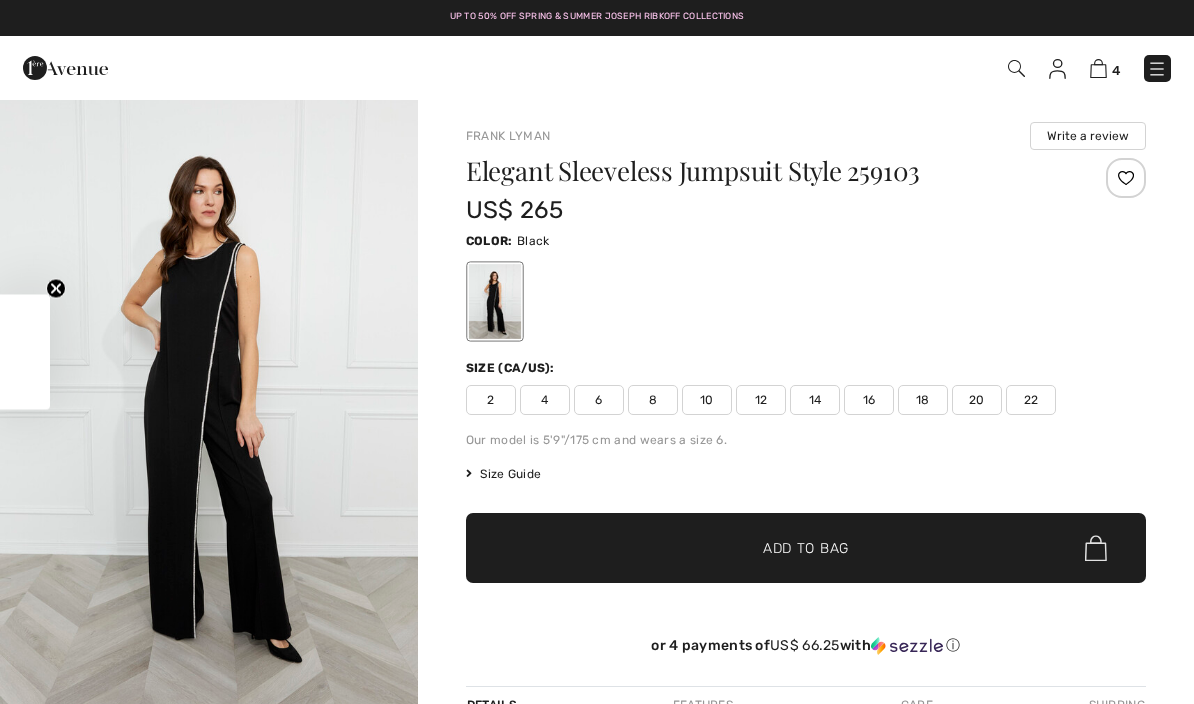 scroll, scrollTop: 0, scrollLeft: 0, axis: both 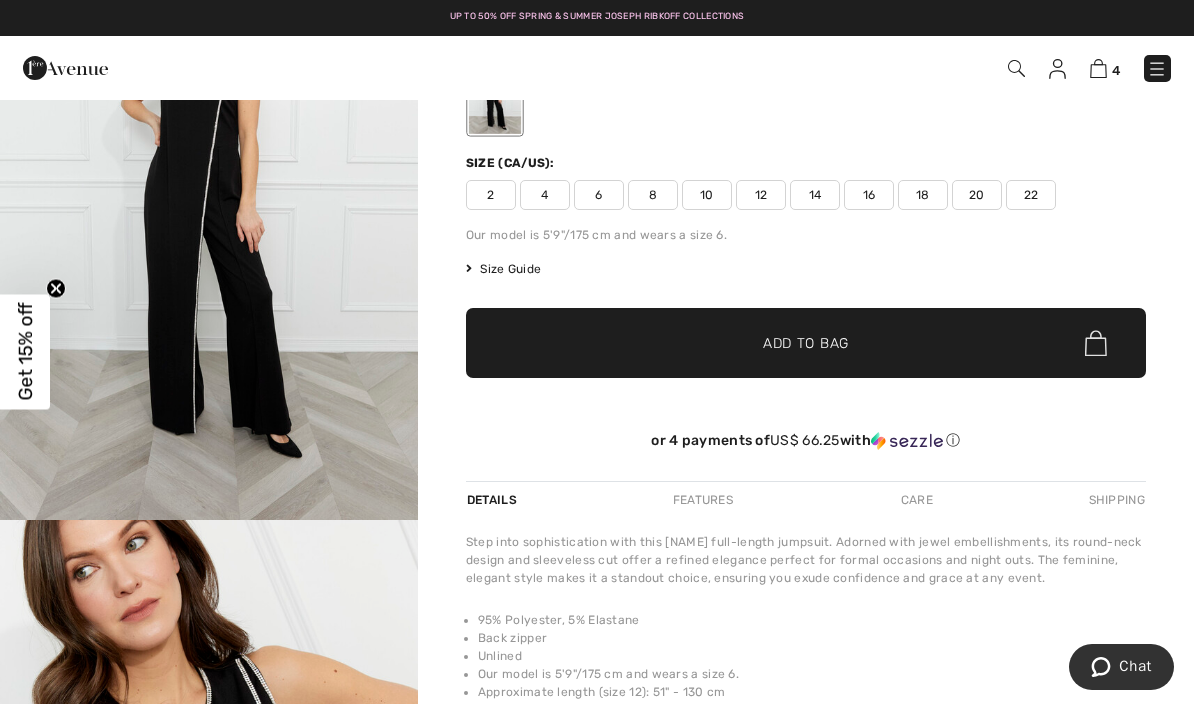 click at bounding box center [209, 206] 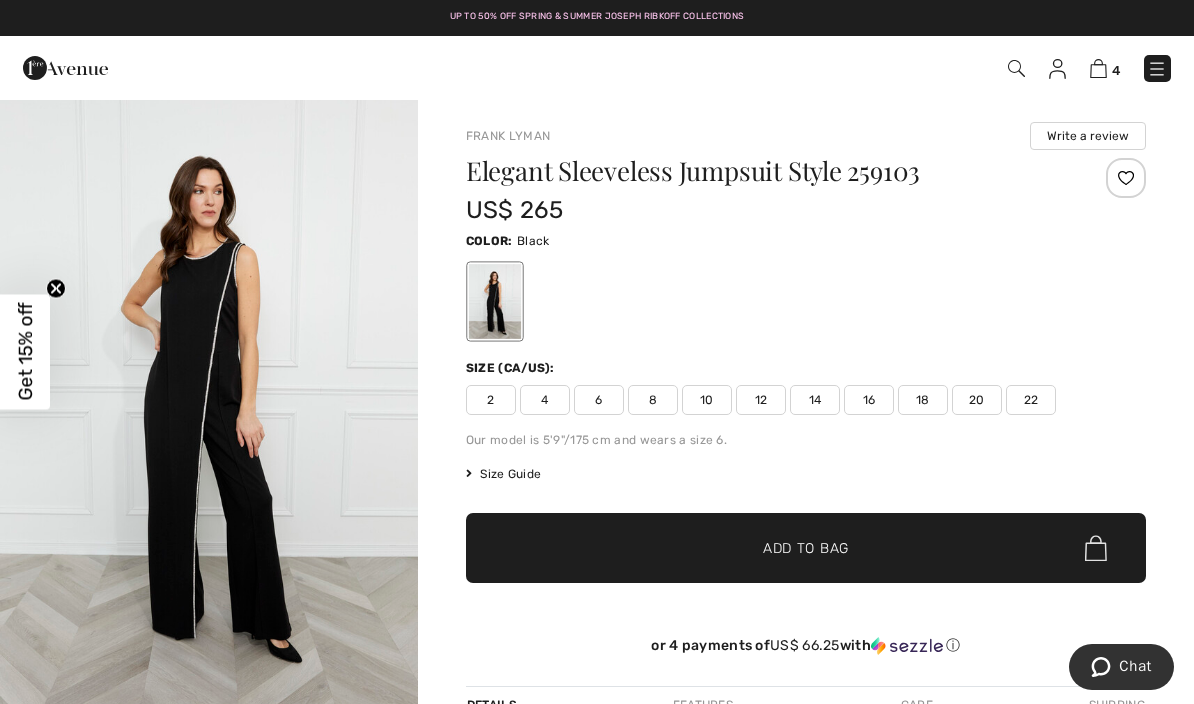 scroll, scrollTop: 19, scrollLeft: 0, axis: vertical 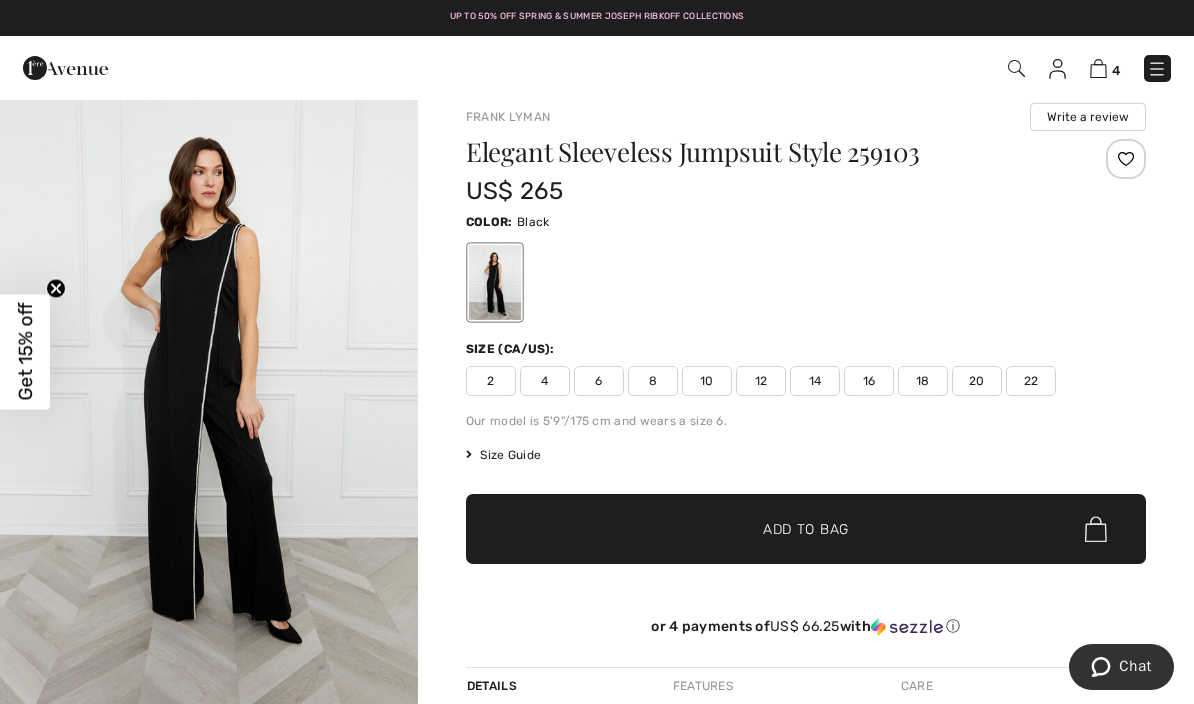 click on "14" at bounding box center (815, 381) 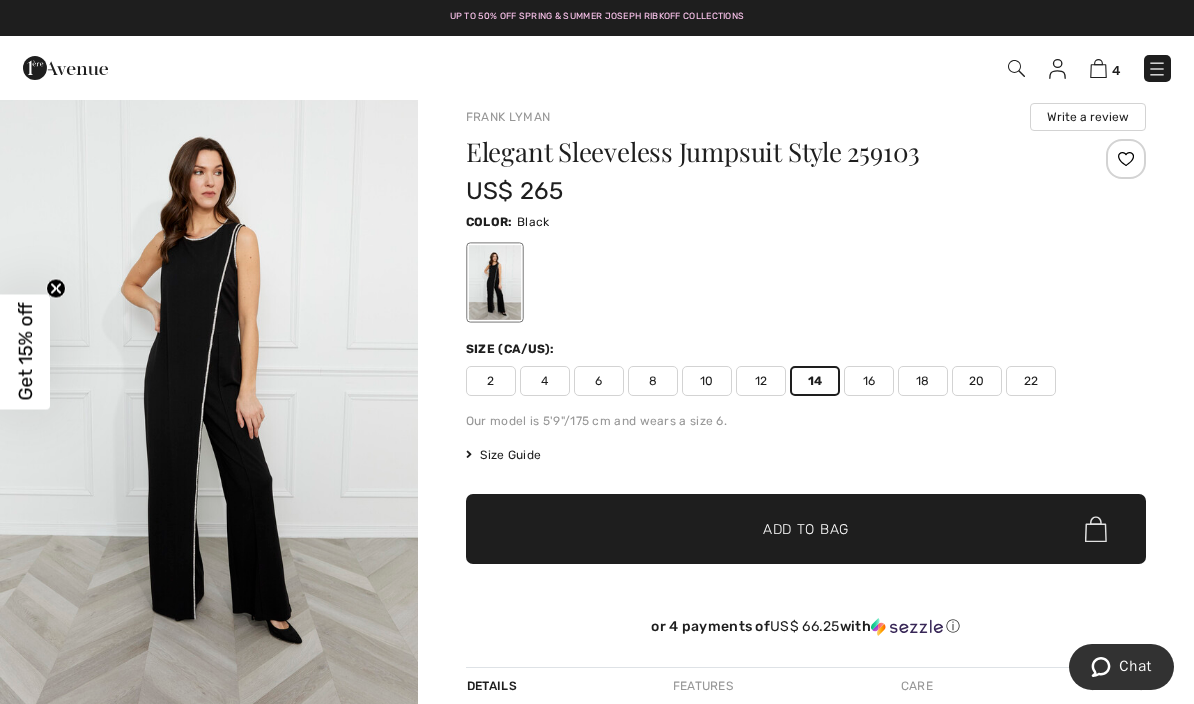click on "Add to Bag" at bounding box center [806, 529] 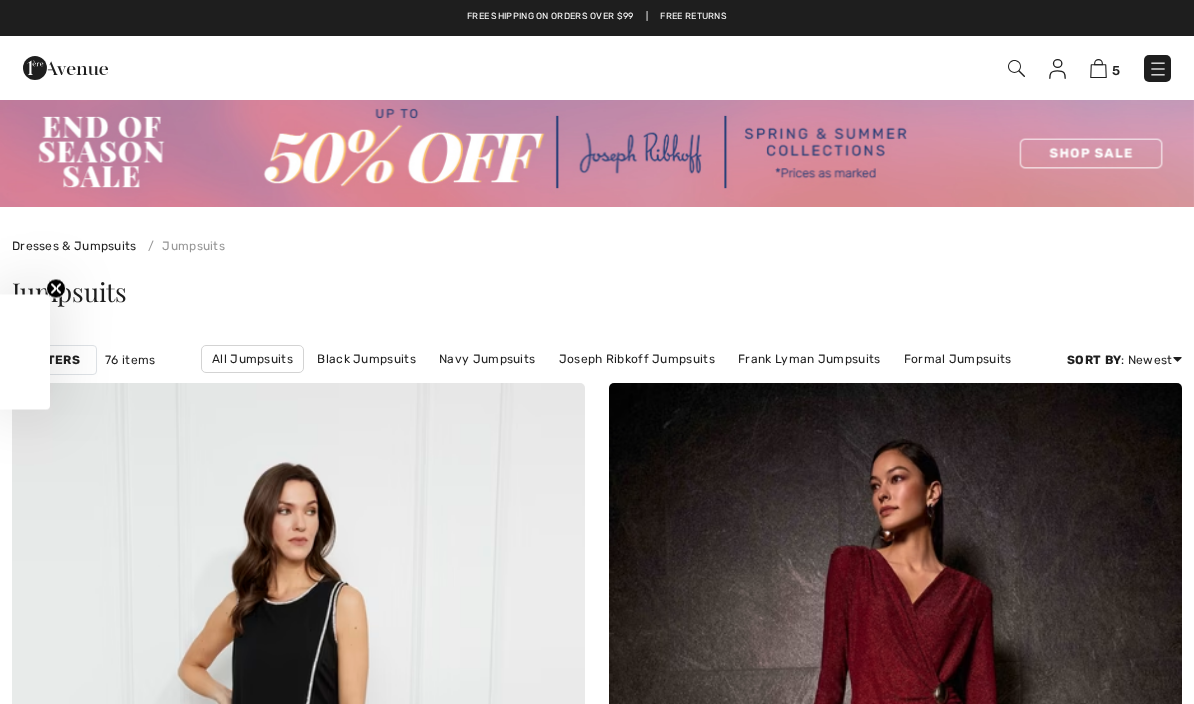 checkbox on "true" 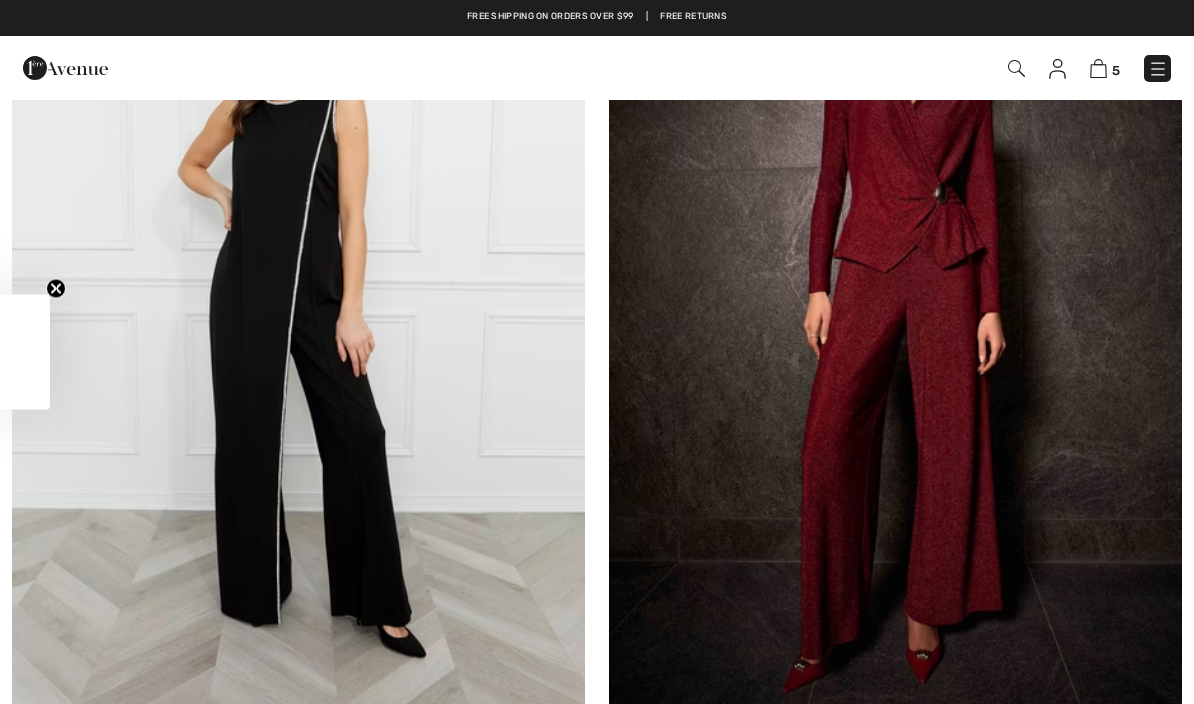 scroll, scrollTop: 0, scrollLeft: 0, axis: both 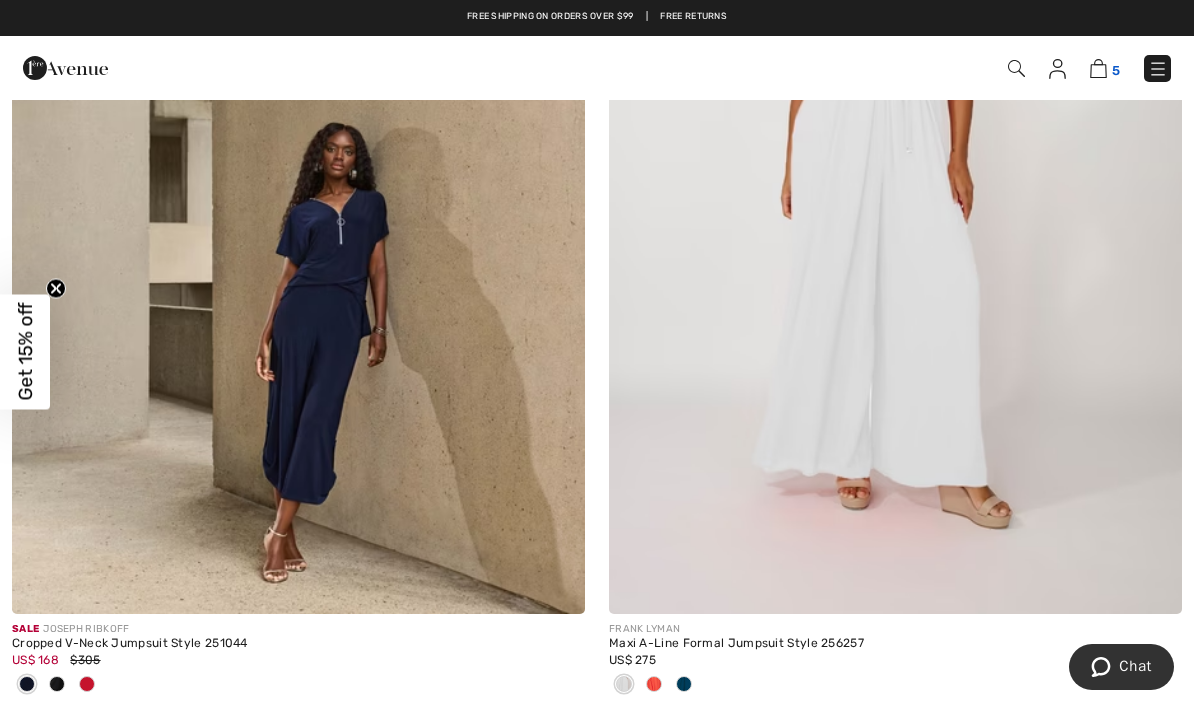 click on "5" at bounding box center [1105, 68] 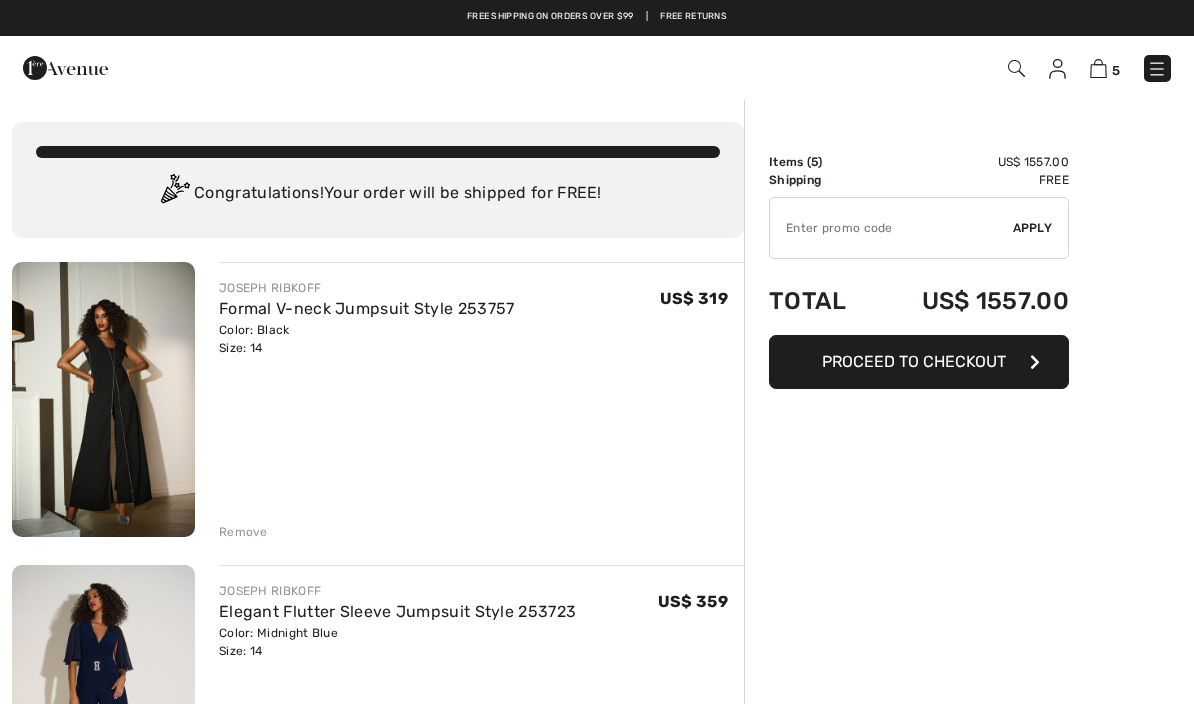 scroll, scrollTop: 0, scrollLeft: 0, axis: both 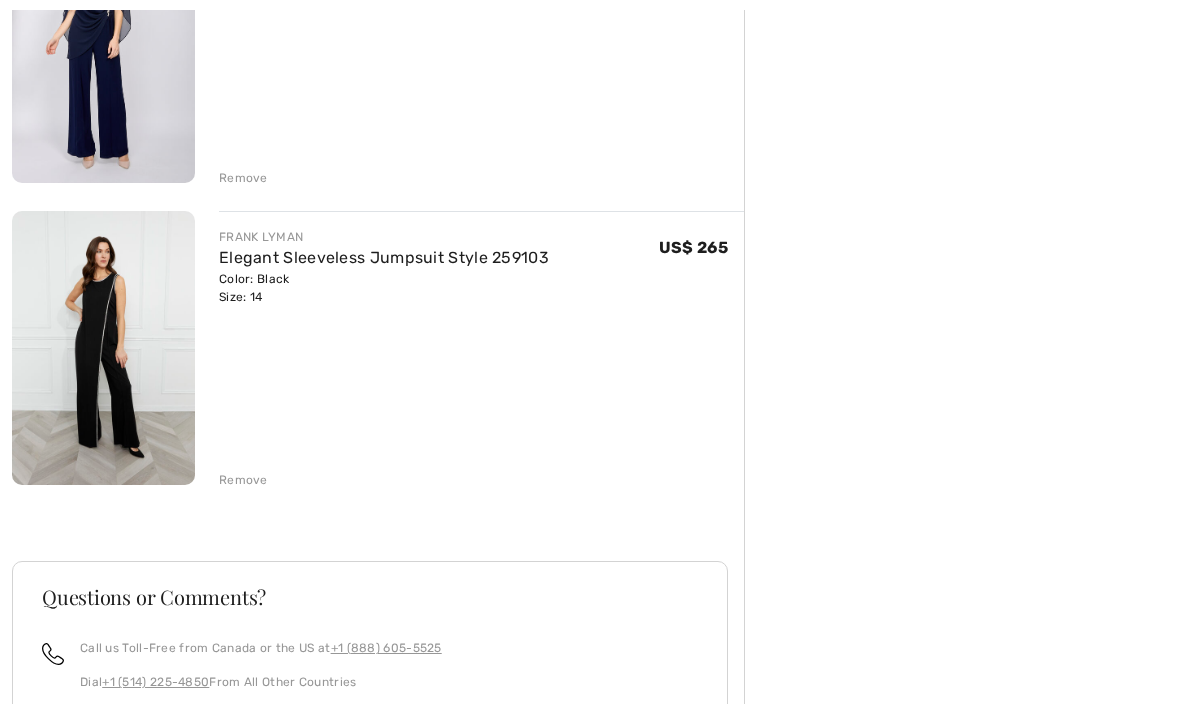 click on "Remove" at bounding box center [243, 481] 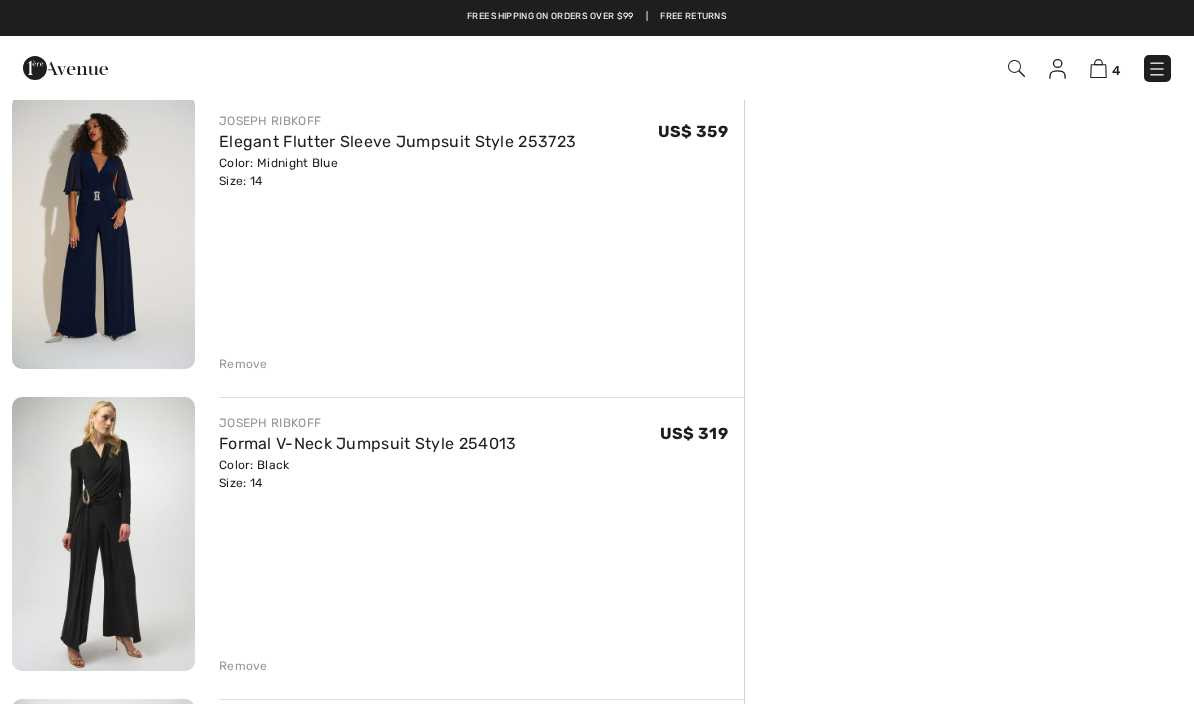 scroll, scrollTop: 471, scrollLeft: 0, axis: vertical 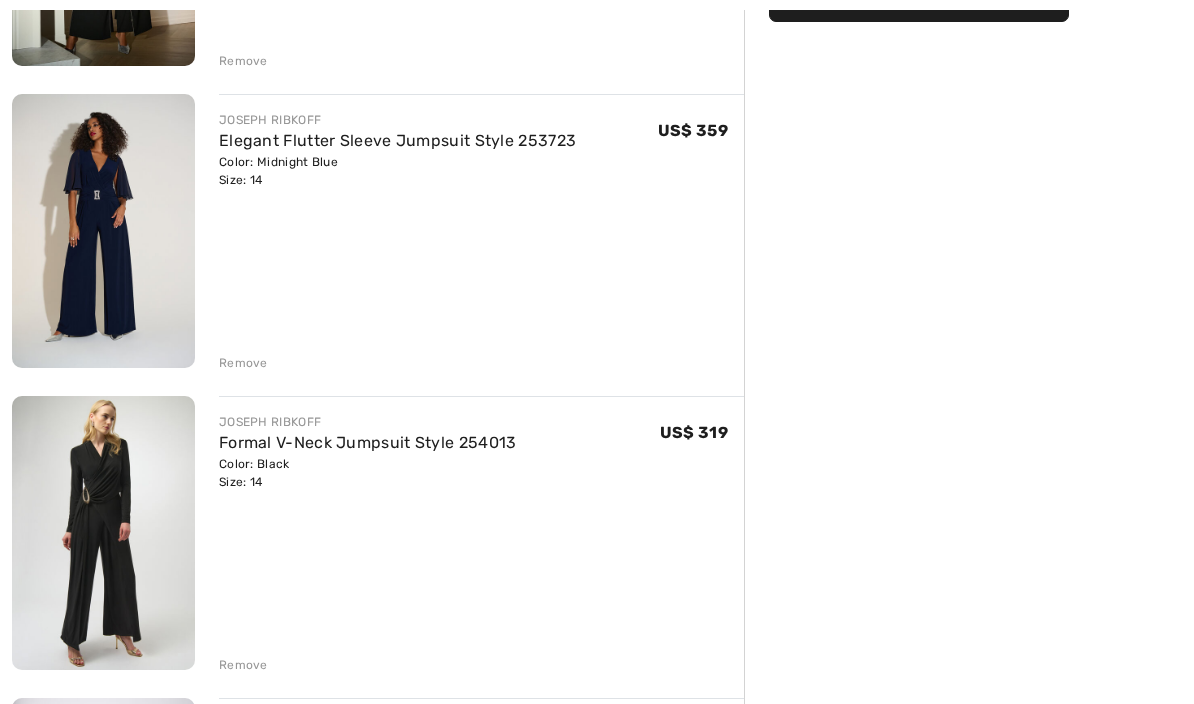 click at bounding box center (103, 231) 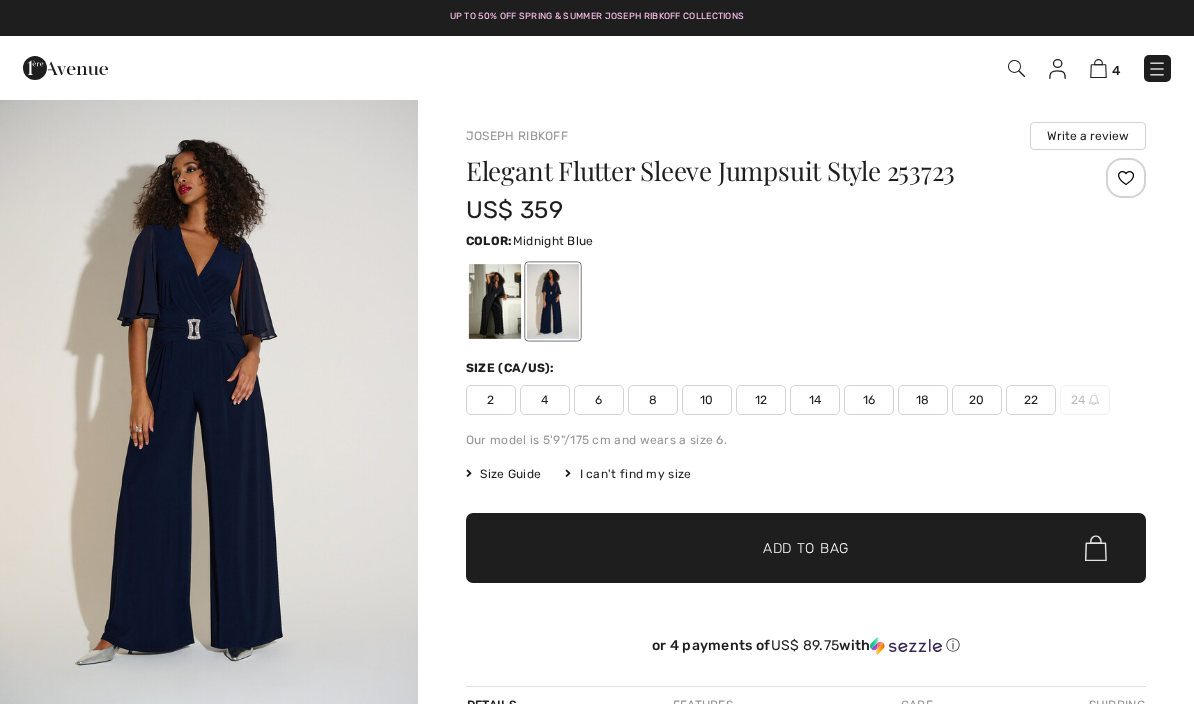 scroll, scrollTop: 0, scrollLeft: 0, axis: both 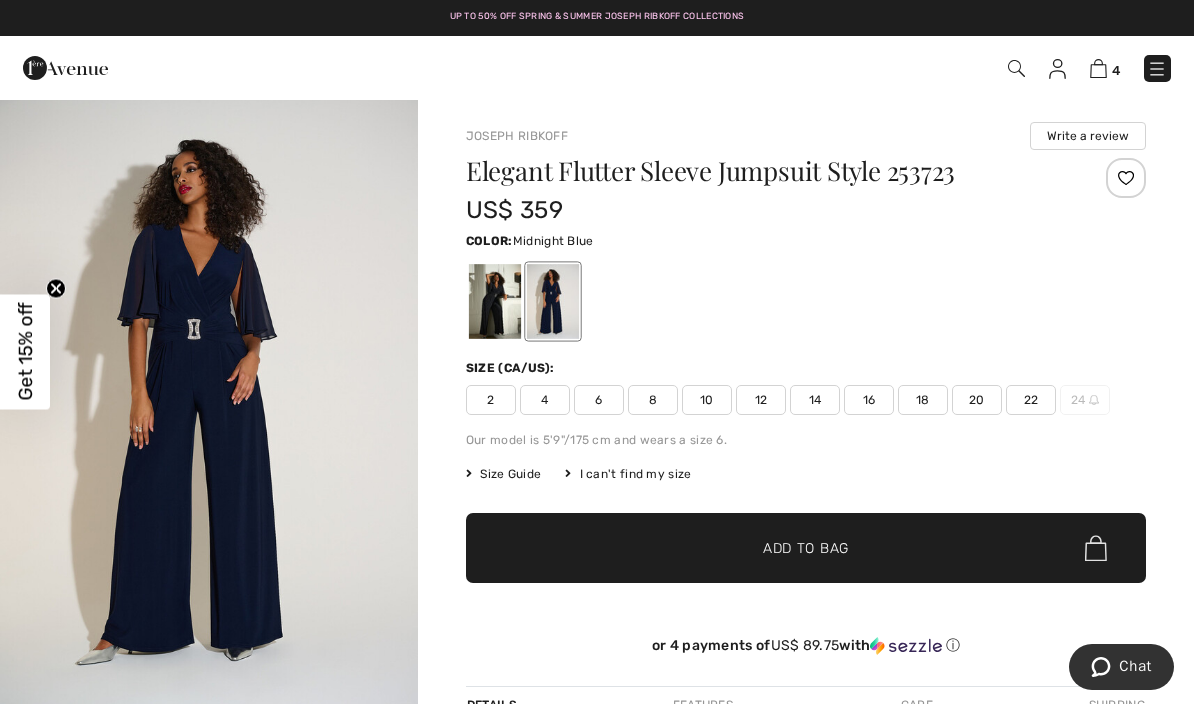 click at bounding box center (209, 411) 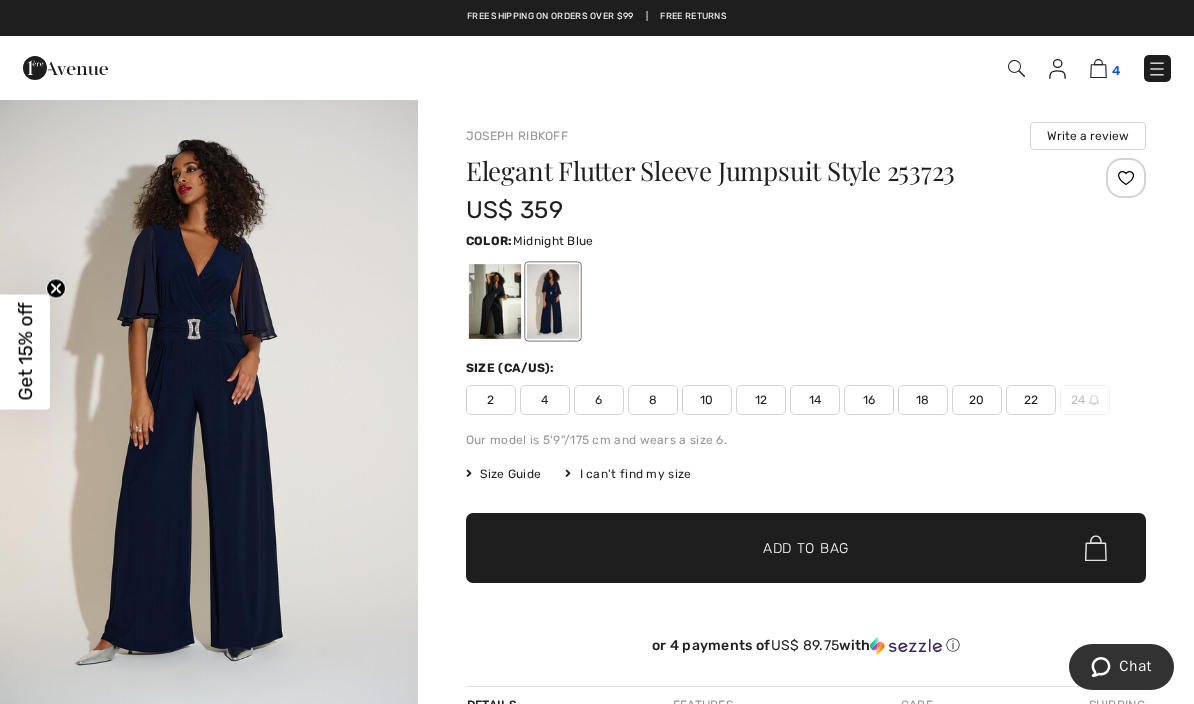 click on "4" at bounding box center [1116, 70] 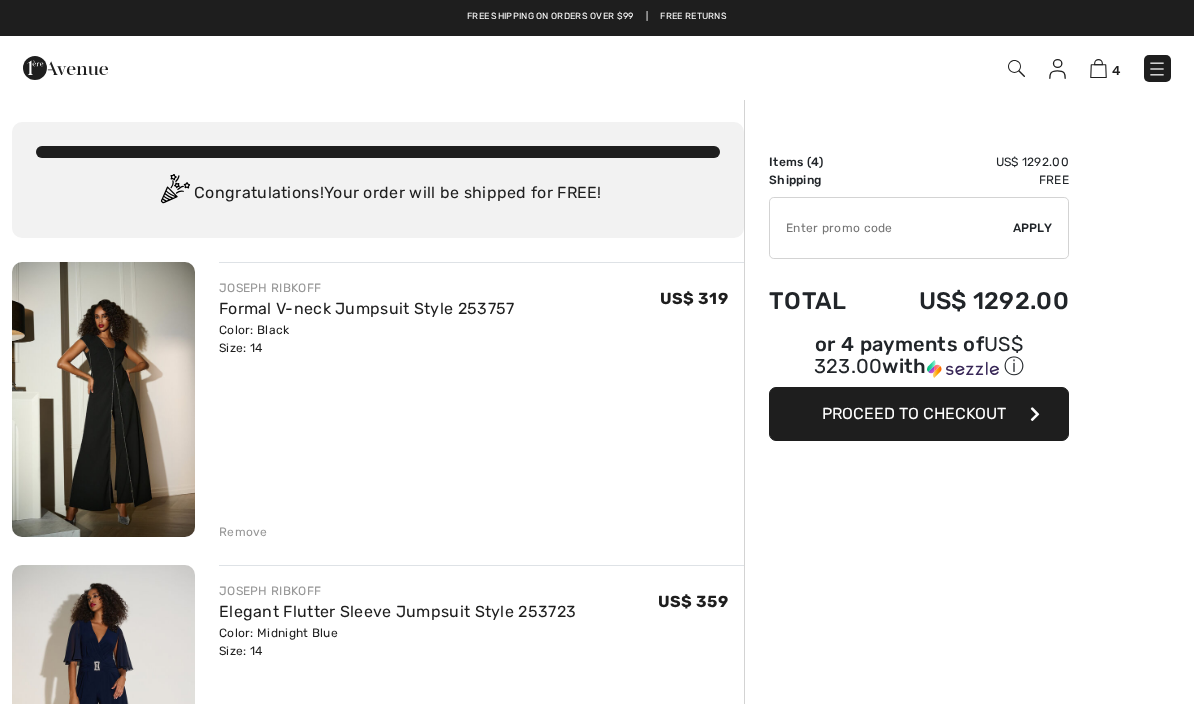 scroll, scrollTop: 0, scrollLeft: 0, axis: both 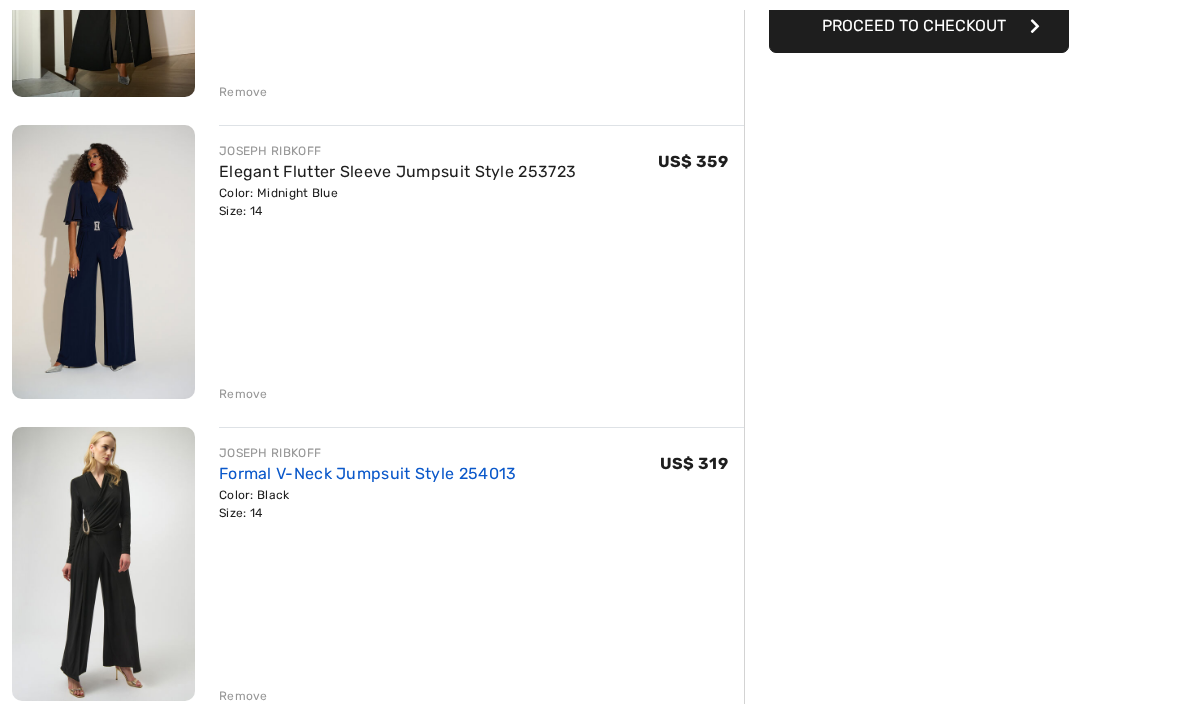 click on "Formal V-Neck Jumpsuit Style 254013" at bounding box center (368, 474) 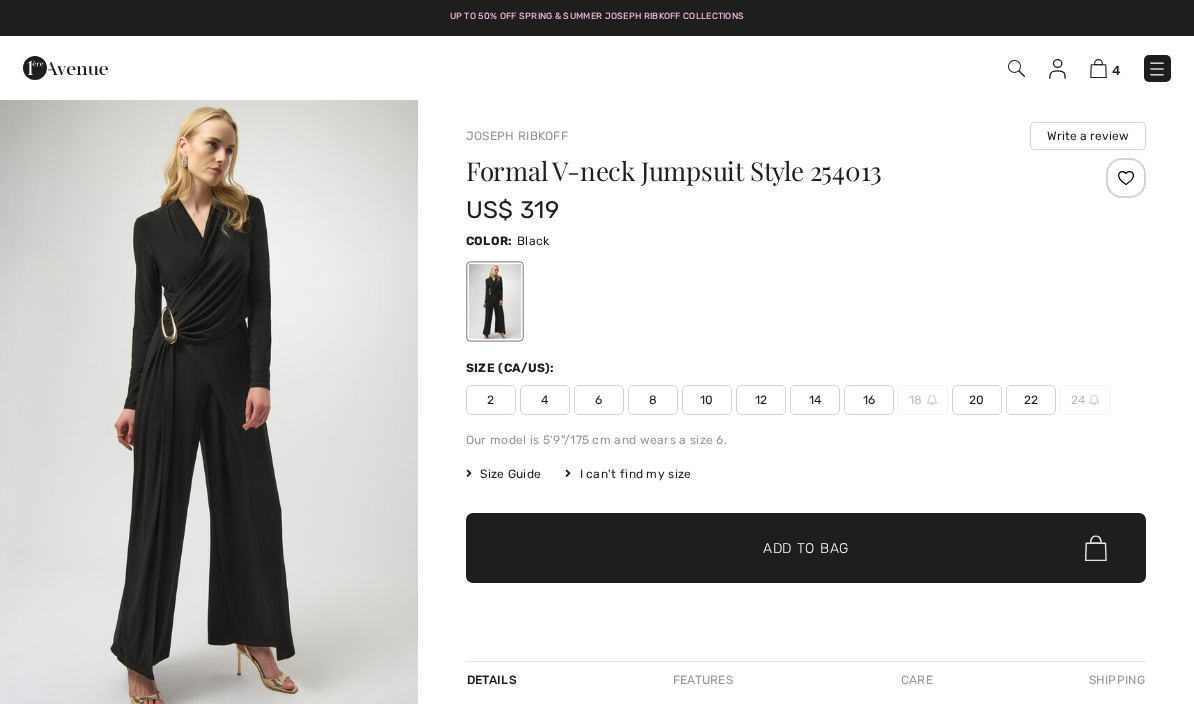 scroll, scrollTop: 0, scrollLeft: 0, axis: both 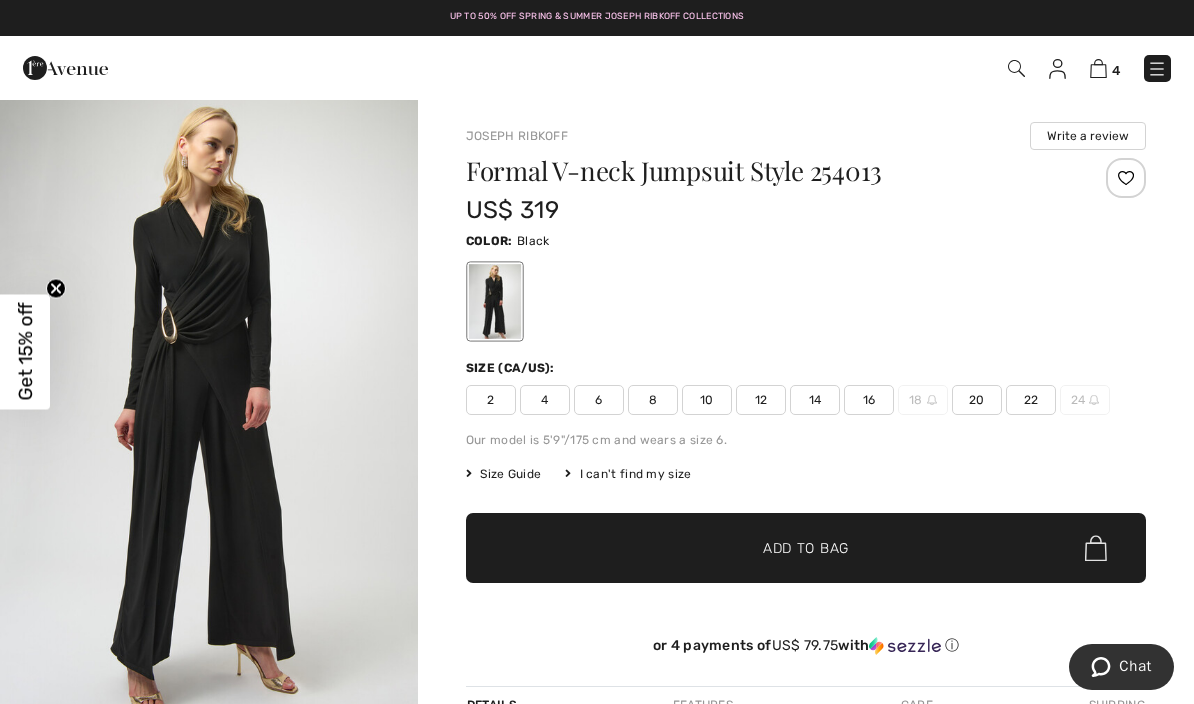 click at bounding box center (209, 411) 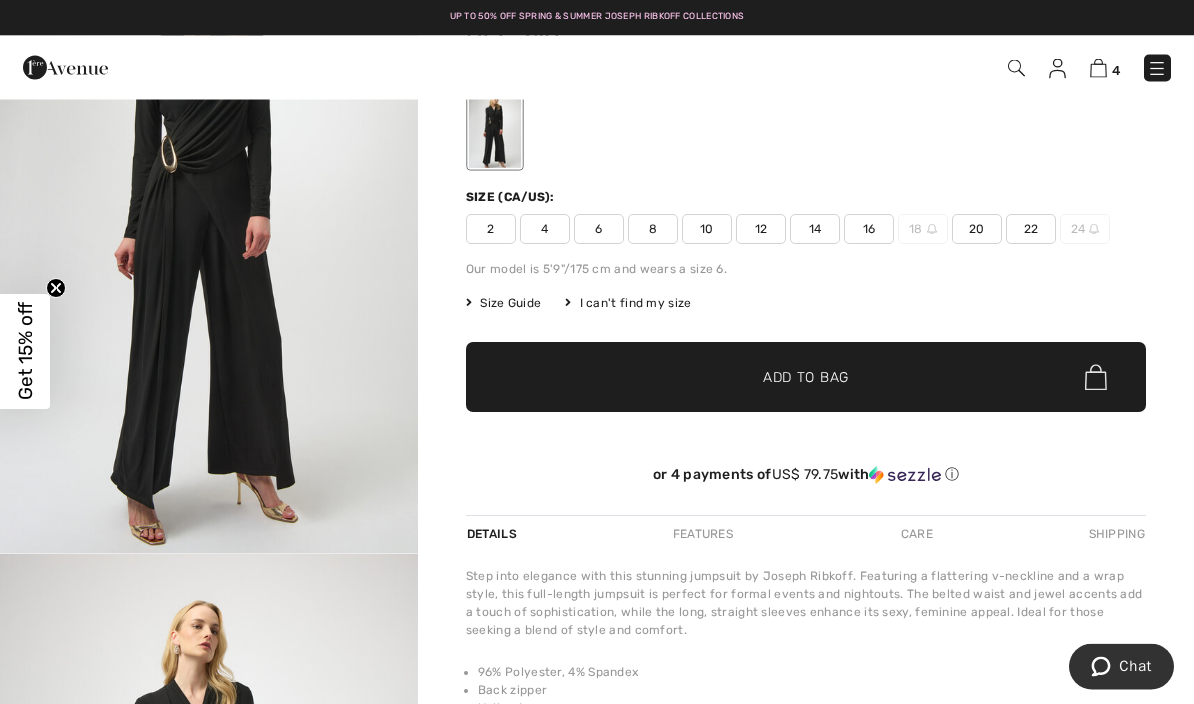 scroll, scrollTop: 0, scrollLeft: 0, axis: both 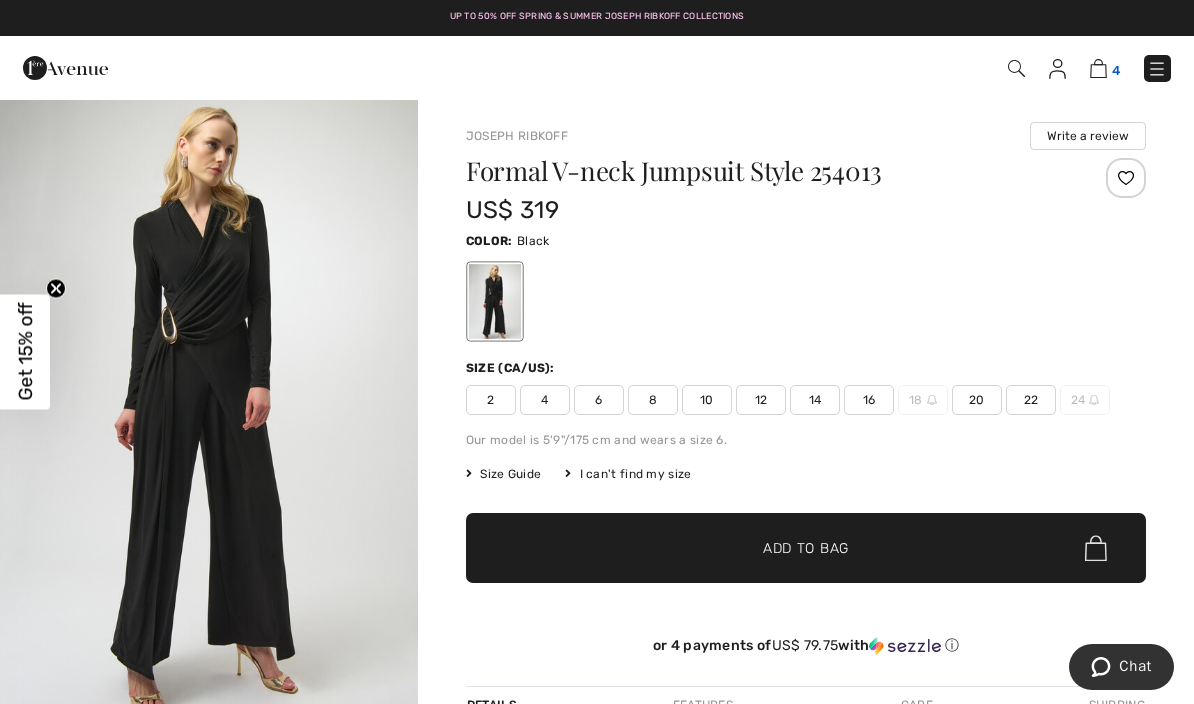 click at bounding box center (1098, 68) 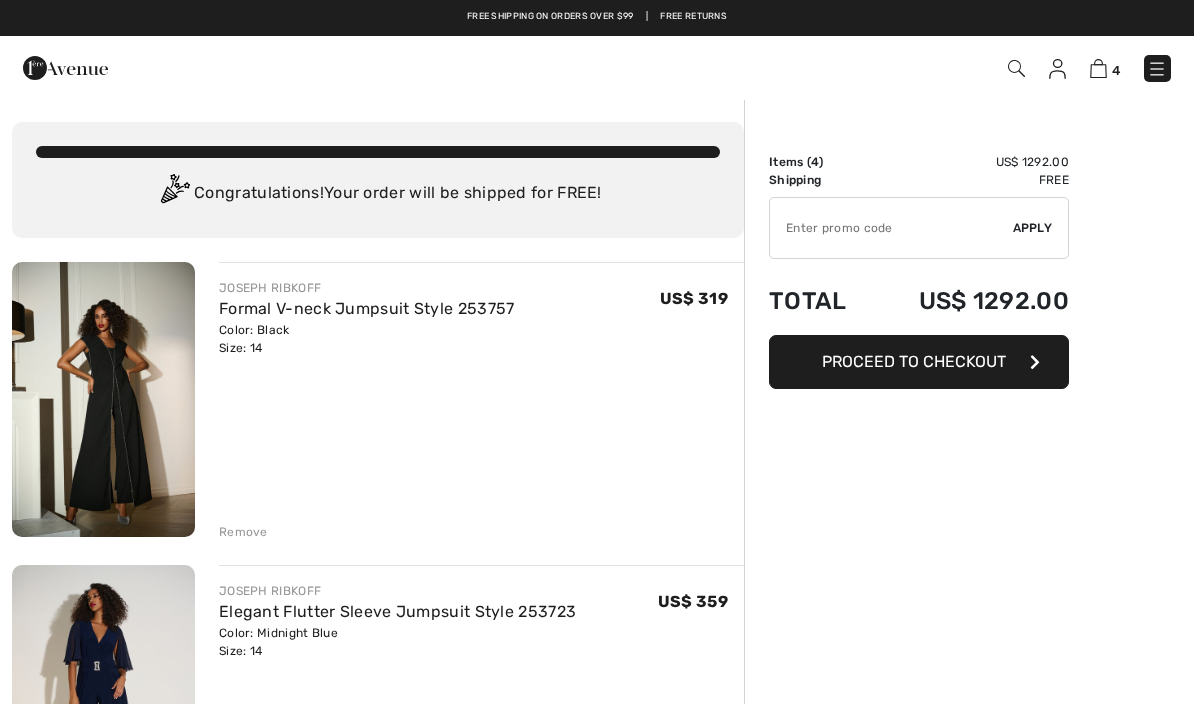 scroll, scrollTop: 0, scrollLeft: 0, axis: both 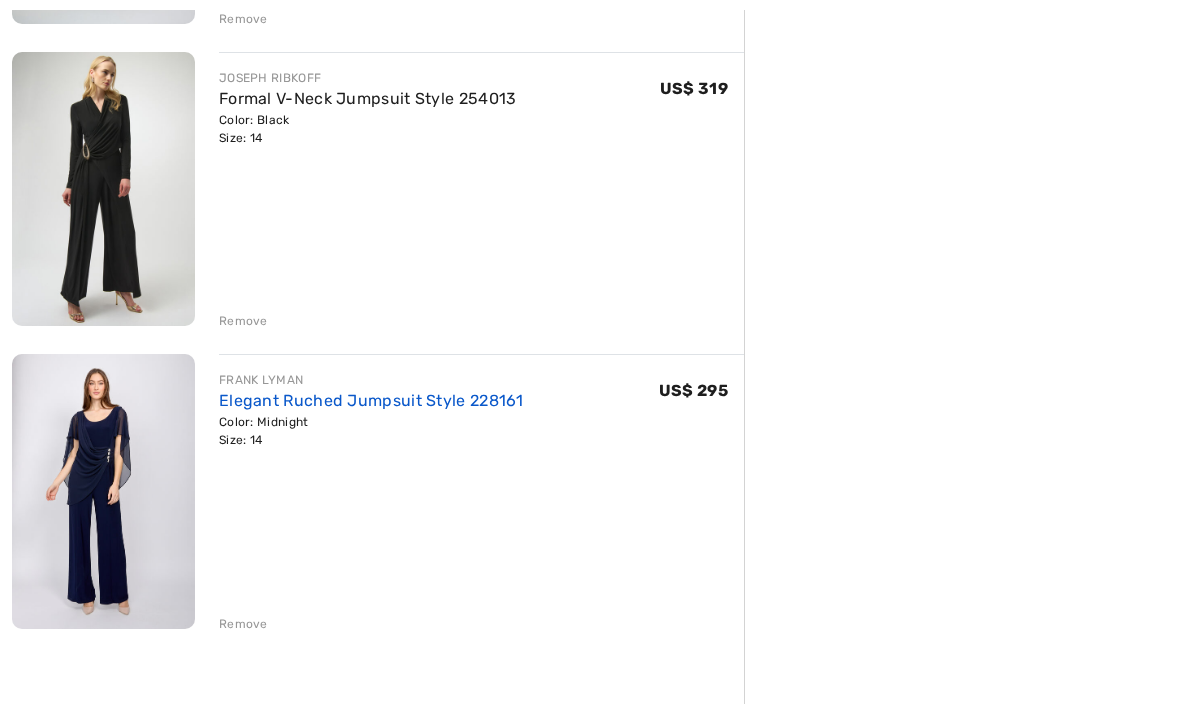 click on "Elegant Ruched Jumpsuit Style 228161" at bounding box center [371, 401] 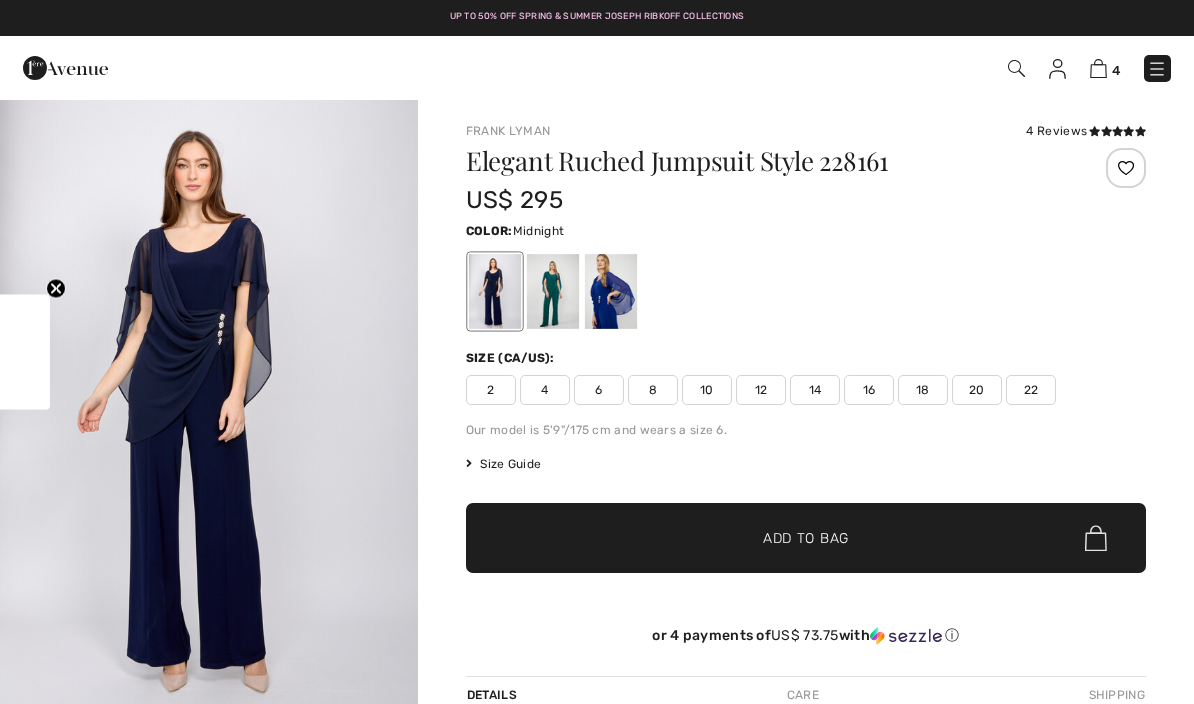 checkbox on "true" 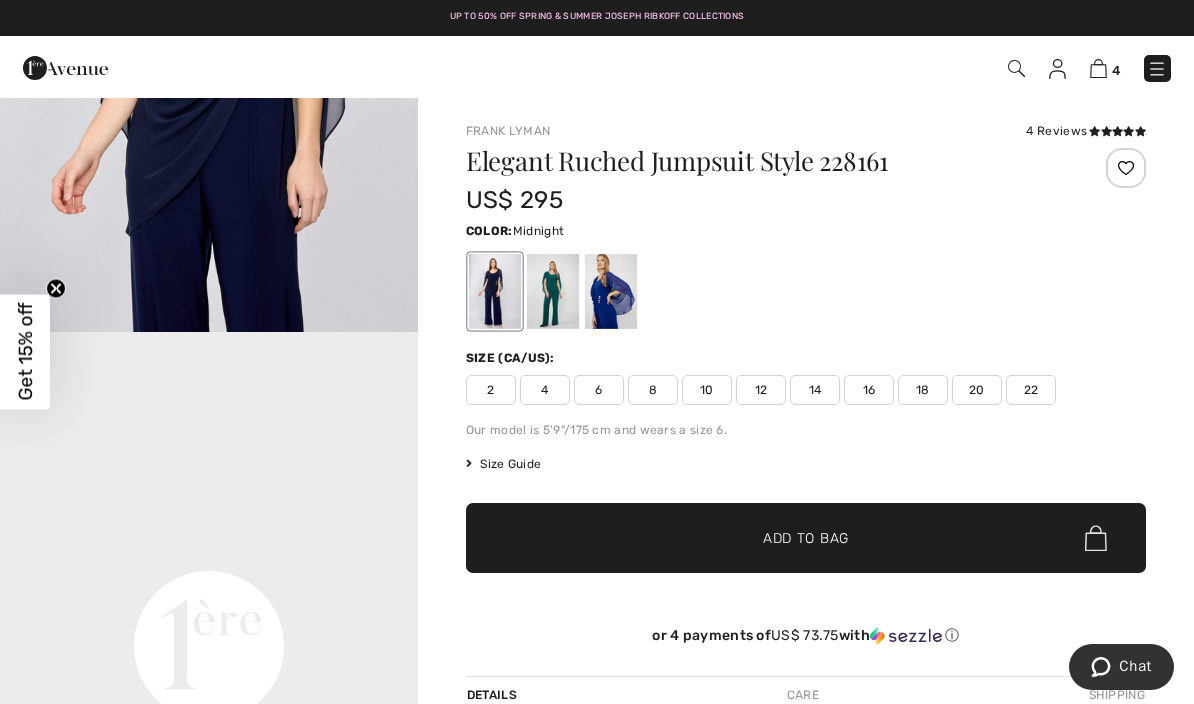 scroll, scrollTop: 1021, scrollLeft: 0, axis: vertical 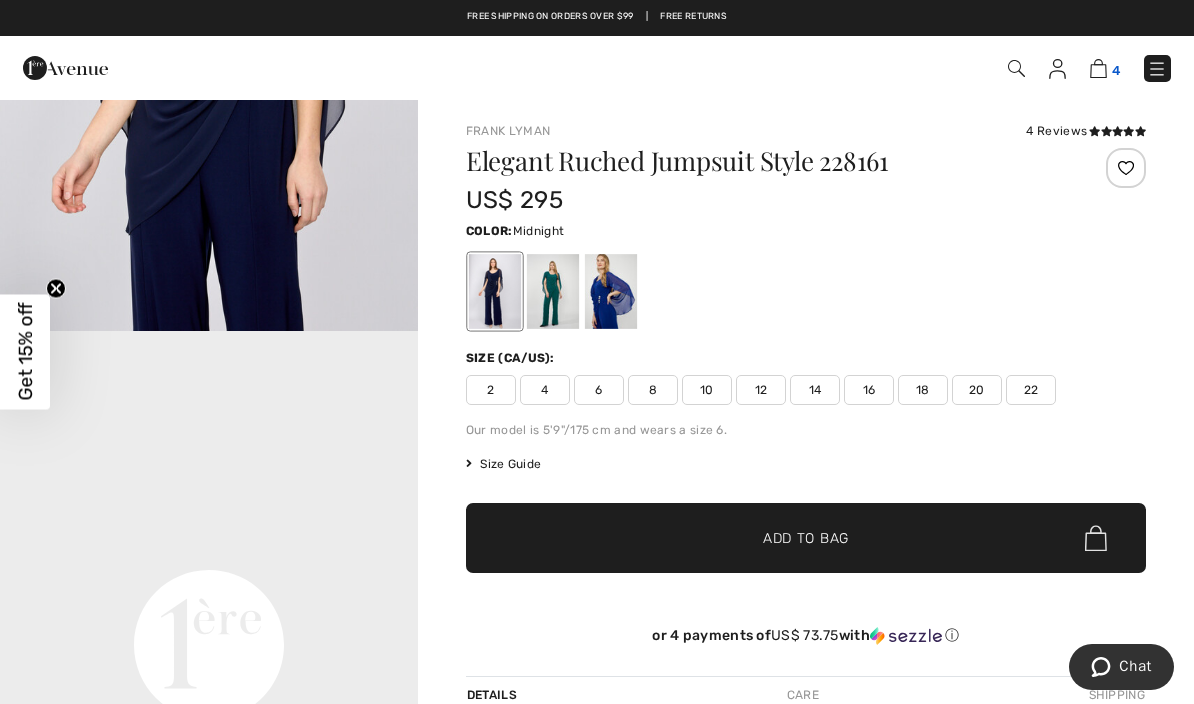 click on "4" at bounding box center (1105, 68) 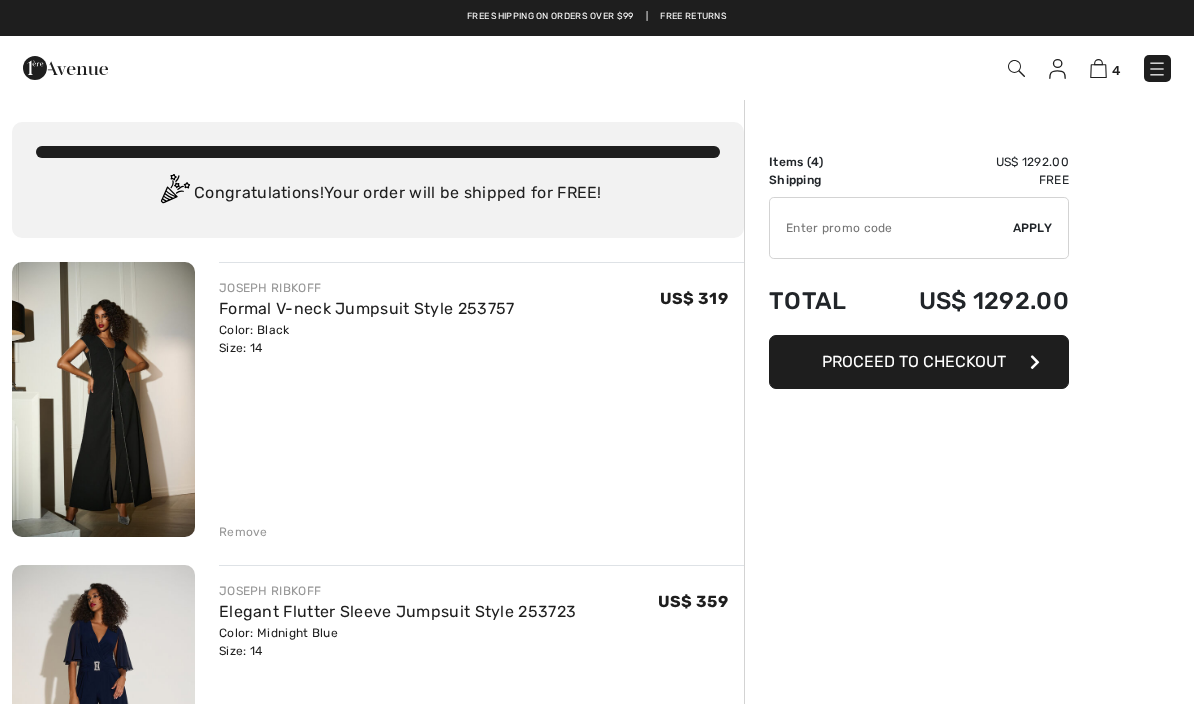 scroll, scrollTop: 0, scrollLeft: 0, axis: both 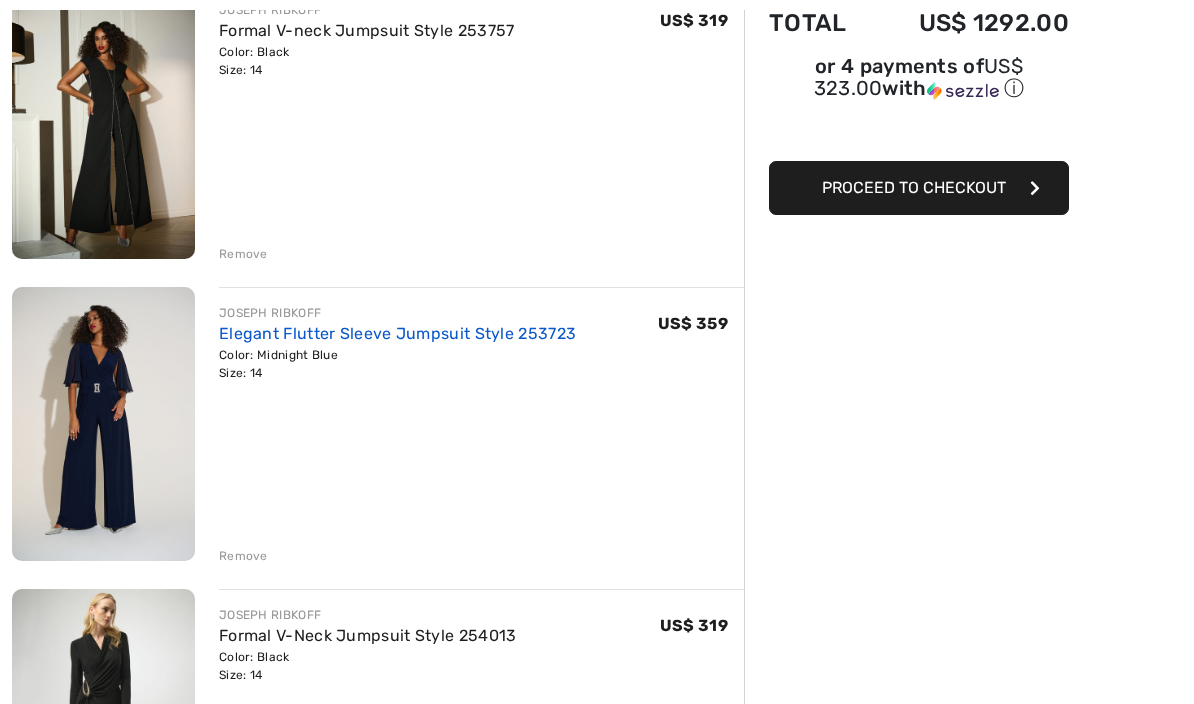 click on "Elegant Flutter Sleeve Jumpsuit Style 253723" at bounding box center (397, 333) 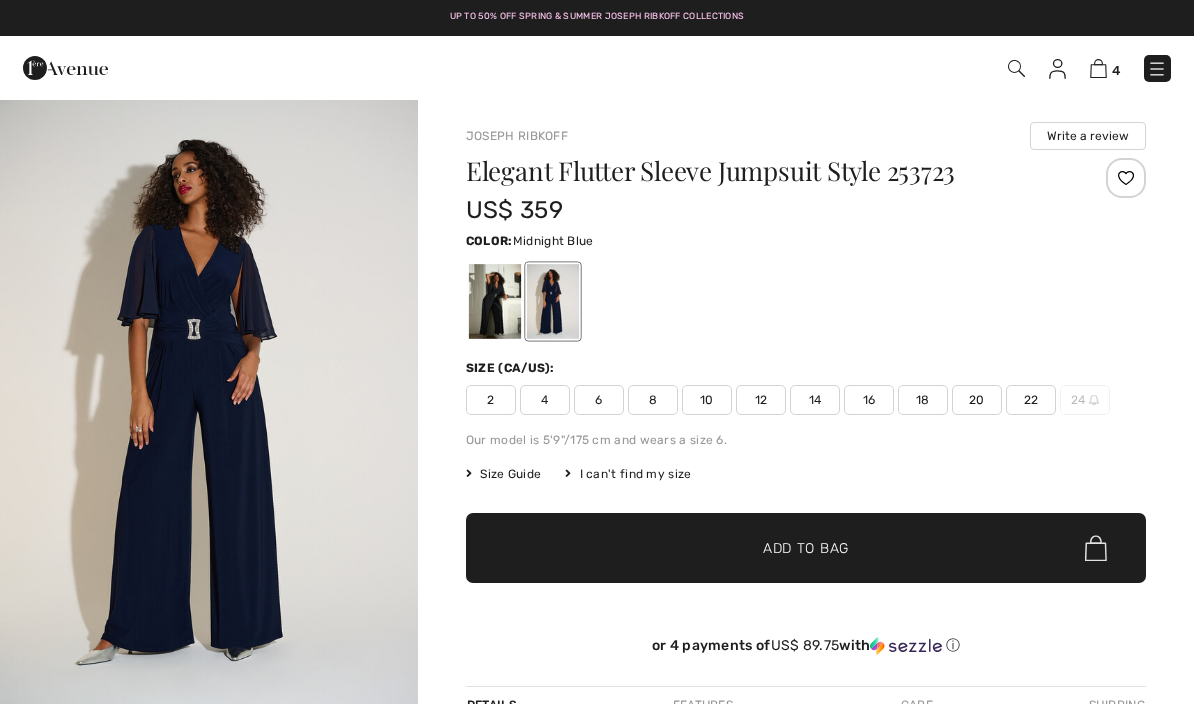 scroll, scrollTop: 0, scrollLeft: 0, axis: both 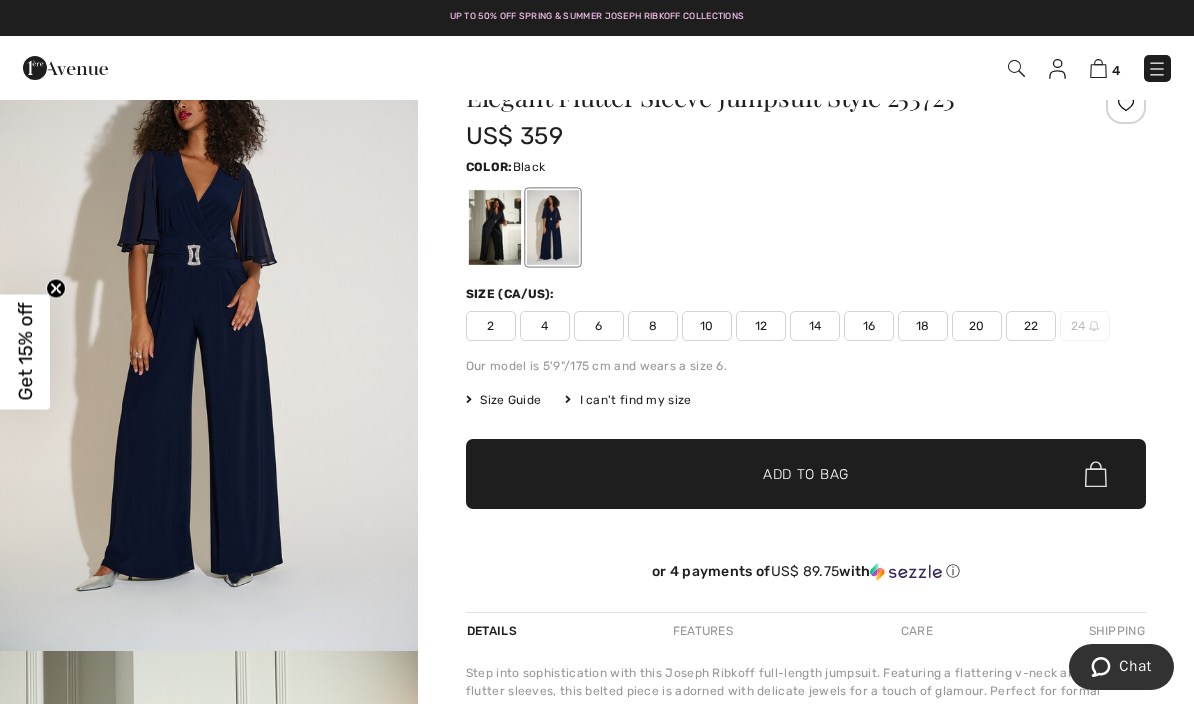 click at bounding box center (495, 227) 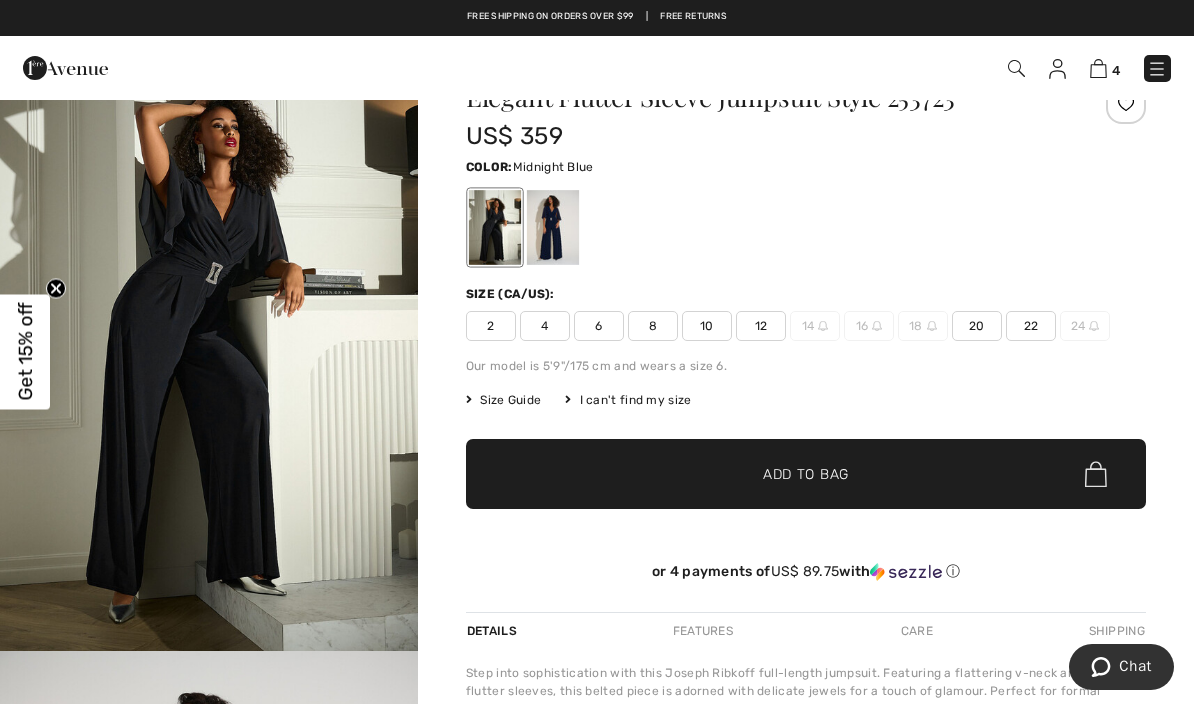 click at bounding box center [553, 227] 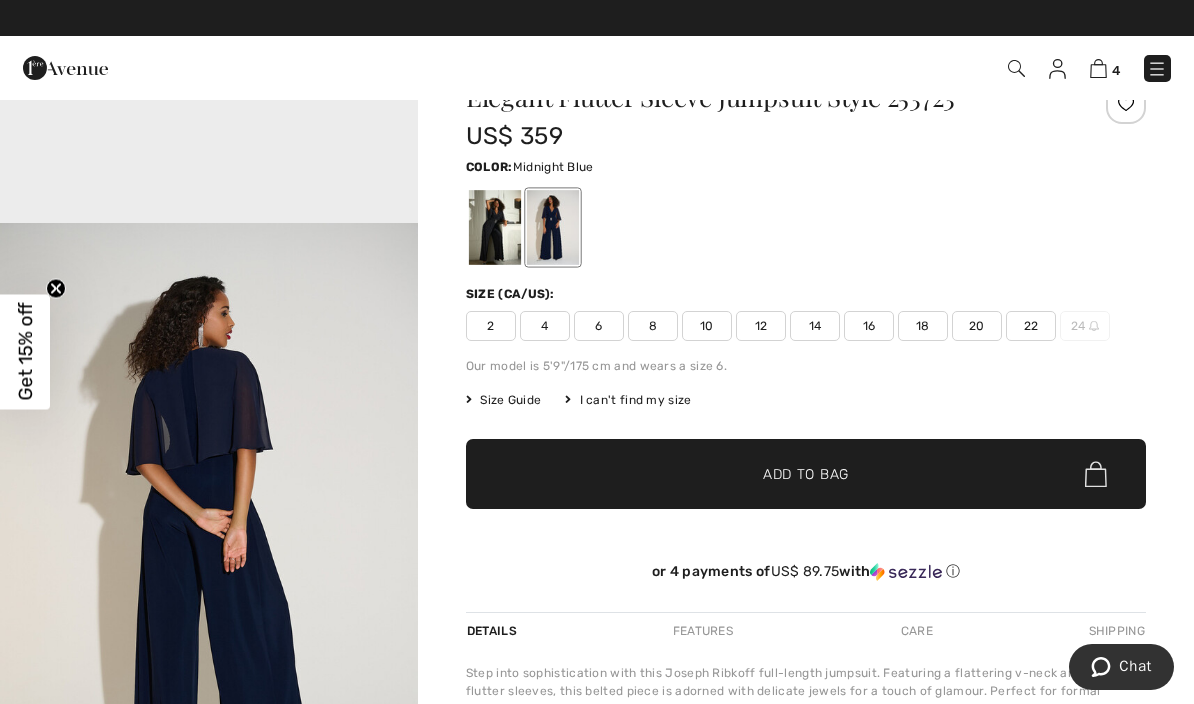 scroll, scrollTop: 1706, scrollLeft: 0, axis: vertical 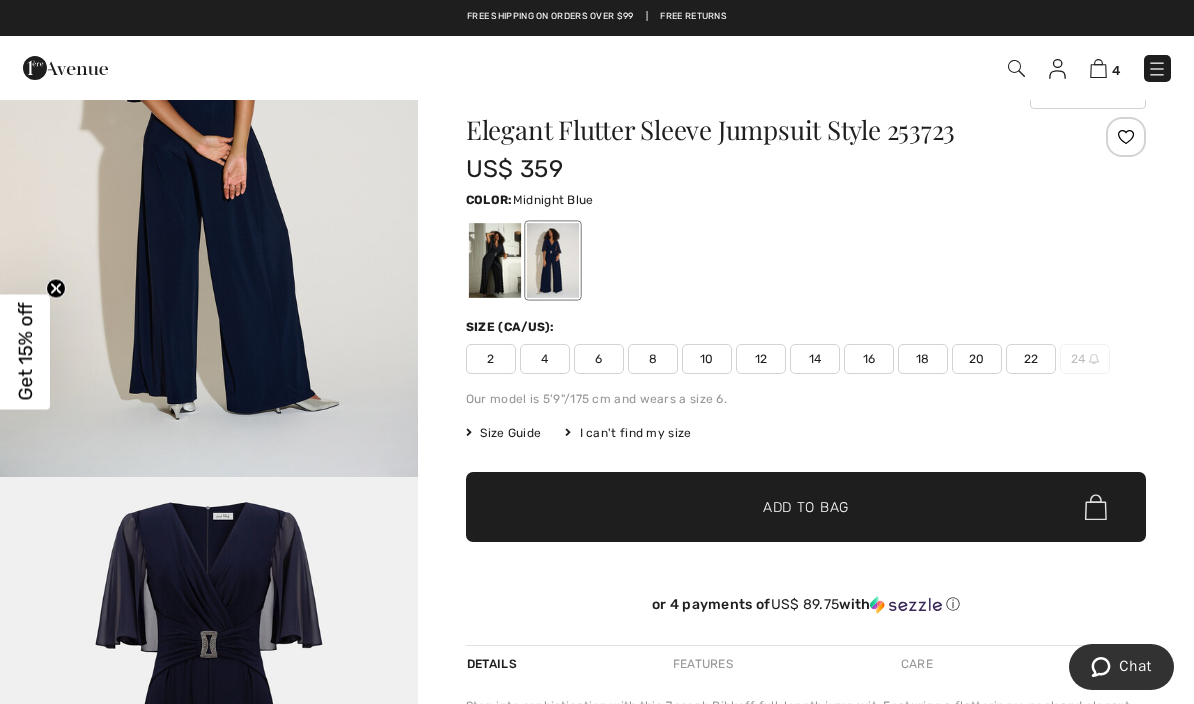 click at bounding box center (209, 790) 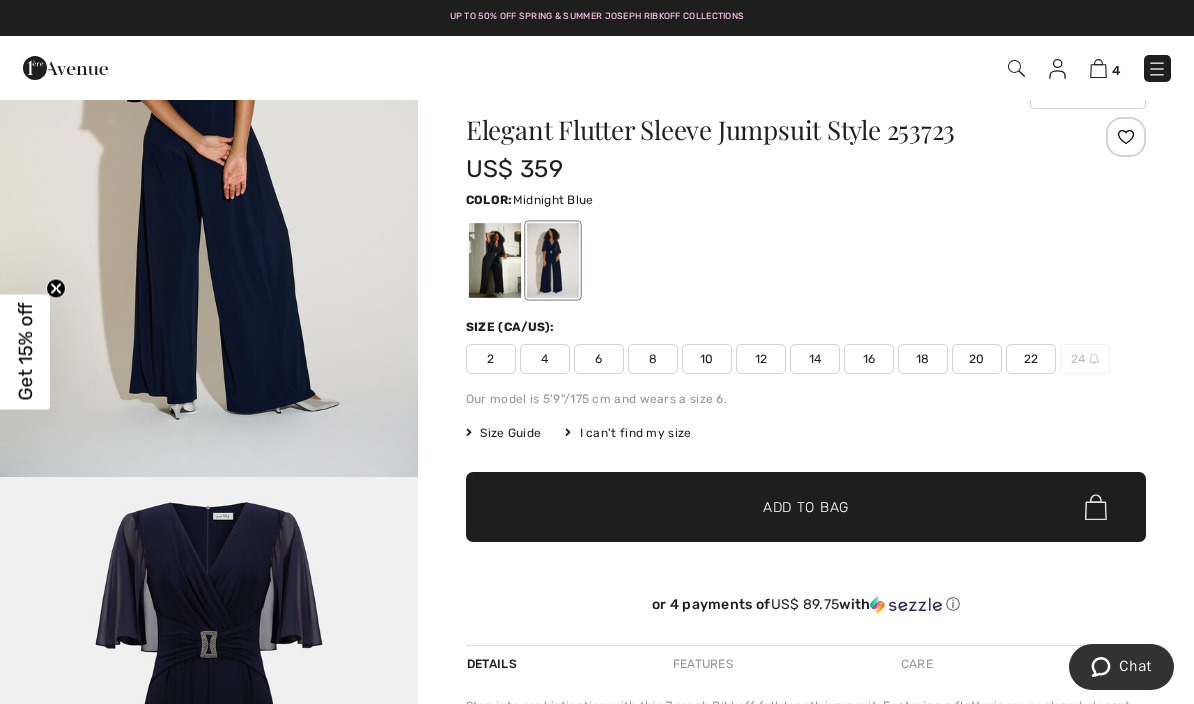 scroll, scrollTop: 0, scrollLeft: 0, axis: both 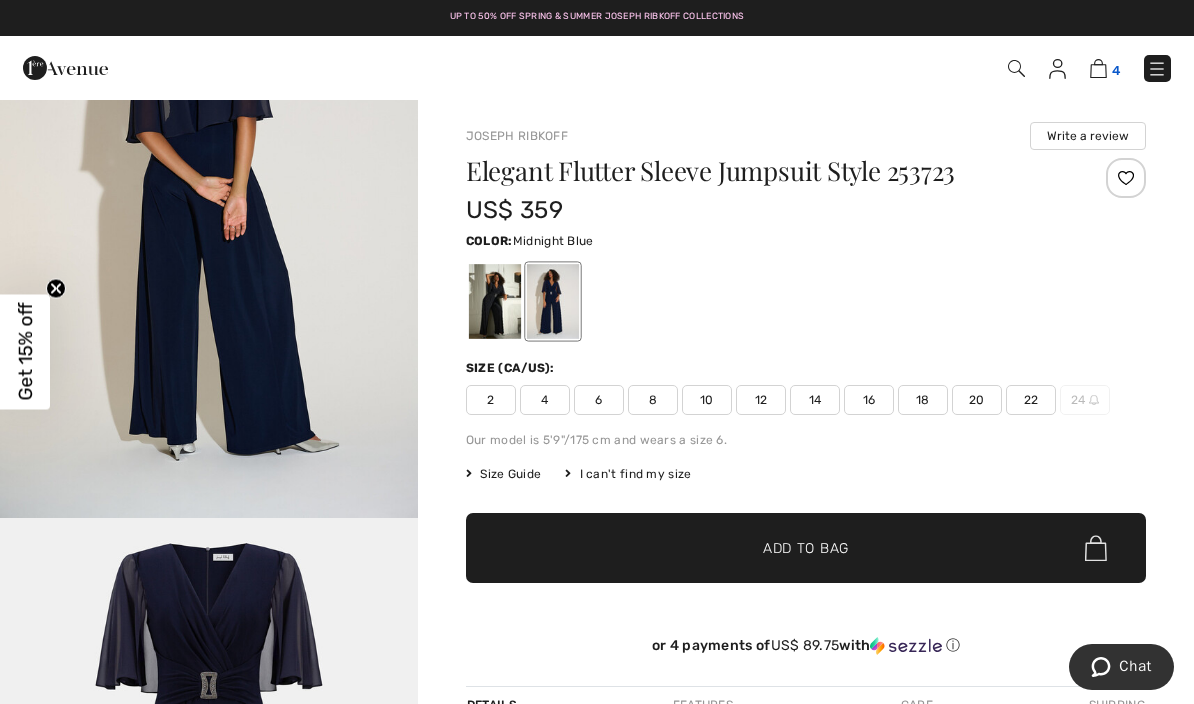 click on "4" at bounding box center [1116, 70] 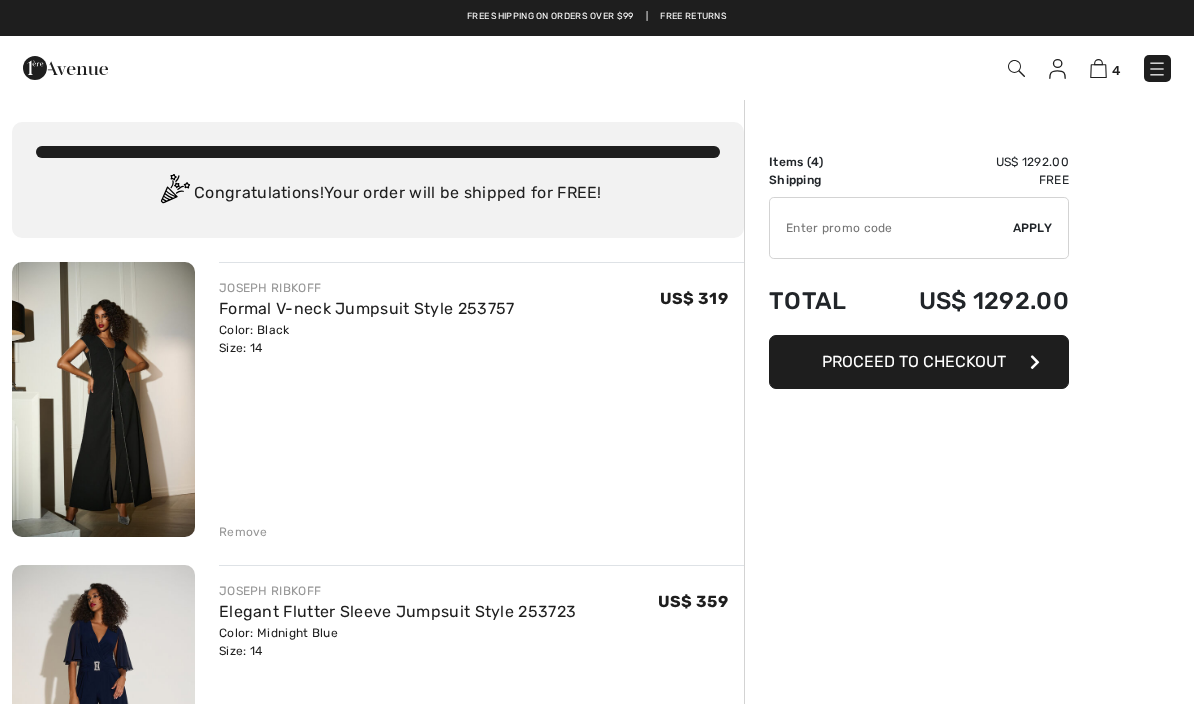 scroll, scrollTop: 0, scrollLeft: 0, axis: both 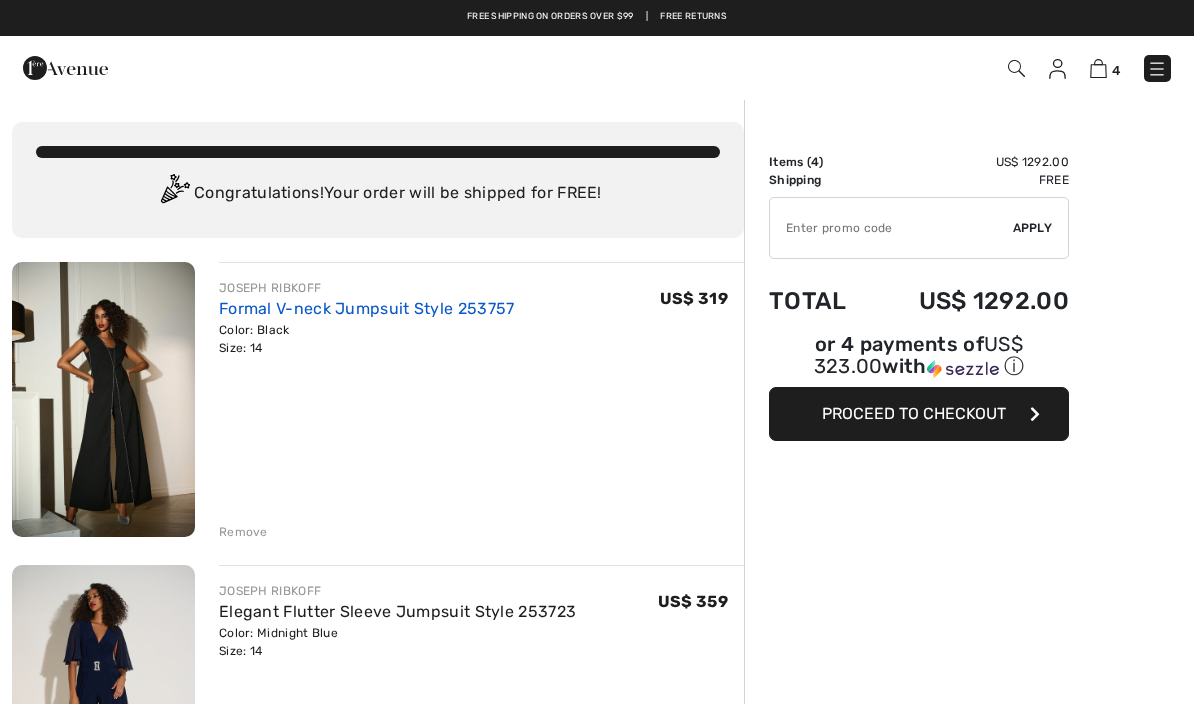 click on "Formal V-neck Jumpsuit Style 253757" at bounding box center (367, 308) 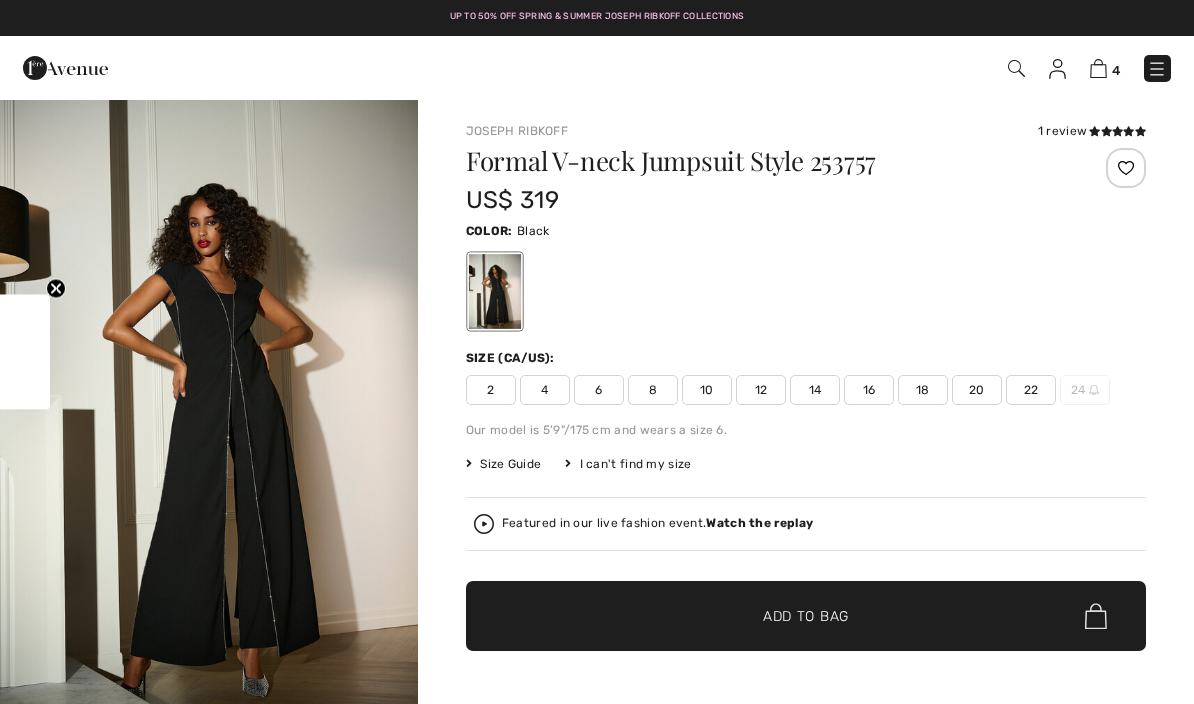 scroll, scrollTop: 0, scrollLeft: 0, axis: both 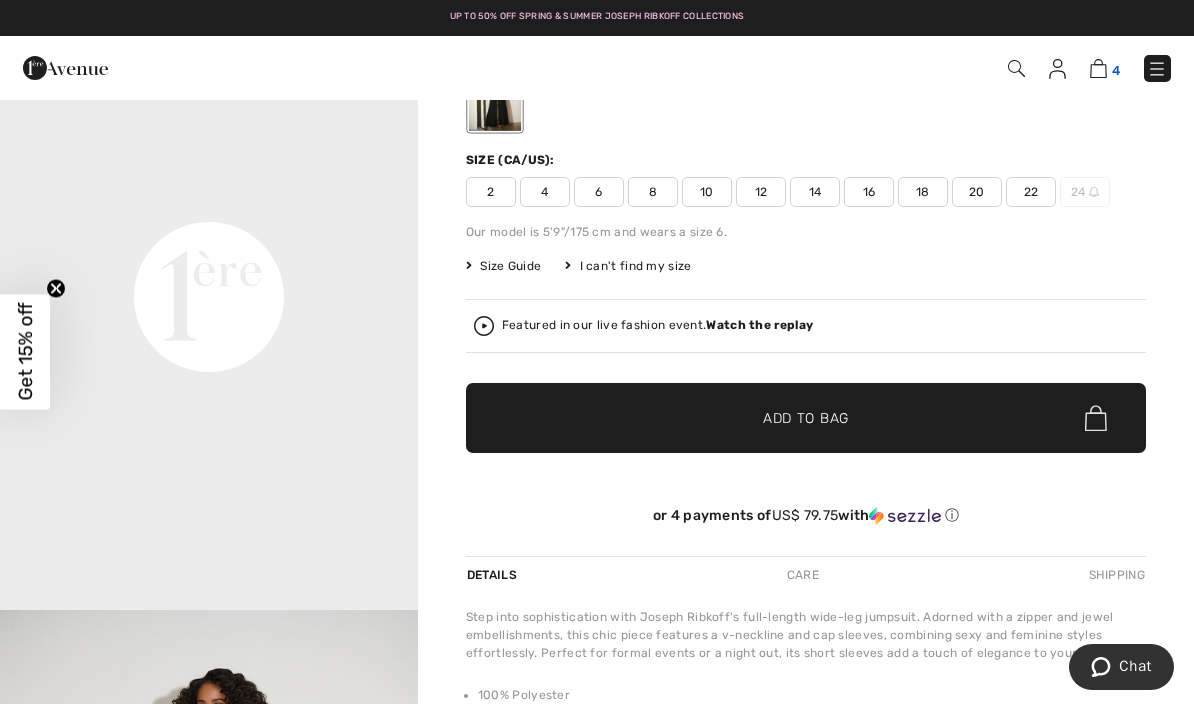 click on "4" at bounding box center (1105, 68) 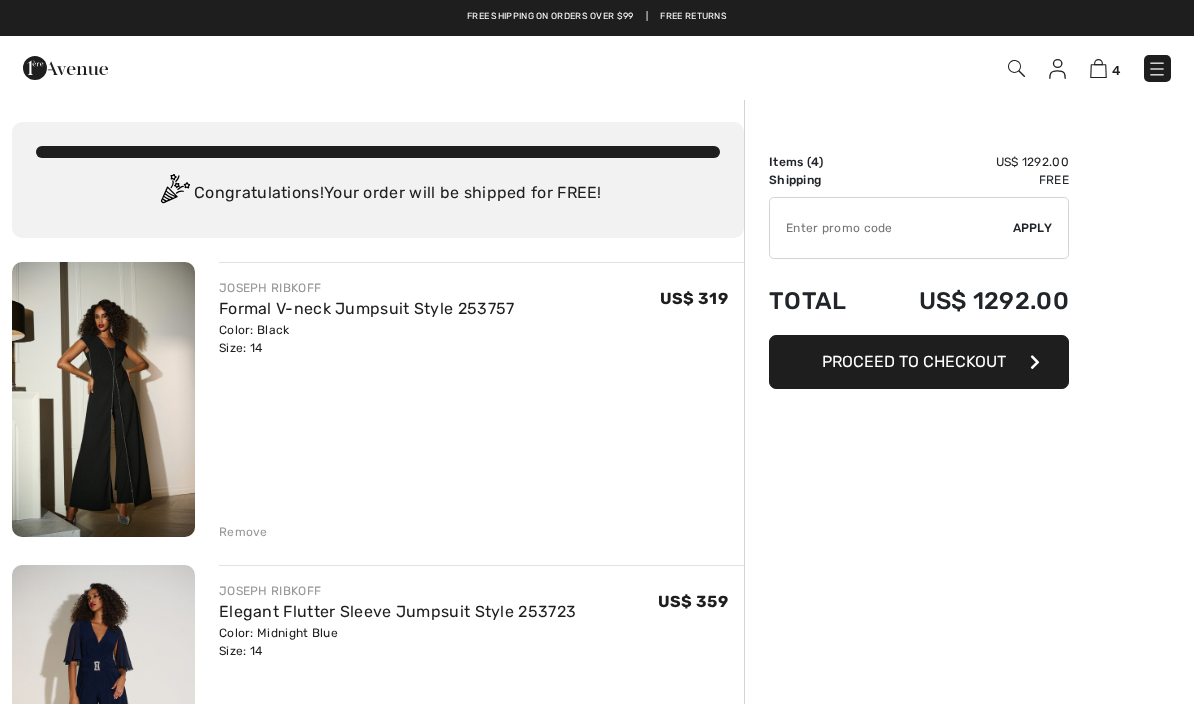 scroll, scrollTop: 0, scrollLeft: 0, axis: both 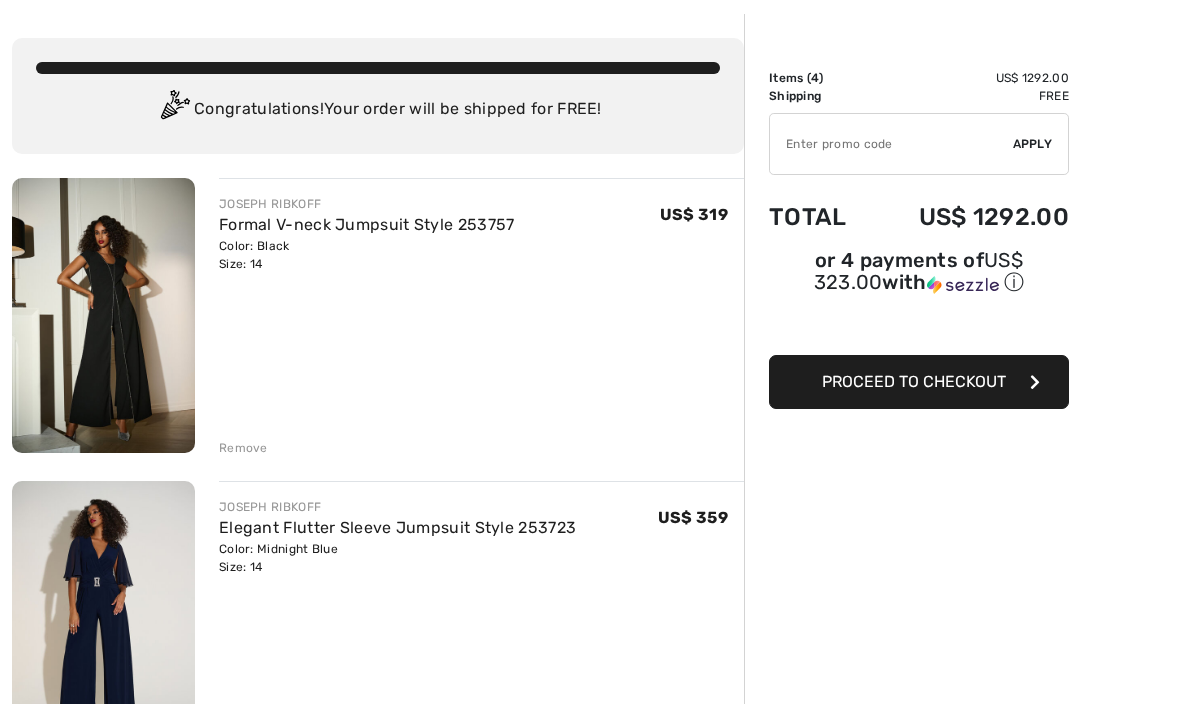 click on "Remove" at bounding box center (243, 448) 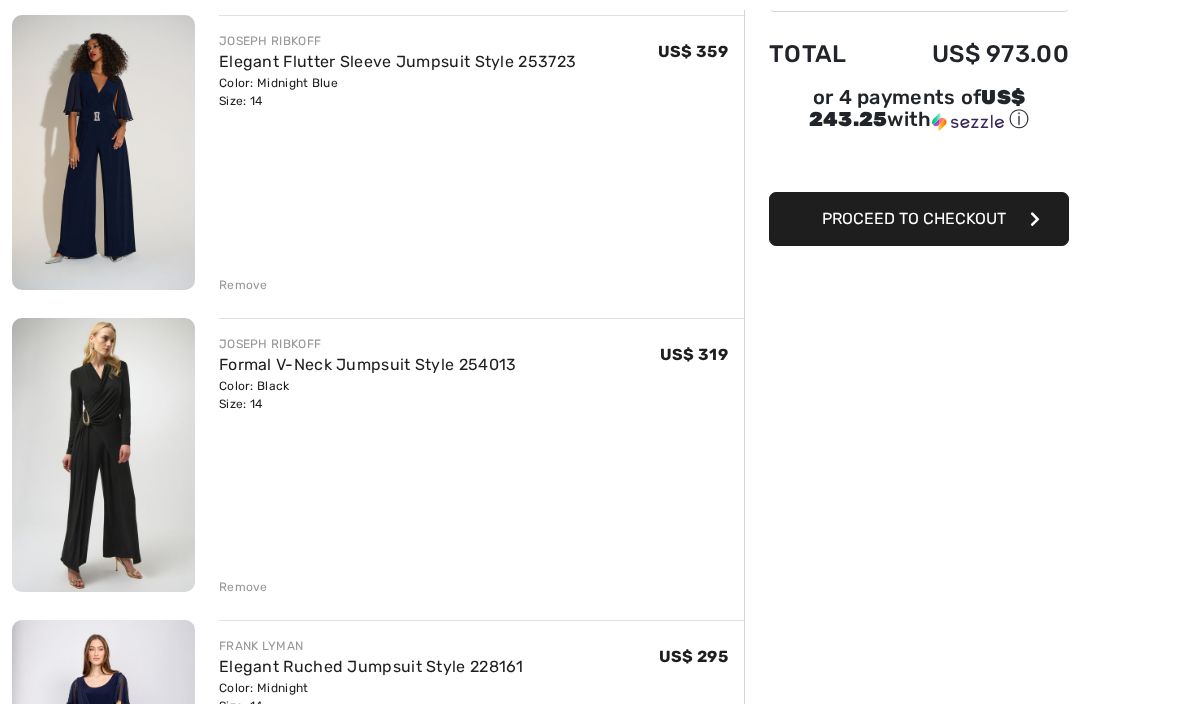scroll, scrollTop: 250, scrollLeft: 0, axis: vertical 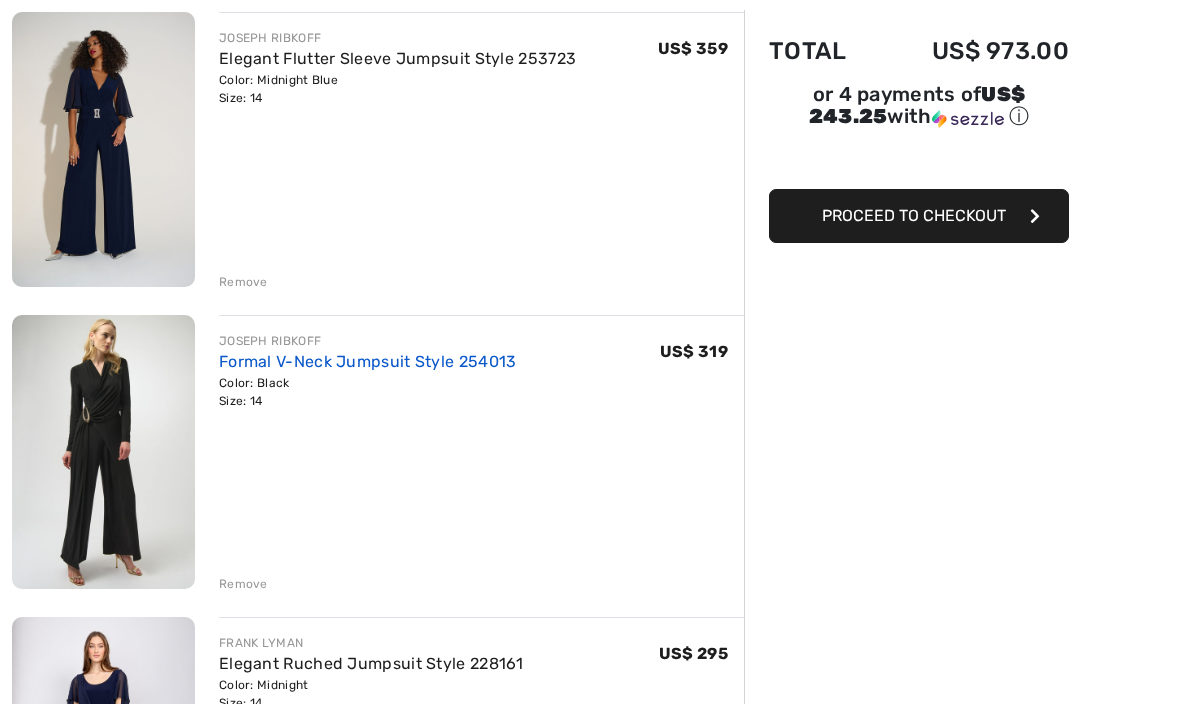 click on "Formal V-Neck Jumpsuit Style 254013" at bounding box center (368, 361) 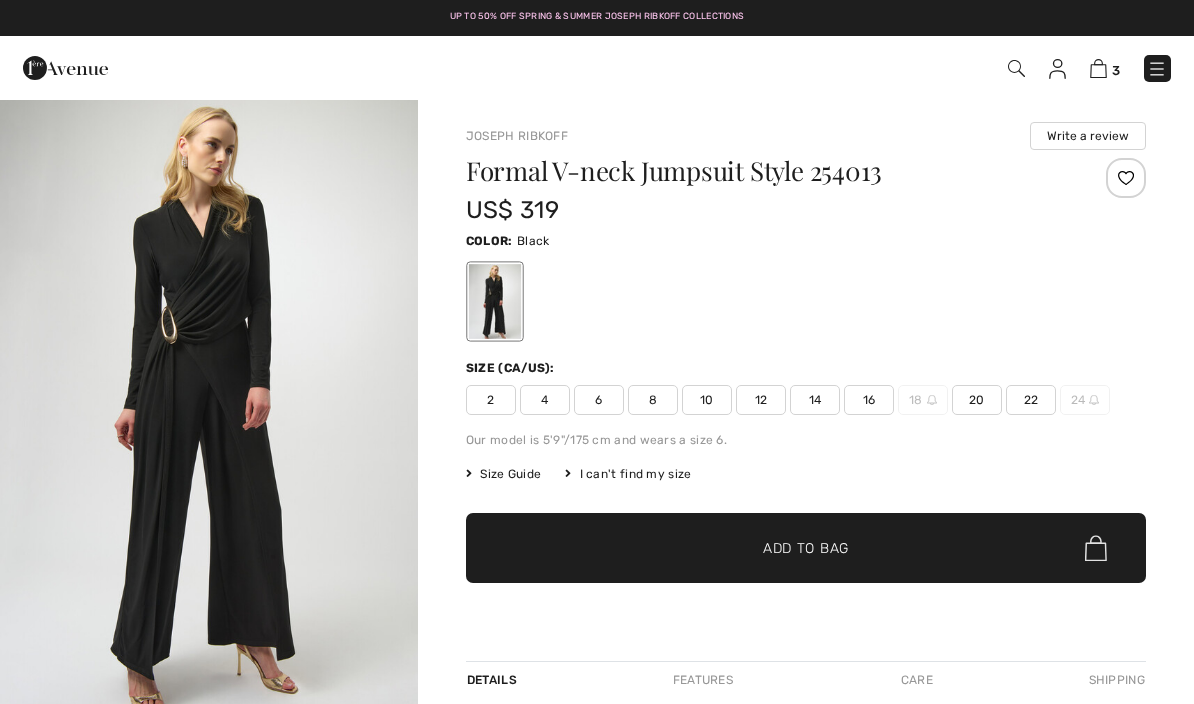 scroll, scrollTop: 0, scrollLeft: 0, axis: both 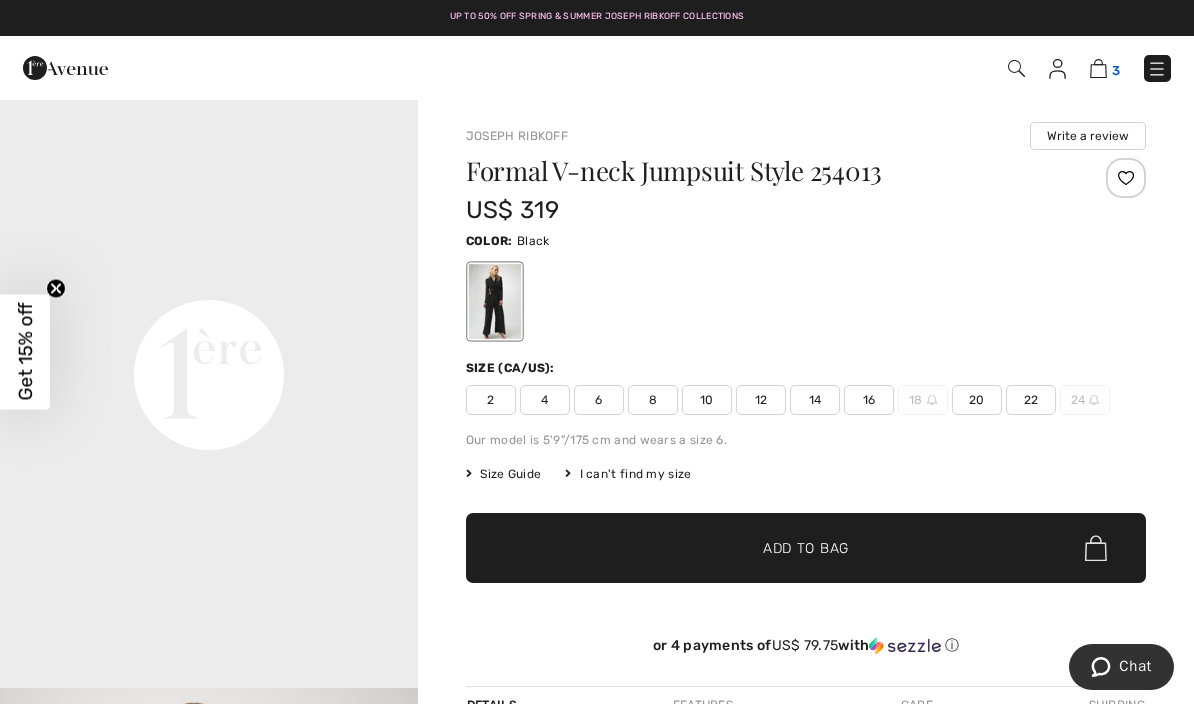 click on "3" at bounding box center (1116, 70) 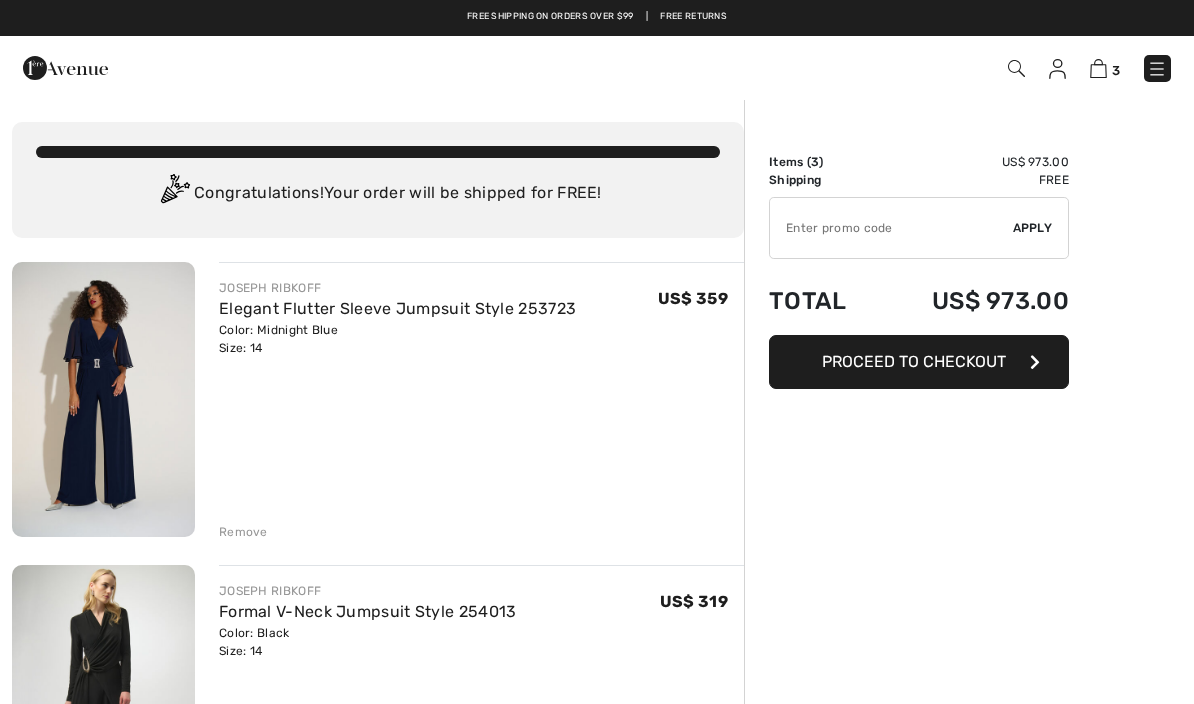 scroll, scrollTop: 0, scrollLeft: 0, axis: both 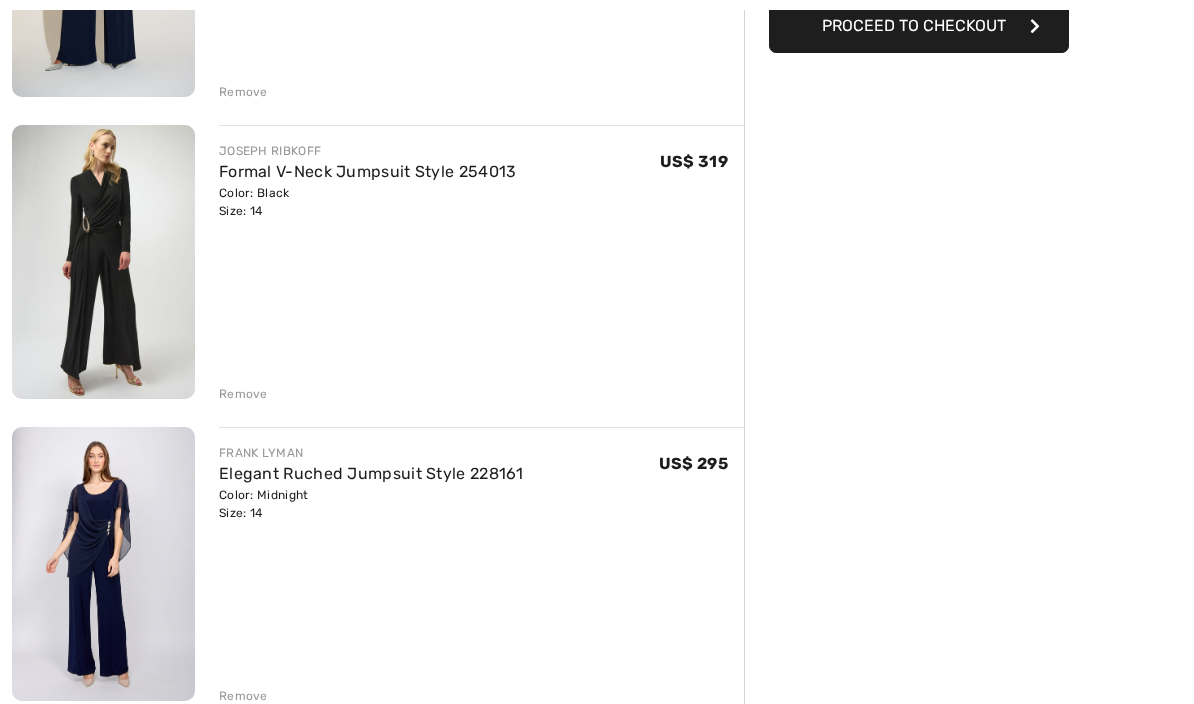 click on "Remove" at bounding box center (243, 696) 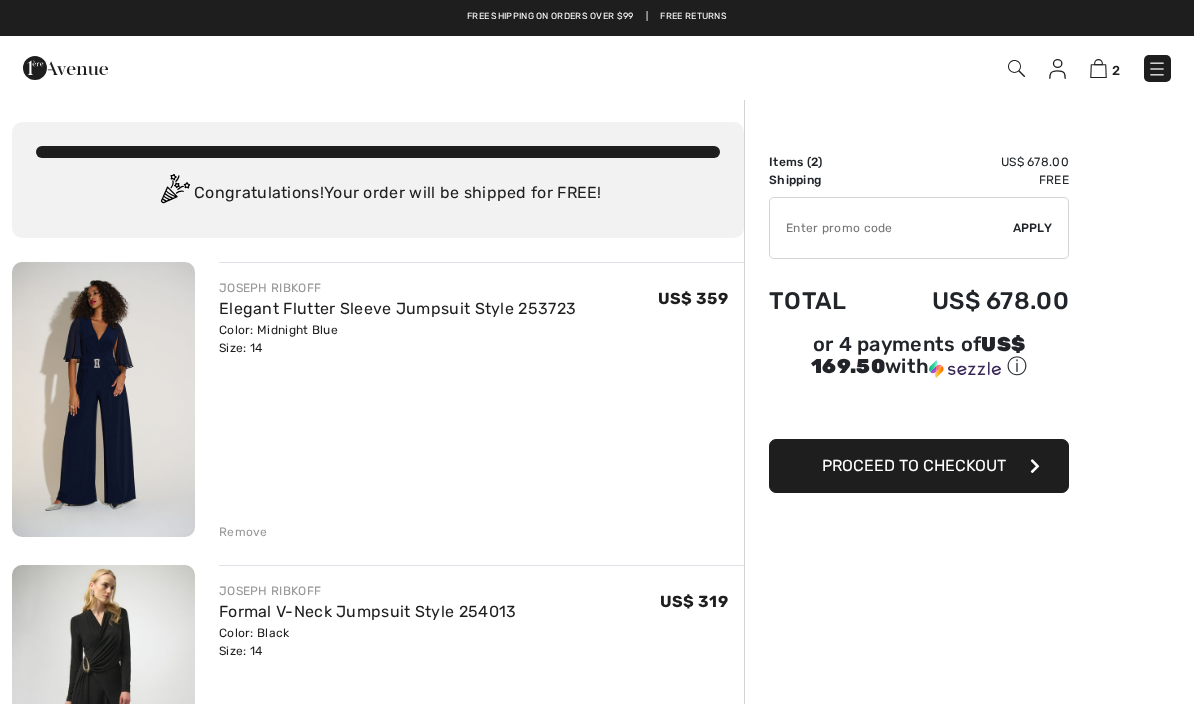 scroll, scrollTop: 1, scrollLeft: 0, axis: vertical 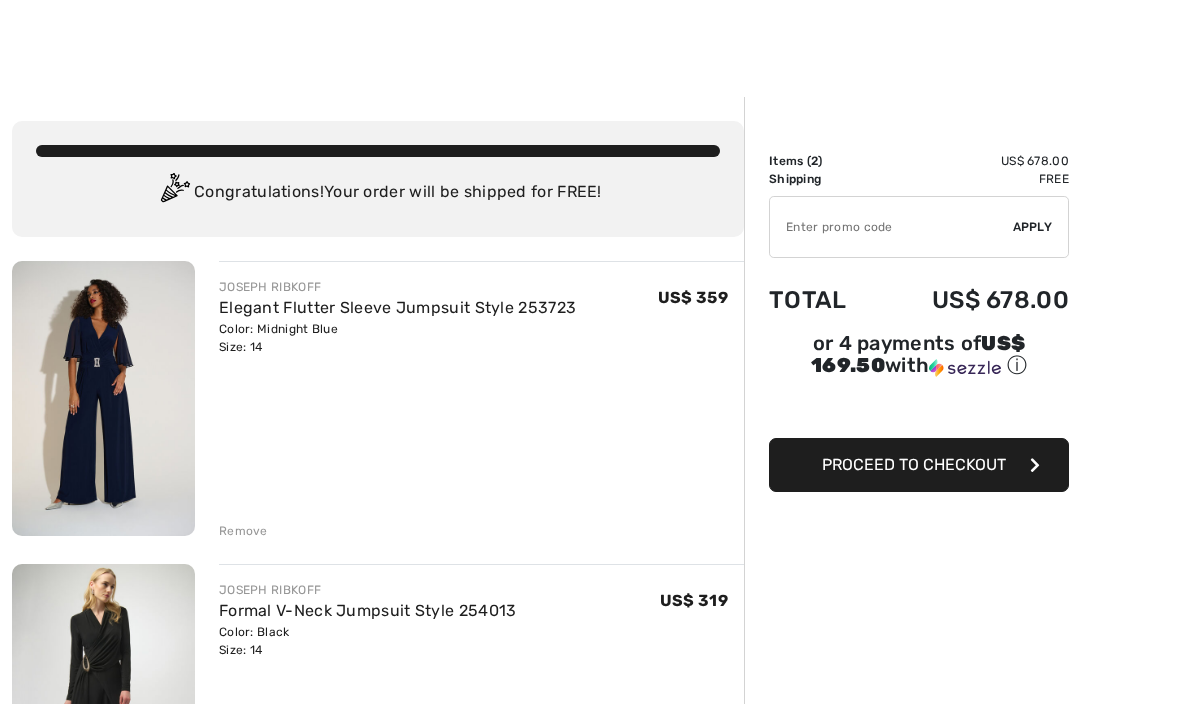 click on "Proceed to Checkout" at bounding box center (914, 464) 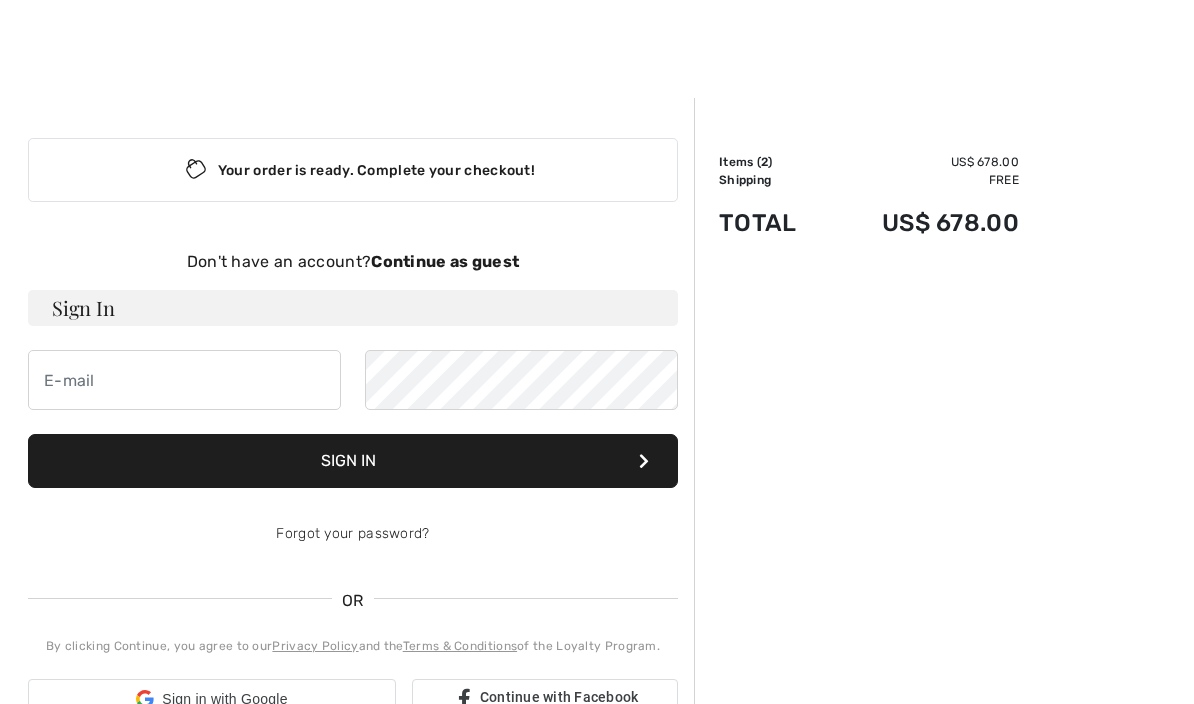 scroll, scrollTop: 208, scrollLeft: 0, axis: vertical 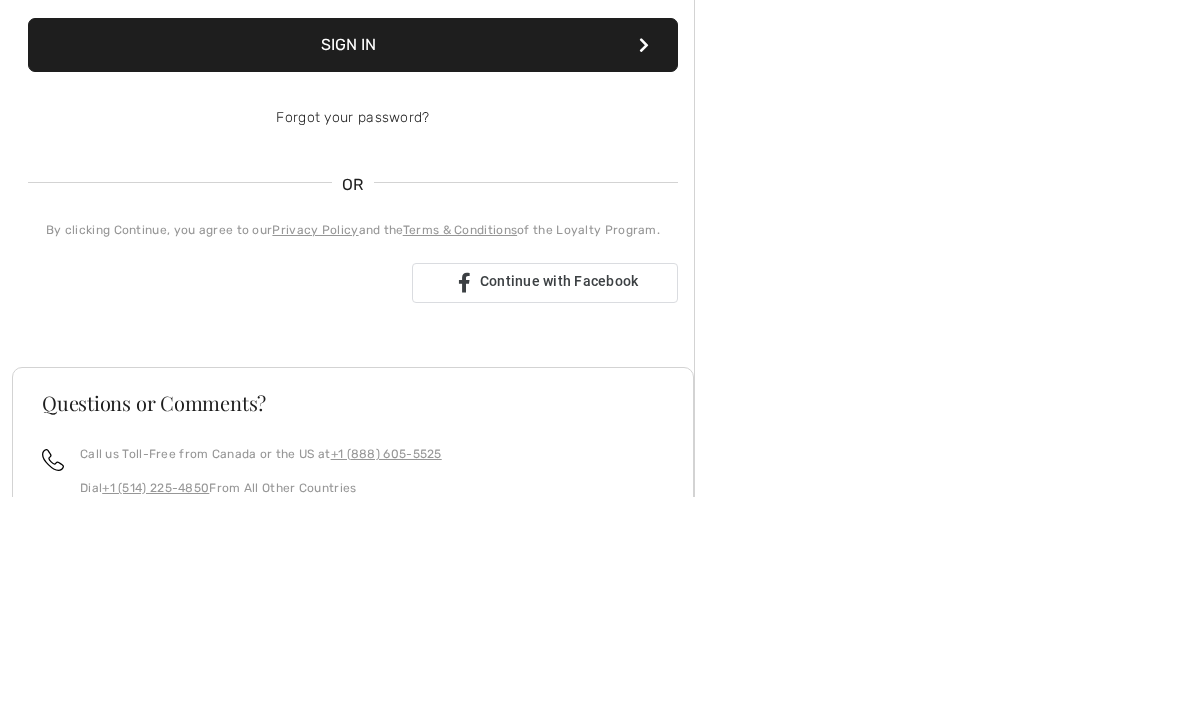 type on "wiersema.kim@gmail.com" 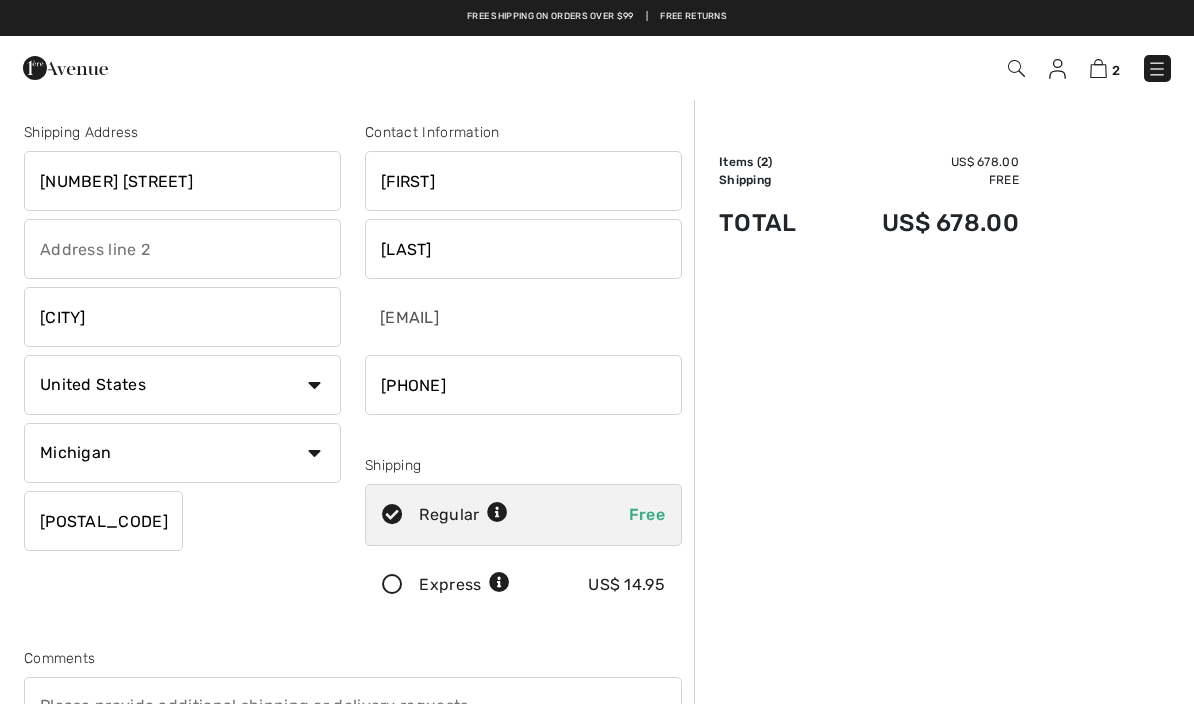 scroll, scrollTop: 0, scrollLeft: 0, axis: both 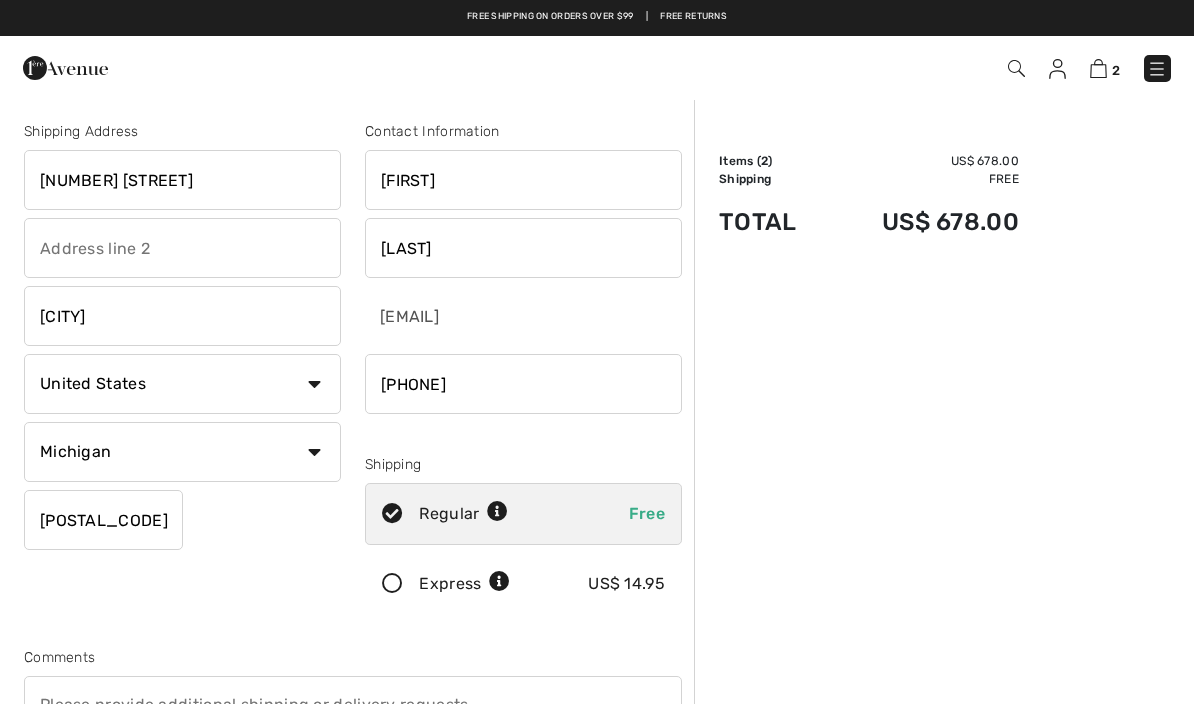 click on "282 N Lakeshore Drive" at bounding box center (182, 180) 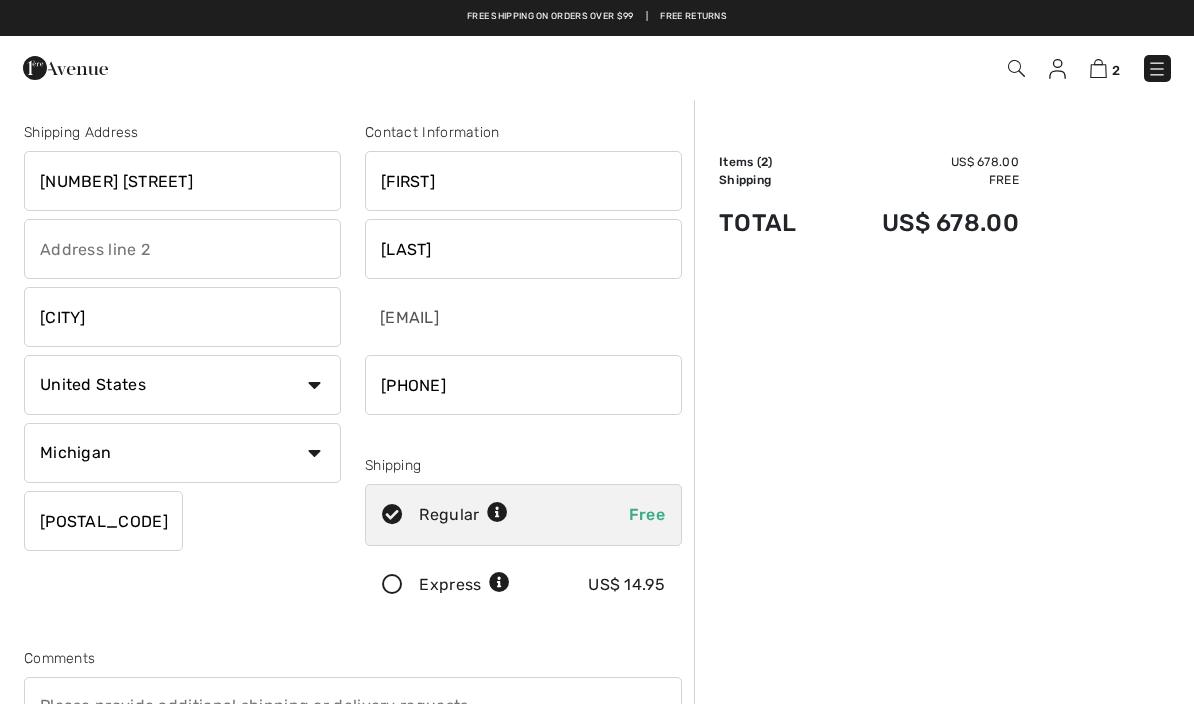 type on "[NUMBER] [STREET] [STREET_NAME]" 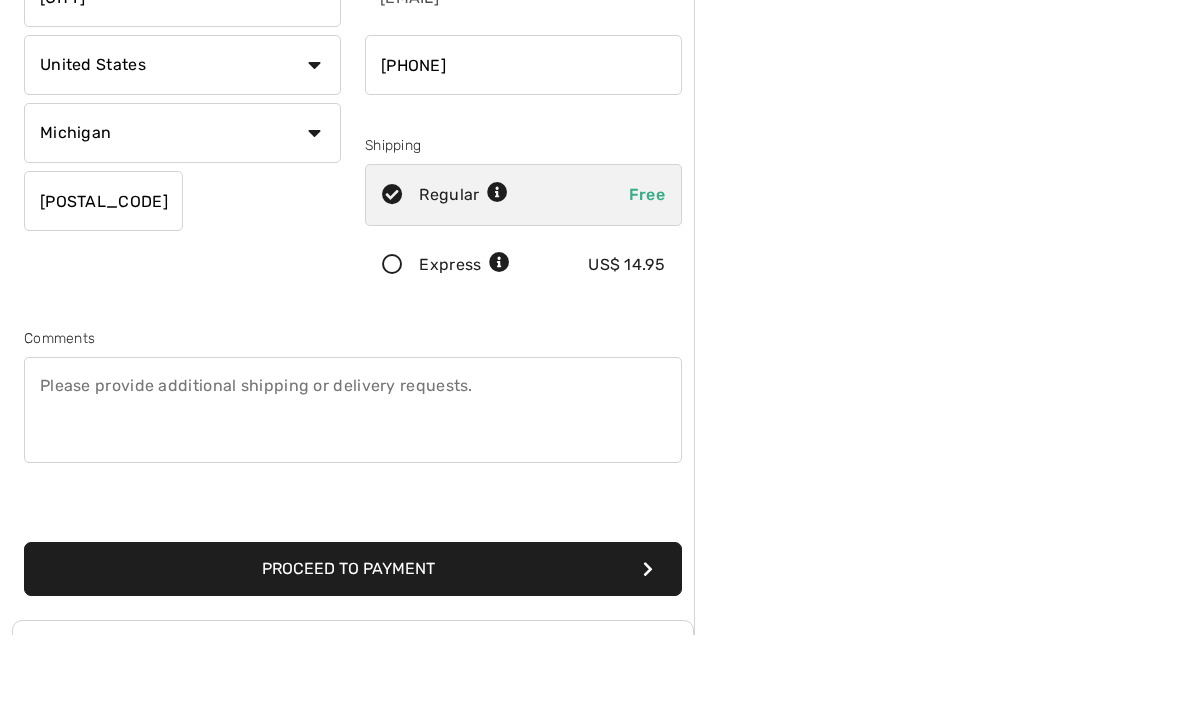 scroll, scrollTop: 255, scrollLeft: 0, axis: vertical 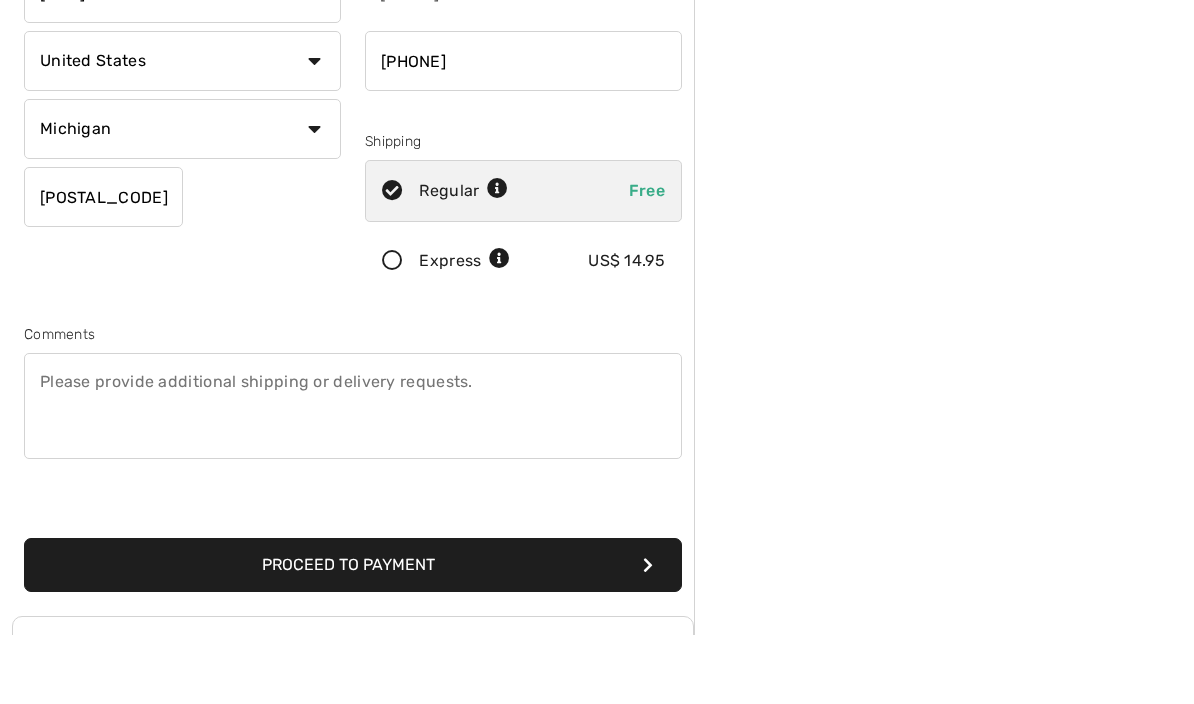 type on "[POSTAL_CODE]" 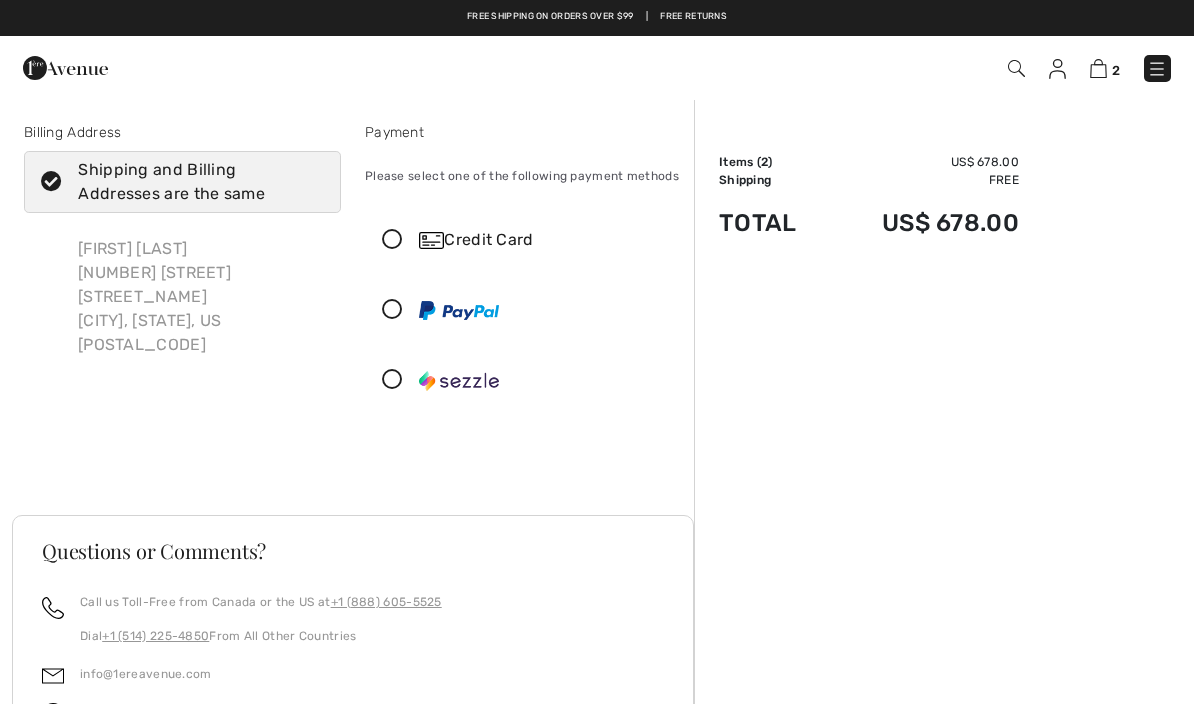 scroll, scrollTop: 0, scrollLeft: 0, axis: both 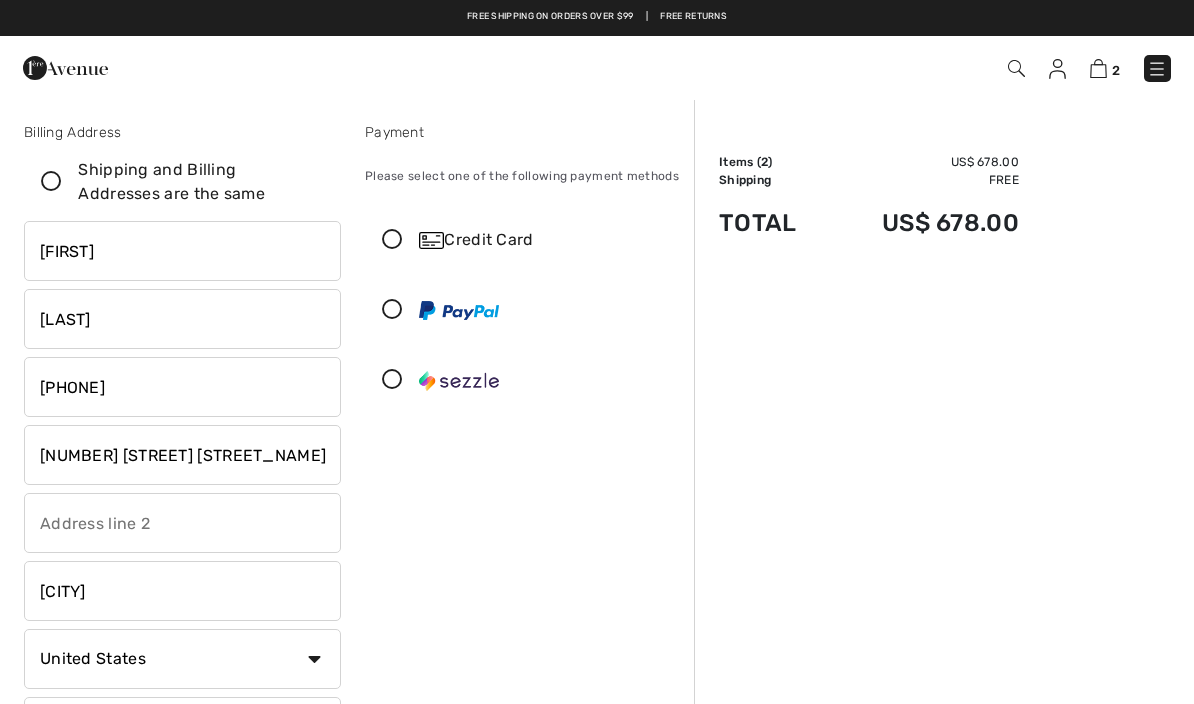 click on "[NUMBER] [STREET] [STREET_NAME]" at bounding box center (182, 455) 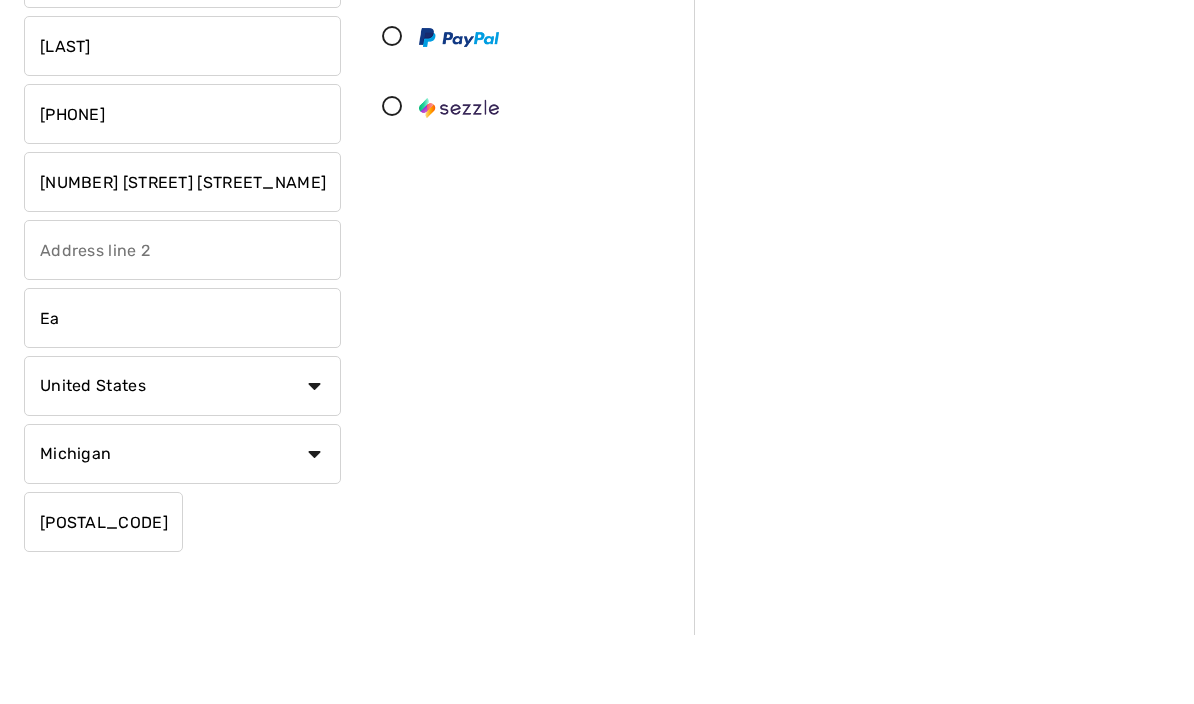 type on "[STATE]" 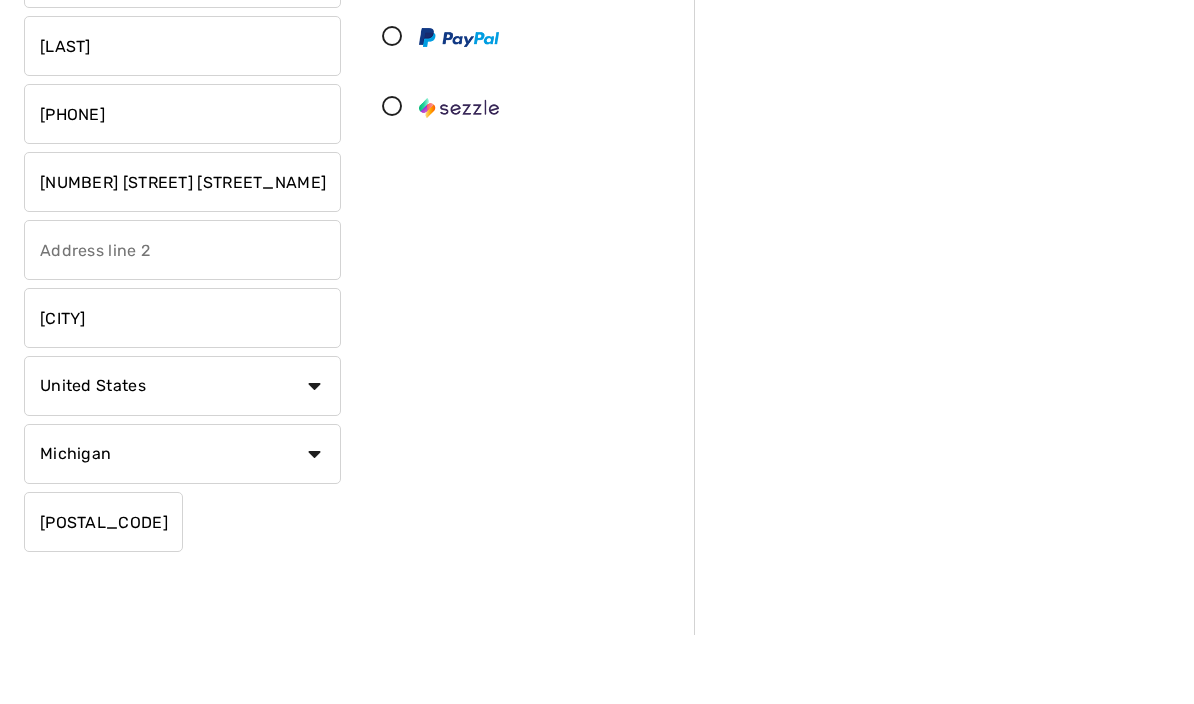 type on "[CITY]" 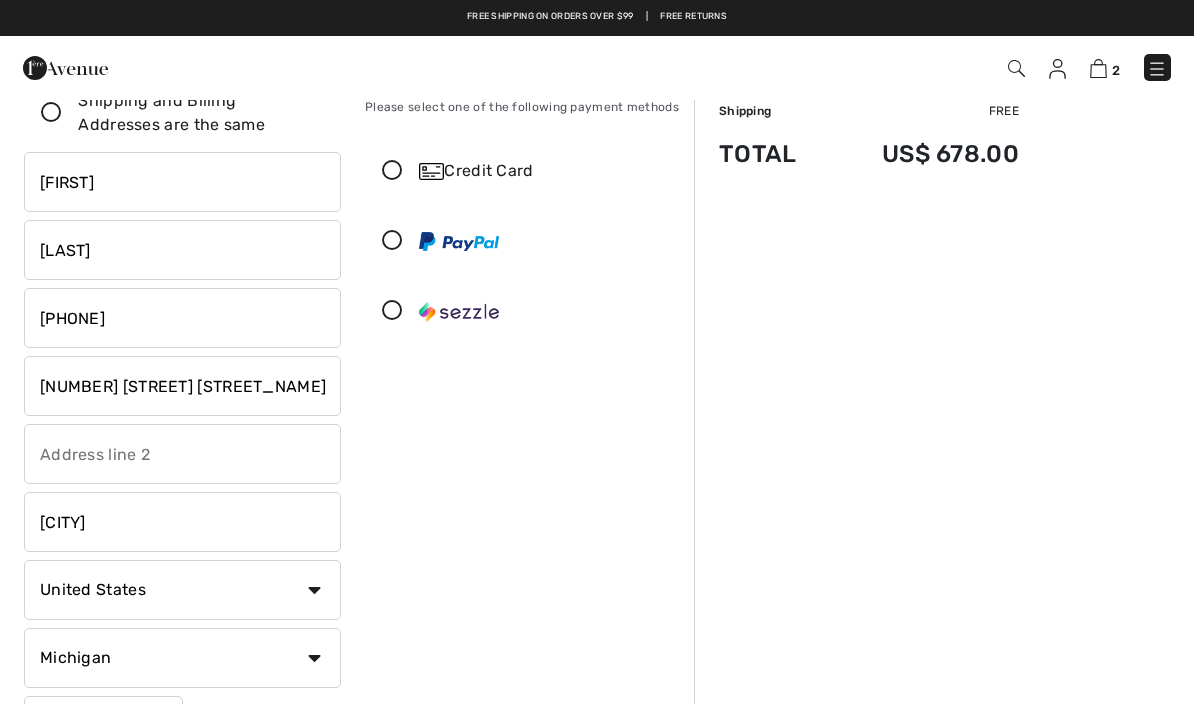 scroll, scrollTop: 0, scrollLeft: 0, axis: both 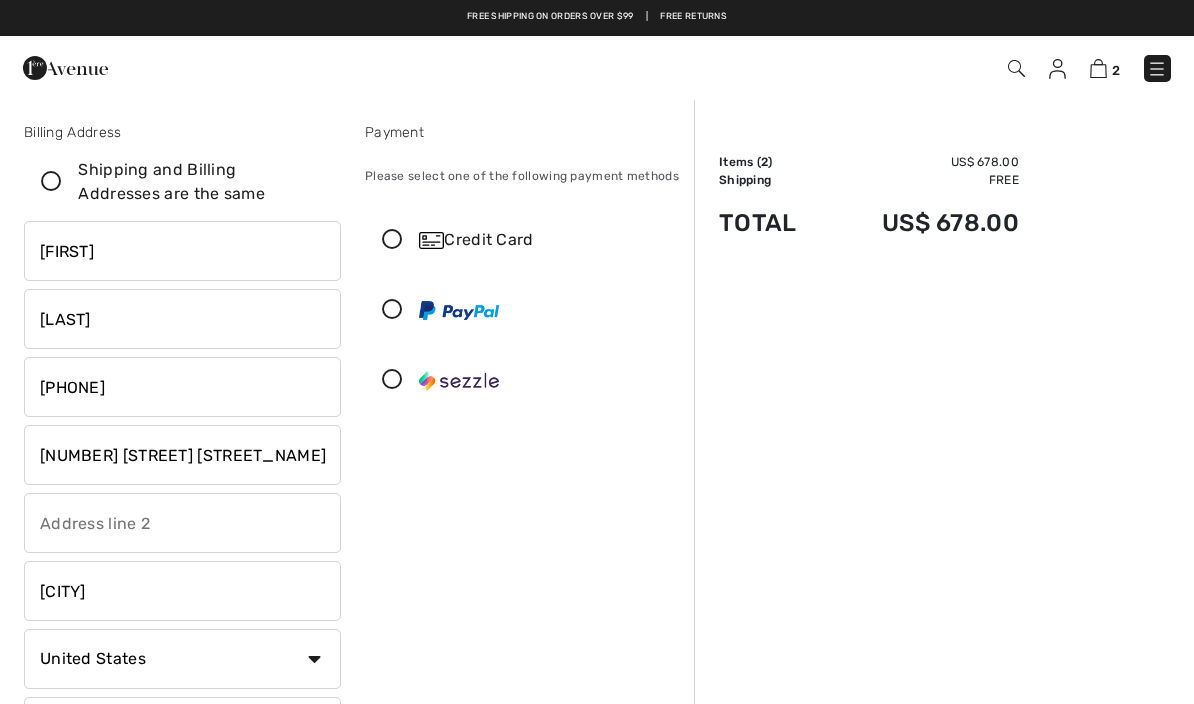 type on "49424" 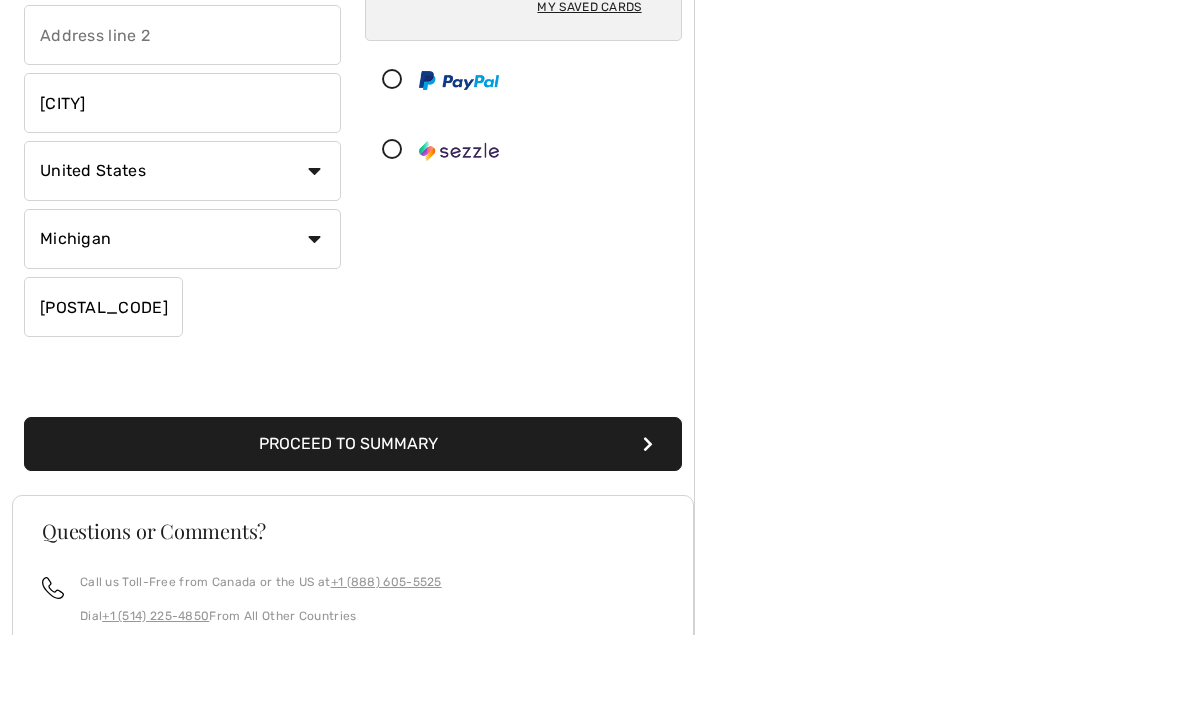scroll, scrollTop: 464, scrollLeft: 0, axis: vertical 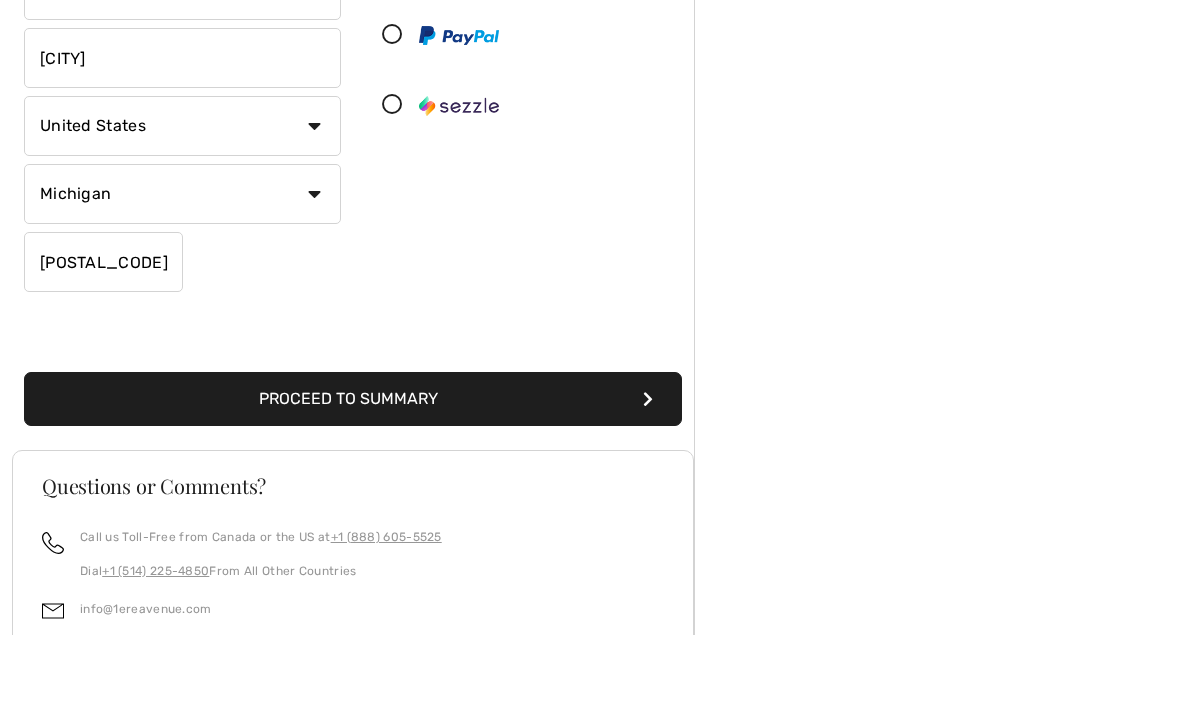click on "Proceed to Summary" at bounding box center (353, 468) 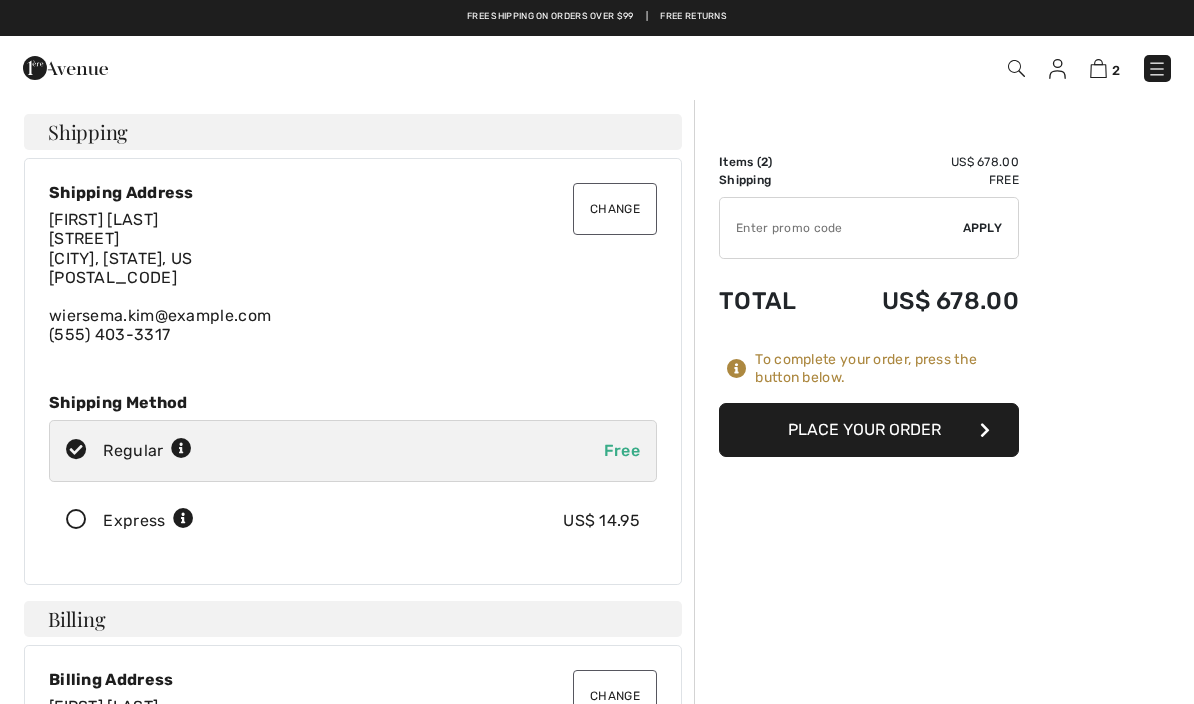 scroll, scrollTop: 0, scrollLeft: 0, axis: both 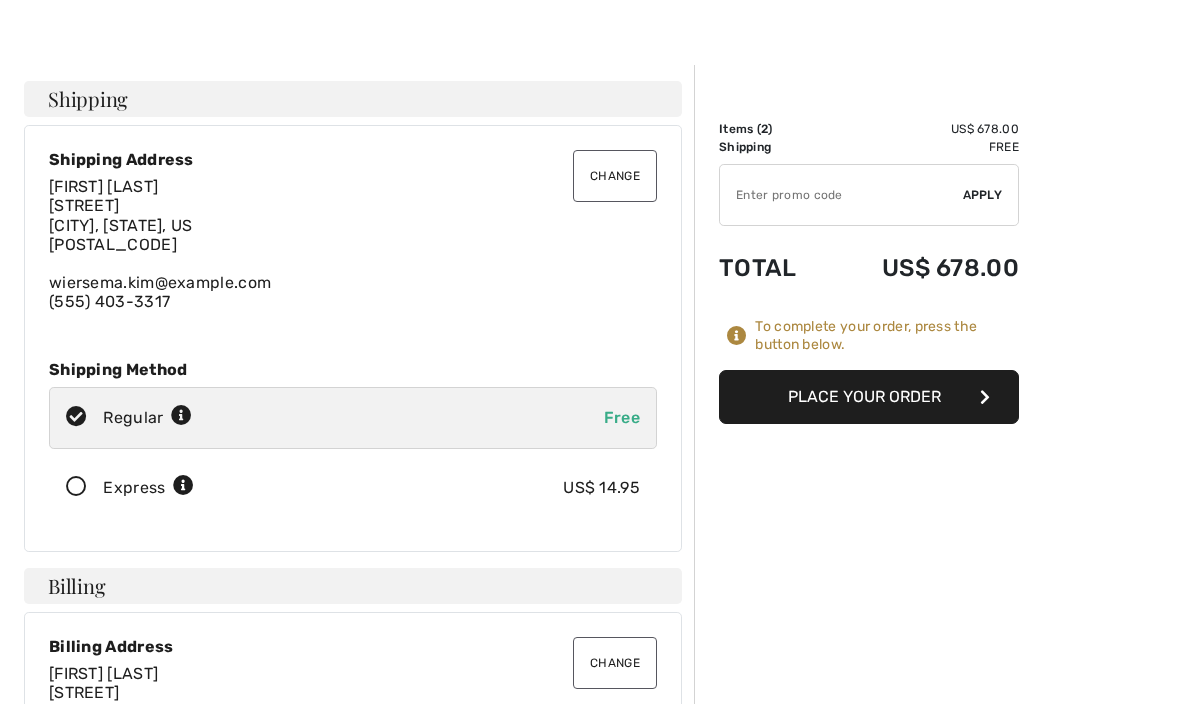 click on "Place Your Order" at bounding box center (869, 397) 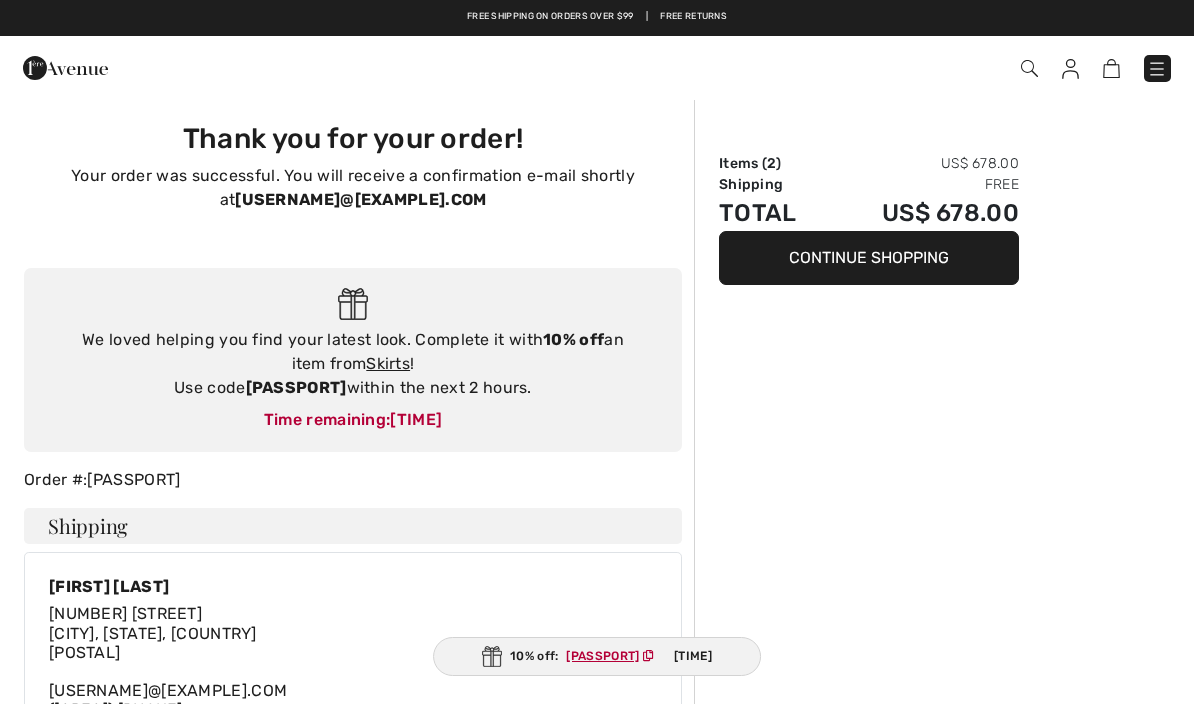 scroll, scrollTop: 0, scrollLeft: 0, axis: both 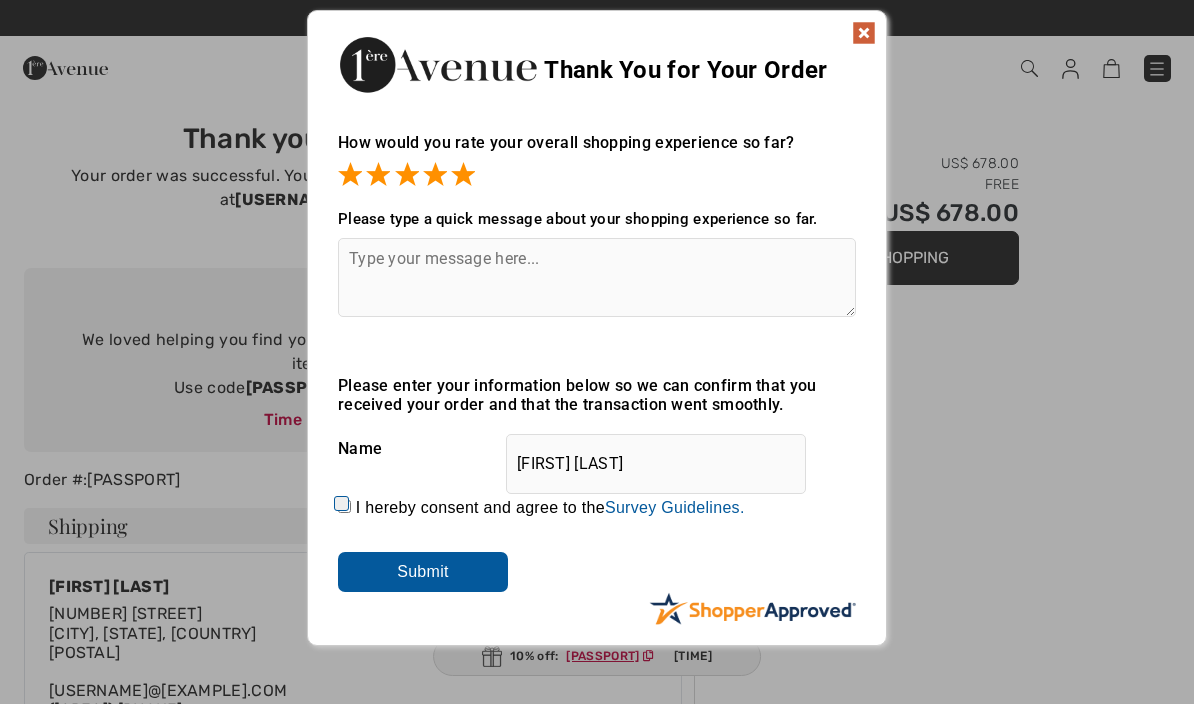 click on "Submit" at bounding box center [423, 572] 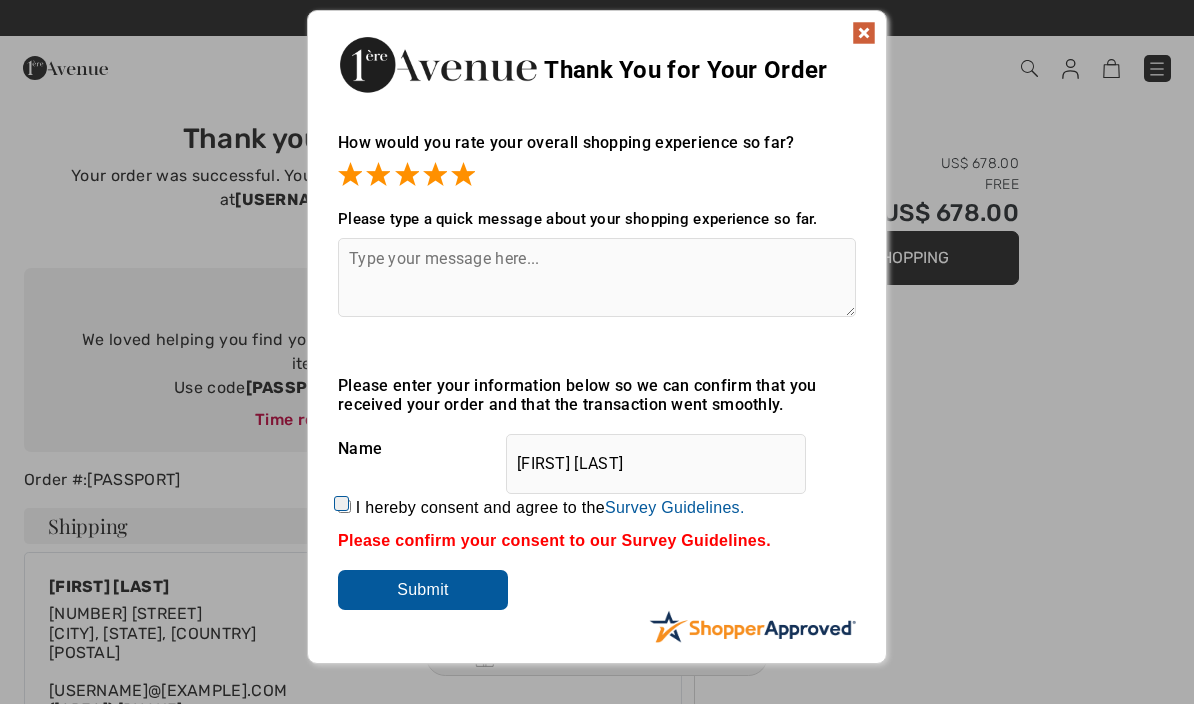 click at bounding box center (864, 33) 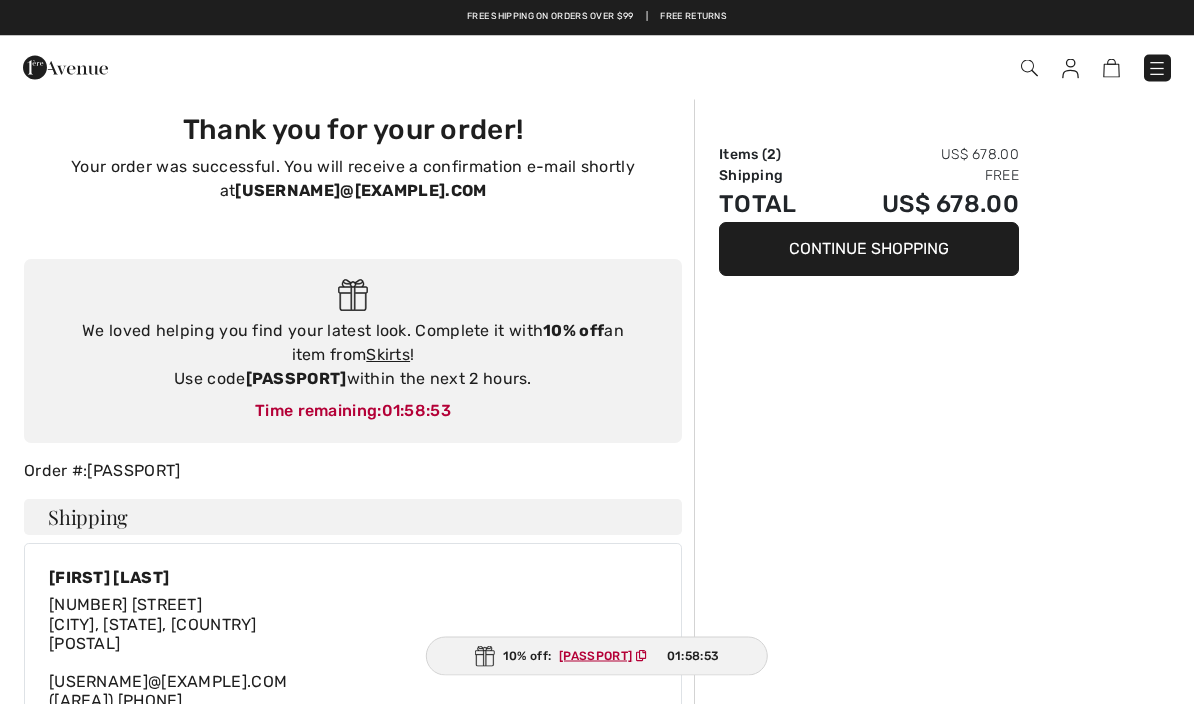 scroll, scrollTop: 0, scrollLeft: 0, axis: both 